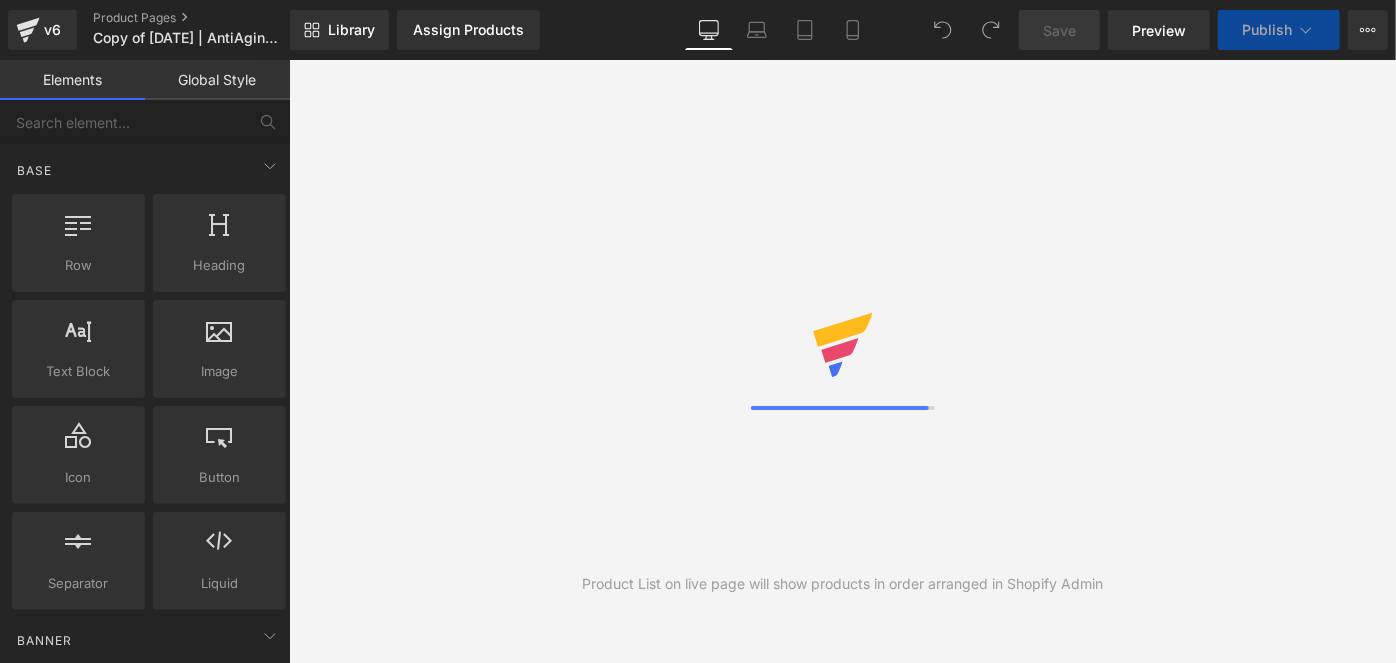 scroll, scrollTop: 0, scrollLeft: 0, axis: both 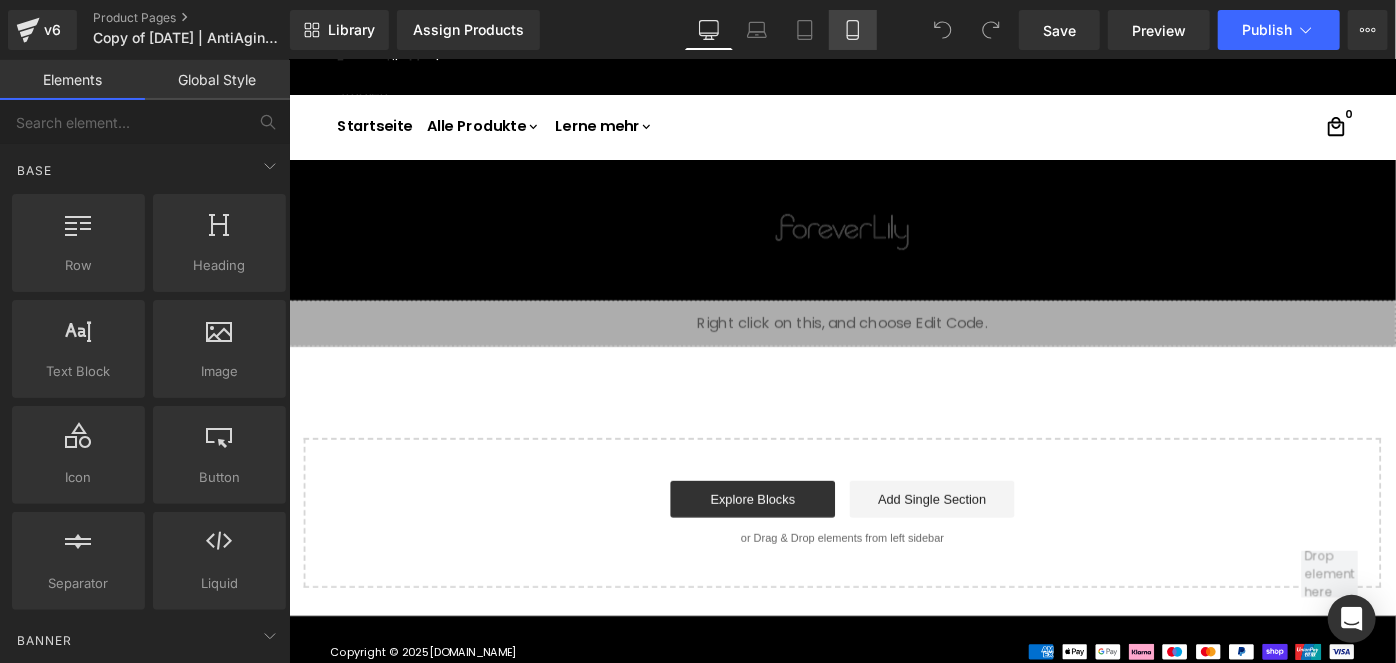click 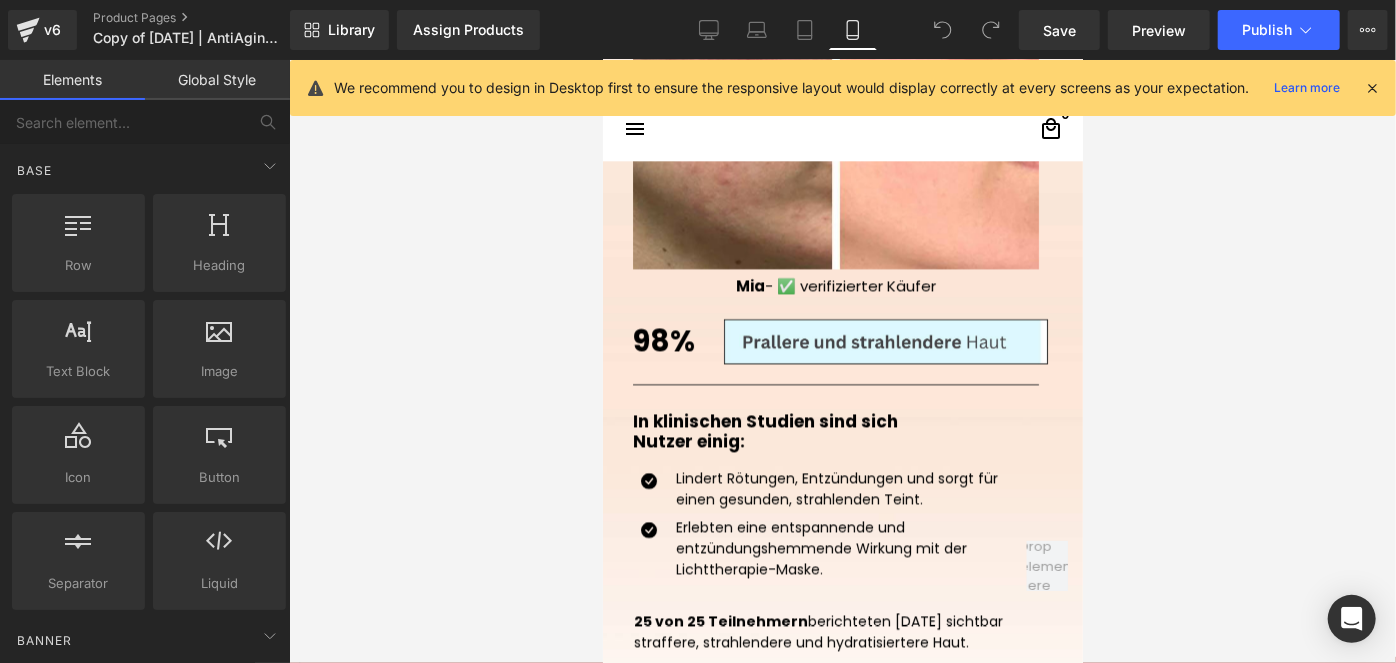 scroll, scrollTop: 2533, scrollLeft: 0, axis: vertical 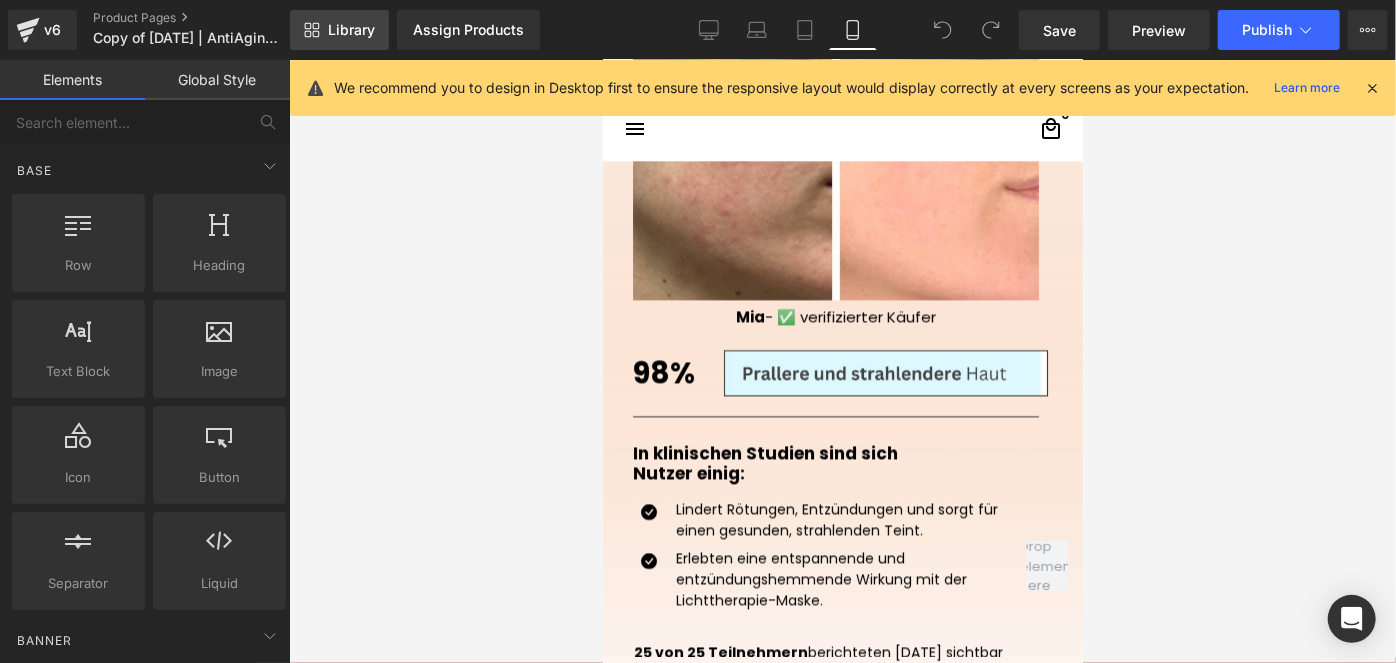 click on "Library" at bounding box center (339, 30) 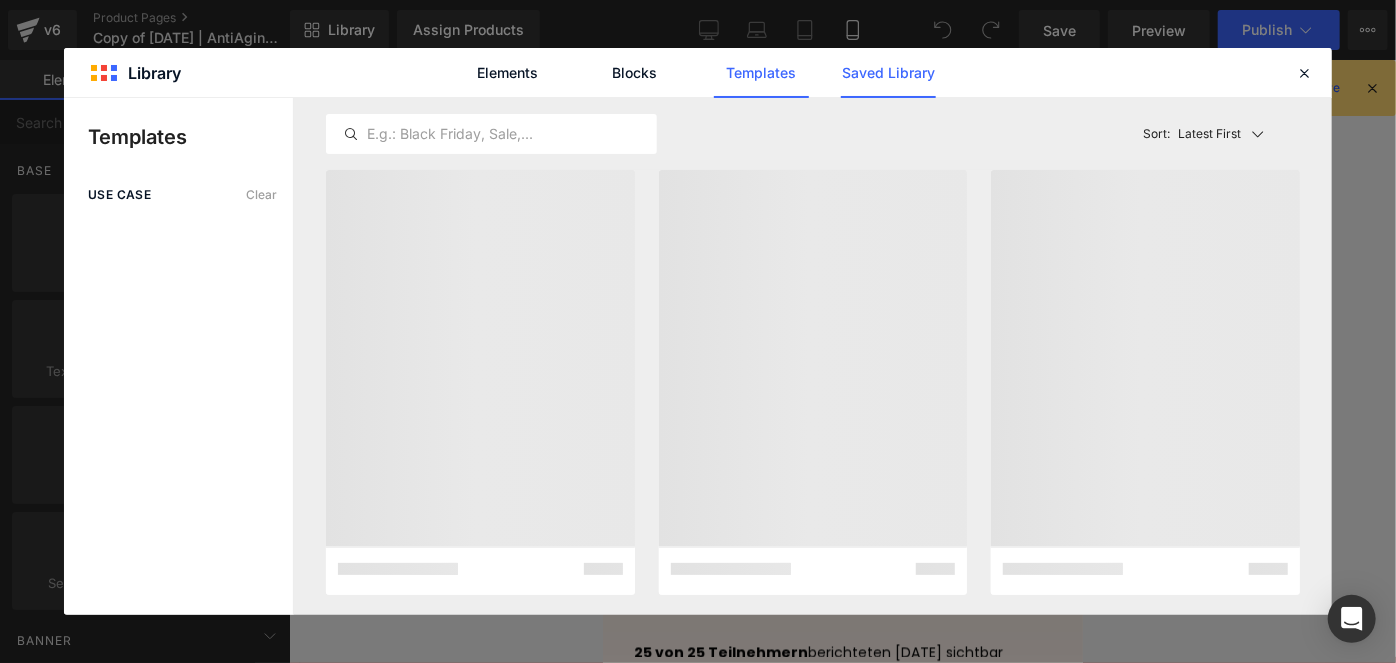 click on "Saved Library" 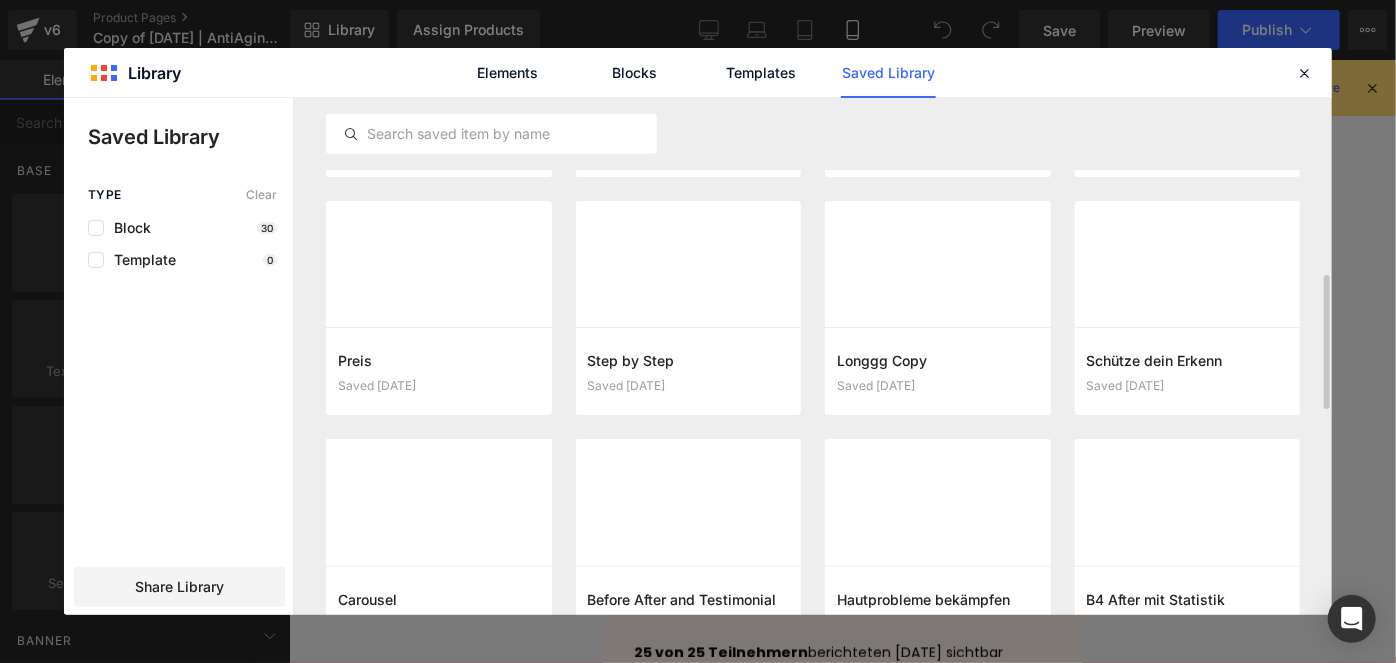 scroll, scrollTop: 824, scrollLeft: 0, axis: vertical 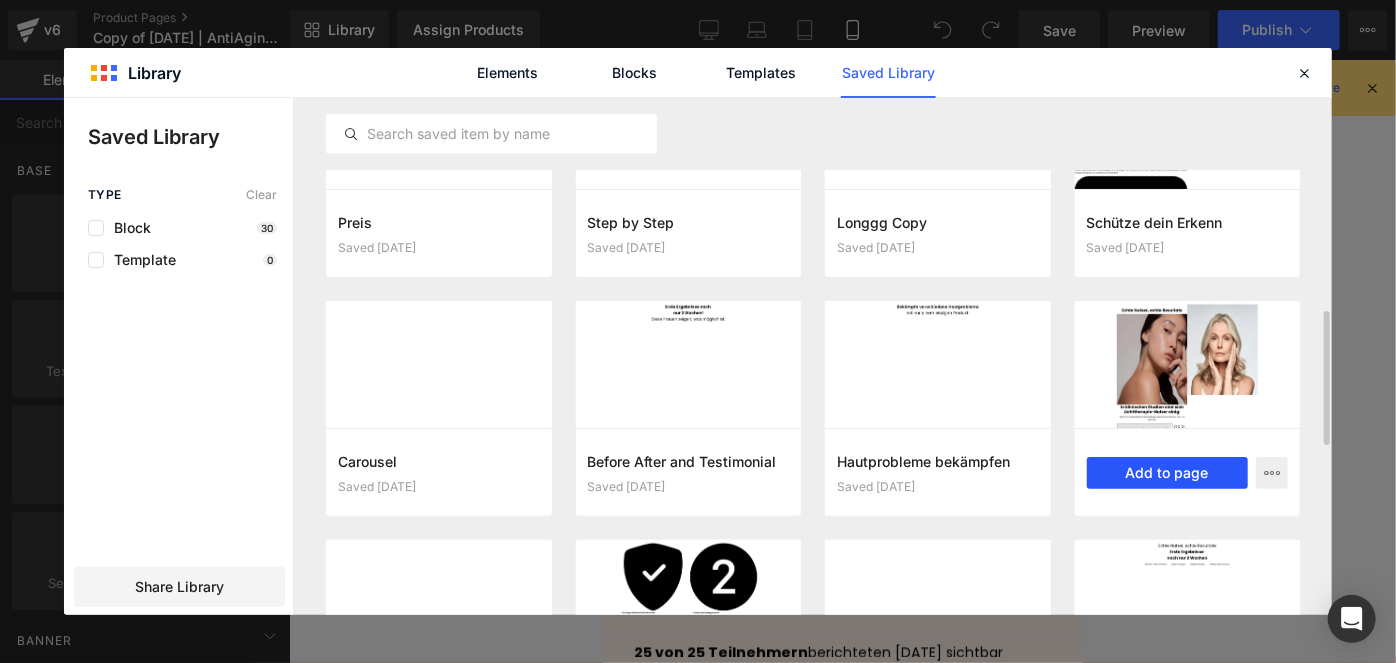 click on "Add to page" at bounding box center (1168, 473) 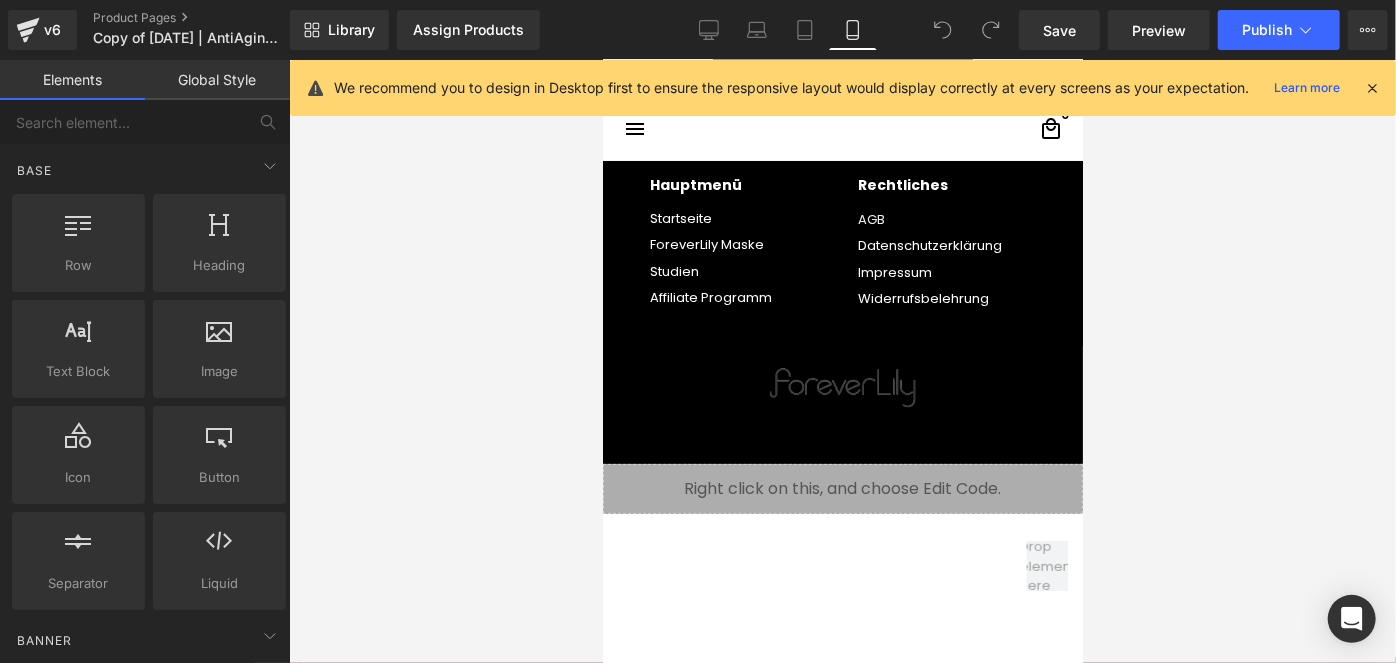 scroll, scrollTop: 7947, scrollLeft: 0, axis: vertical 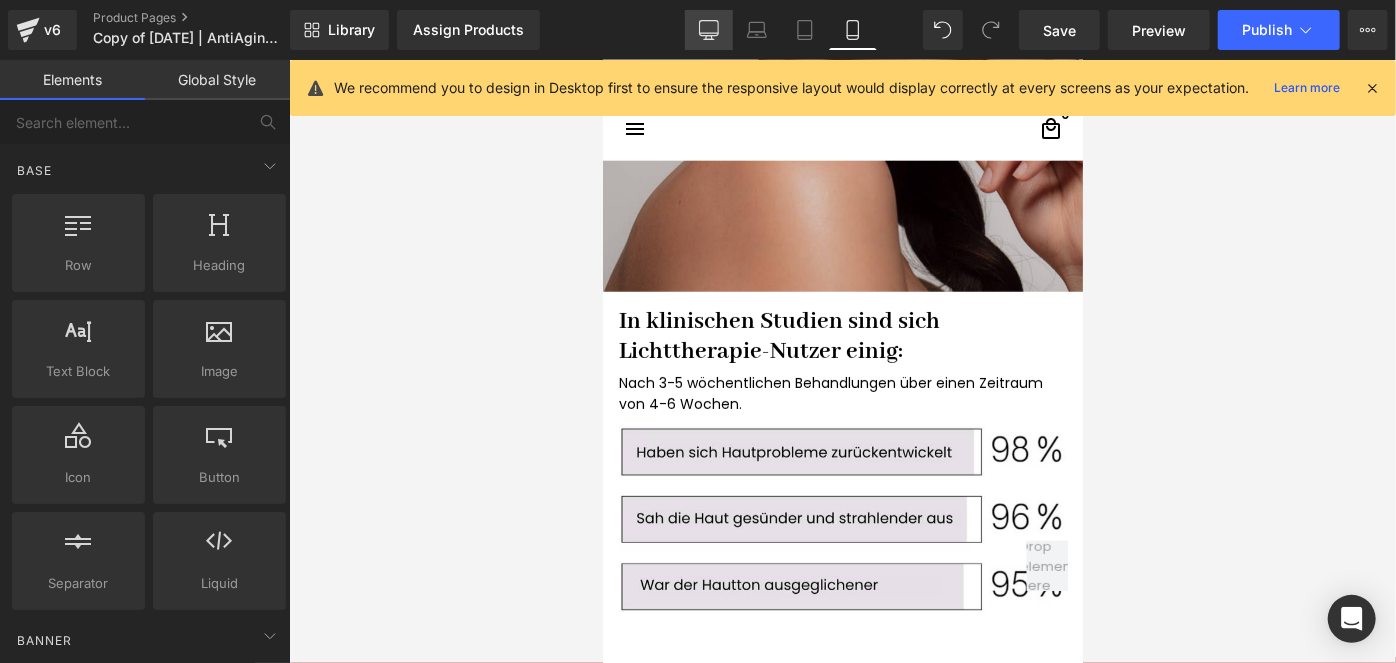 click on "Desktop" at bounding box center [709, 30] 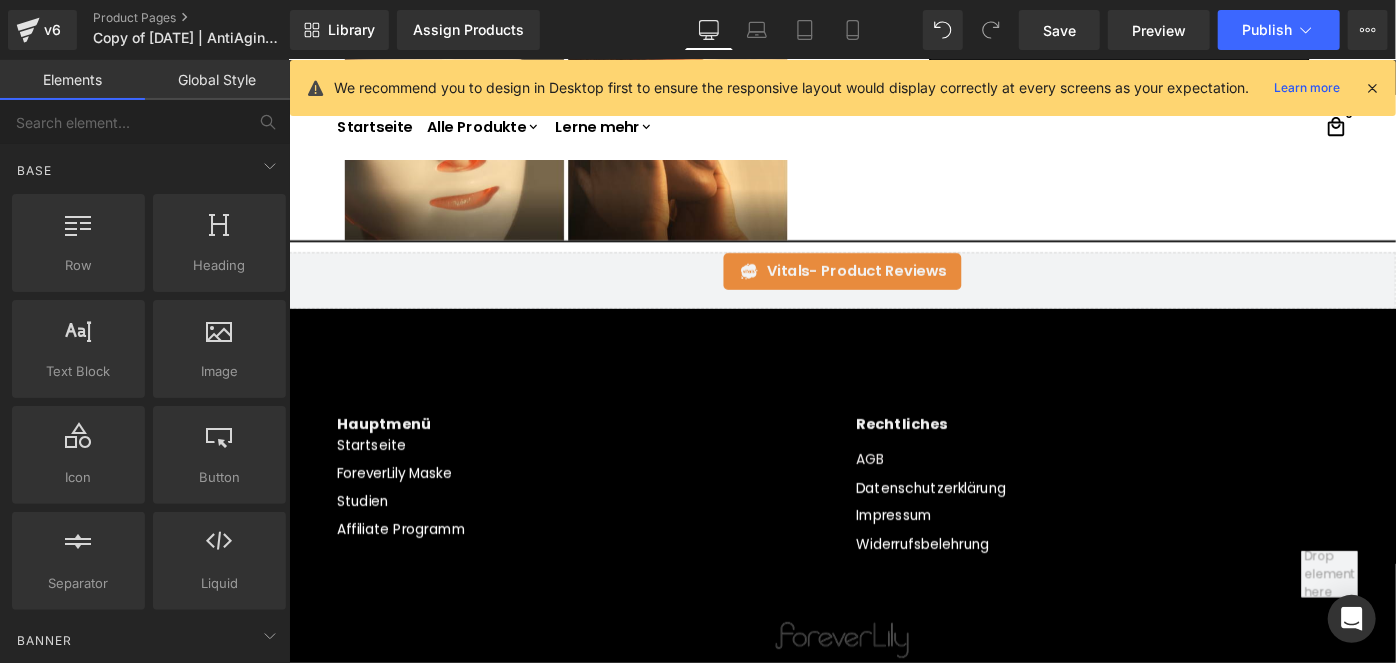 scroll, scrollTop: 4230, scrollLeft: 0, axis: vertical 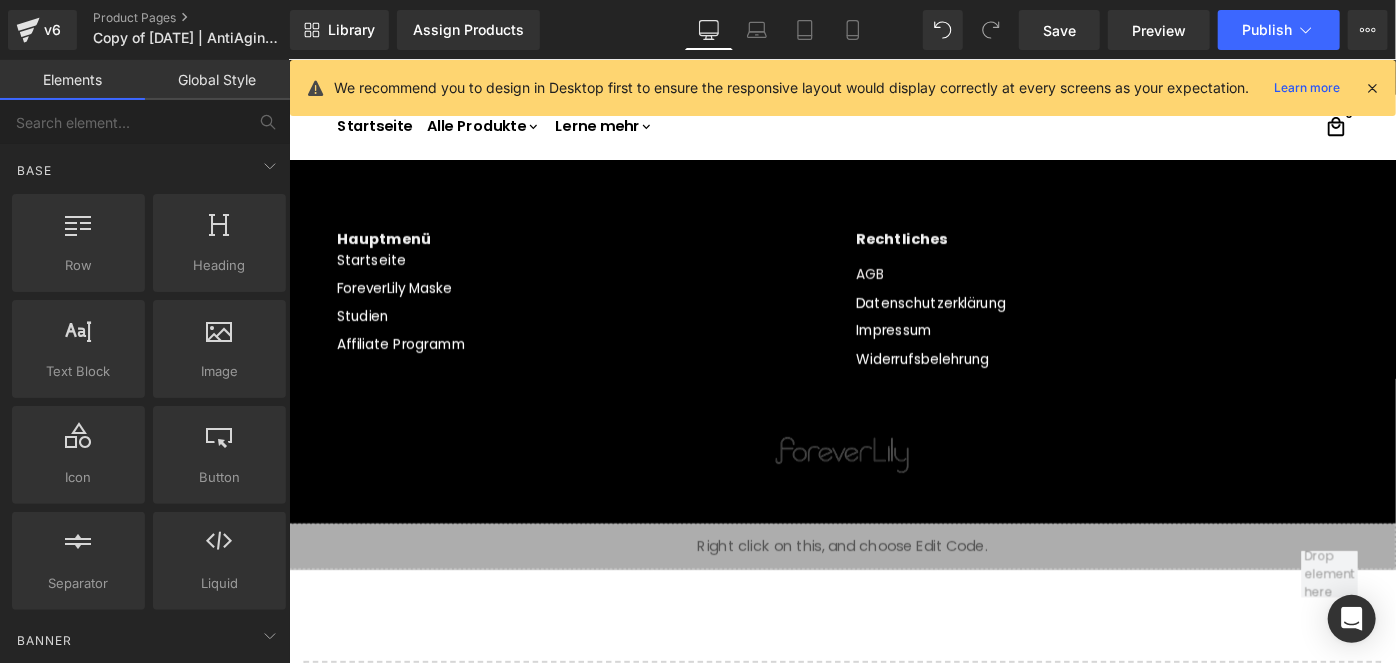 click on "Library Assign Products  Product Preview
No product match your search.  Please try another keyword  Manage assigned products Desktop Desktop Laptop Tablet Mobile Save Preview Publish Scheduled View Live Page View with current Template Save Template to Library Schedule Publish  Optimize  Publish Settings Shortcuts We recommend you to design in Desktop first to ensure the responsive layout would display correctly at every screens as your expectation. Learn more  Your page can’t be published   You've reached the maximum number of published pages on your plan  (4/999999).  You need to upgrade your plan or unpublish all your pages to get 1 publish slot.   Unpublish pages   Upgrade plan" at bounding box center [843, 30] 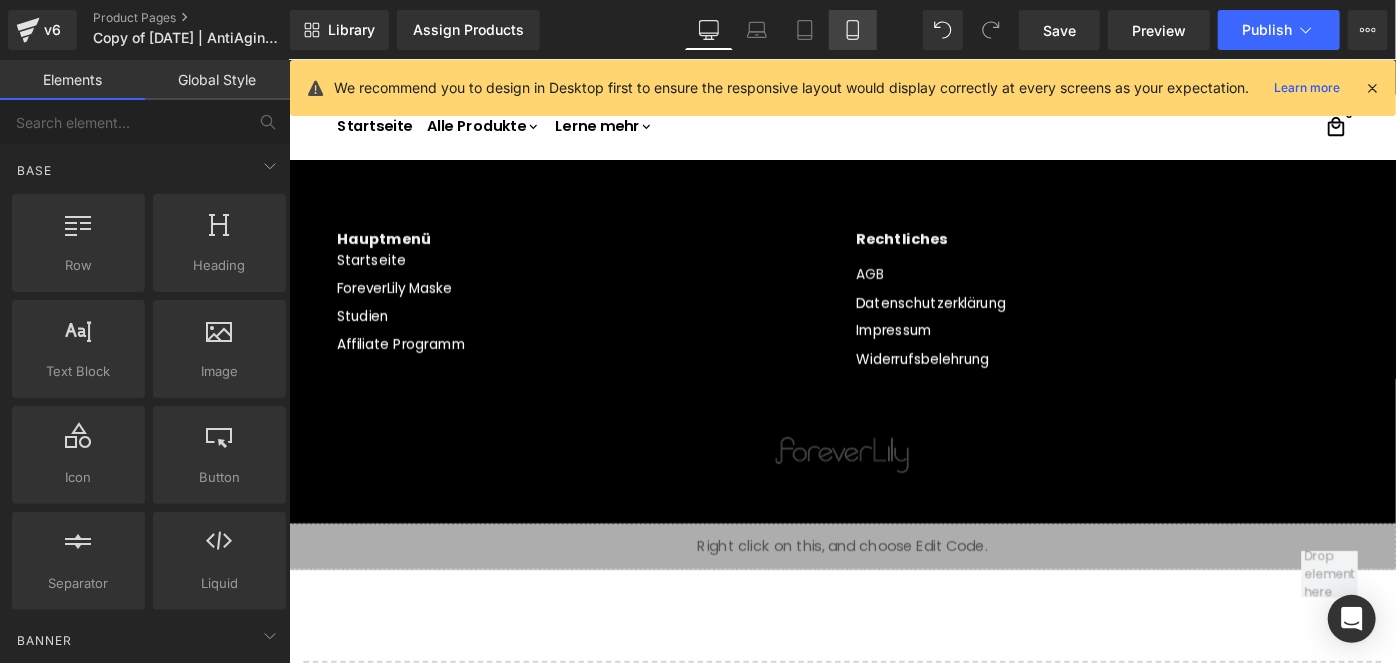 click 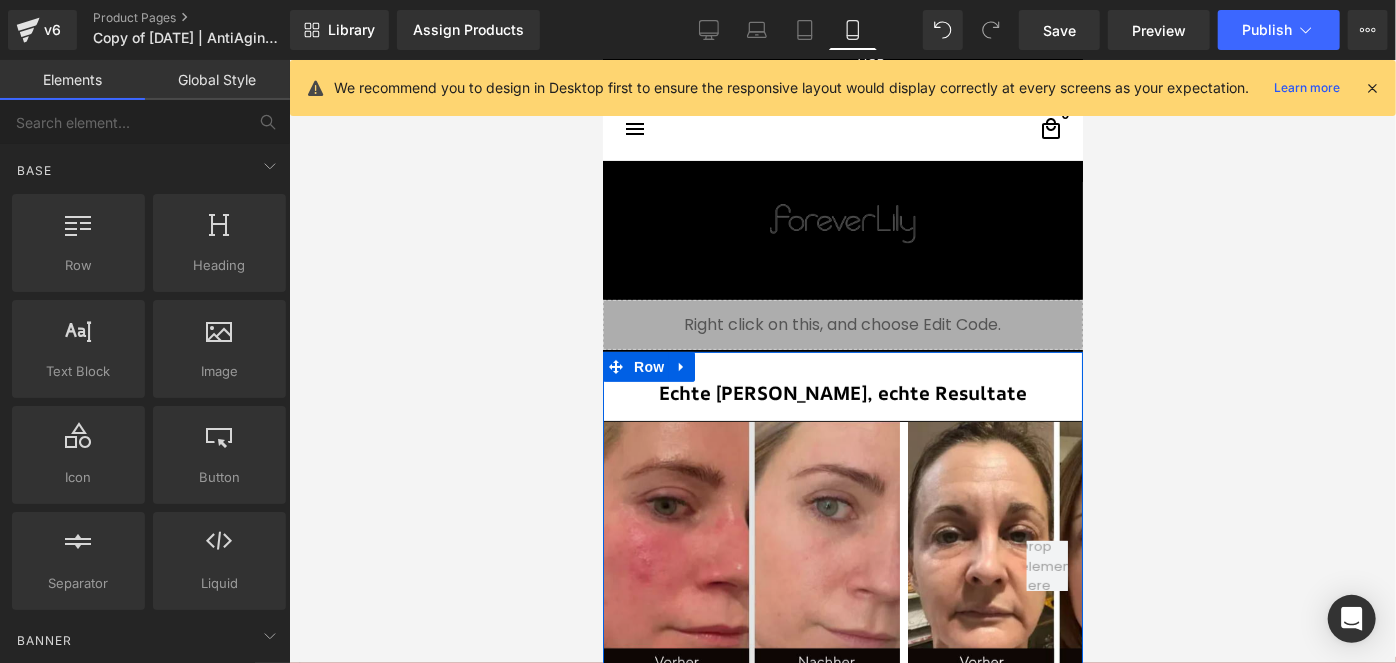 scroll, scrollTop: 7979, scrollLeft: 0, axis: vertical 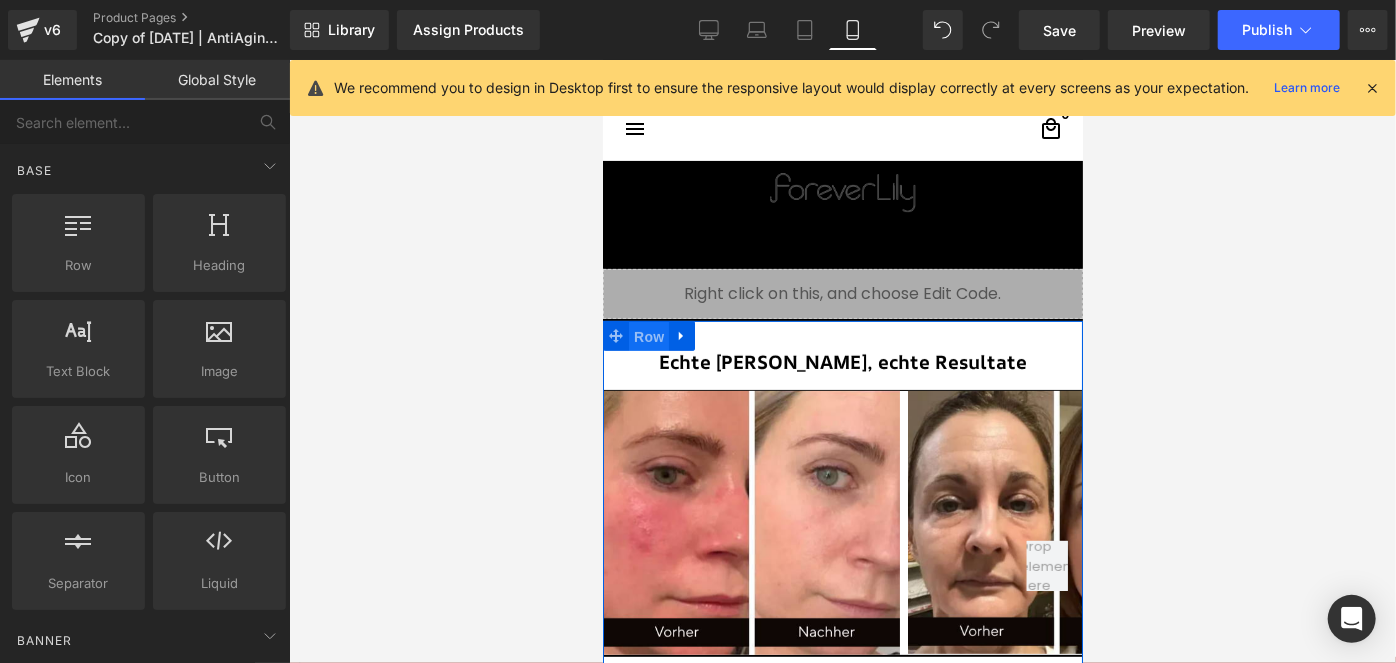 drag, startPoint x: 634, startPoint y: 324, endPoint x: 914, endPoint y: 310, distance: 280.3498 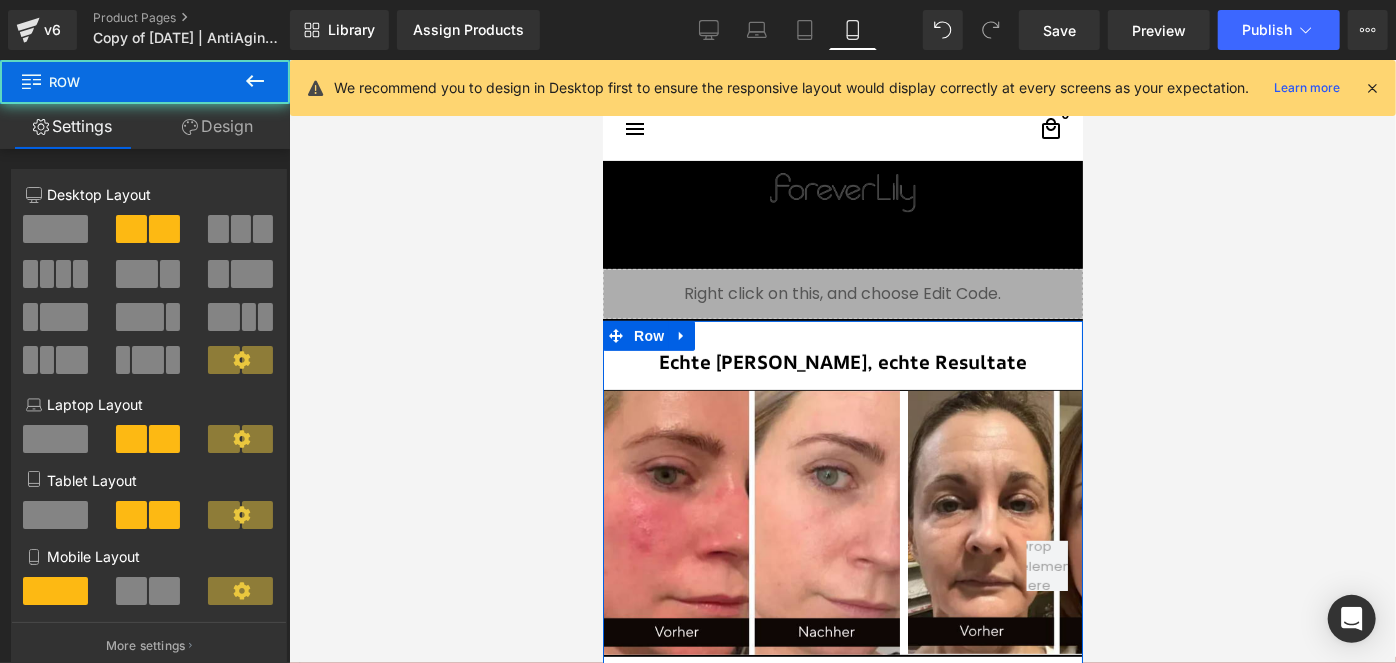 click on "Design" at bounding box center (217, 126) 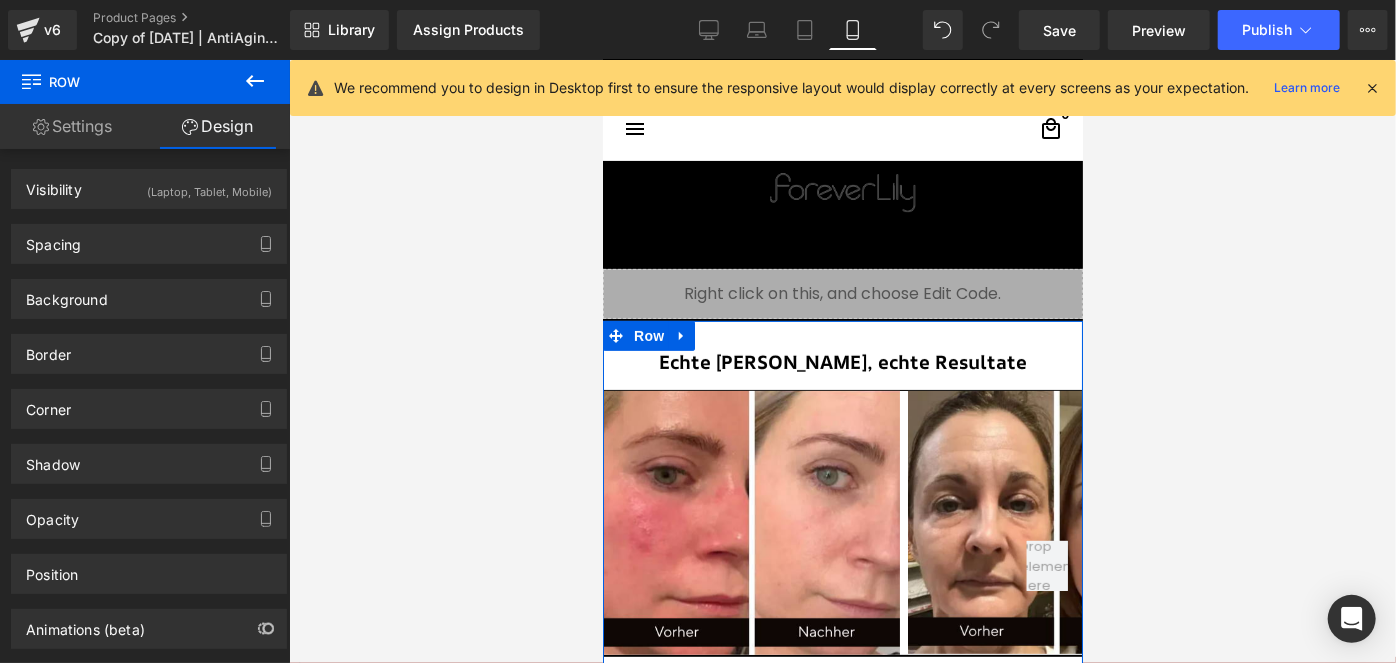 click on "(Laptop, Tablet, Mobile)" at bounding box center [209, 186] 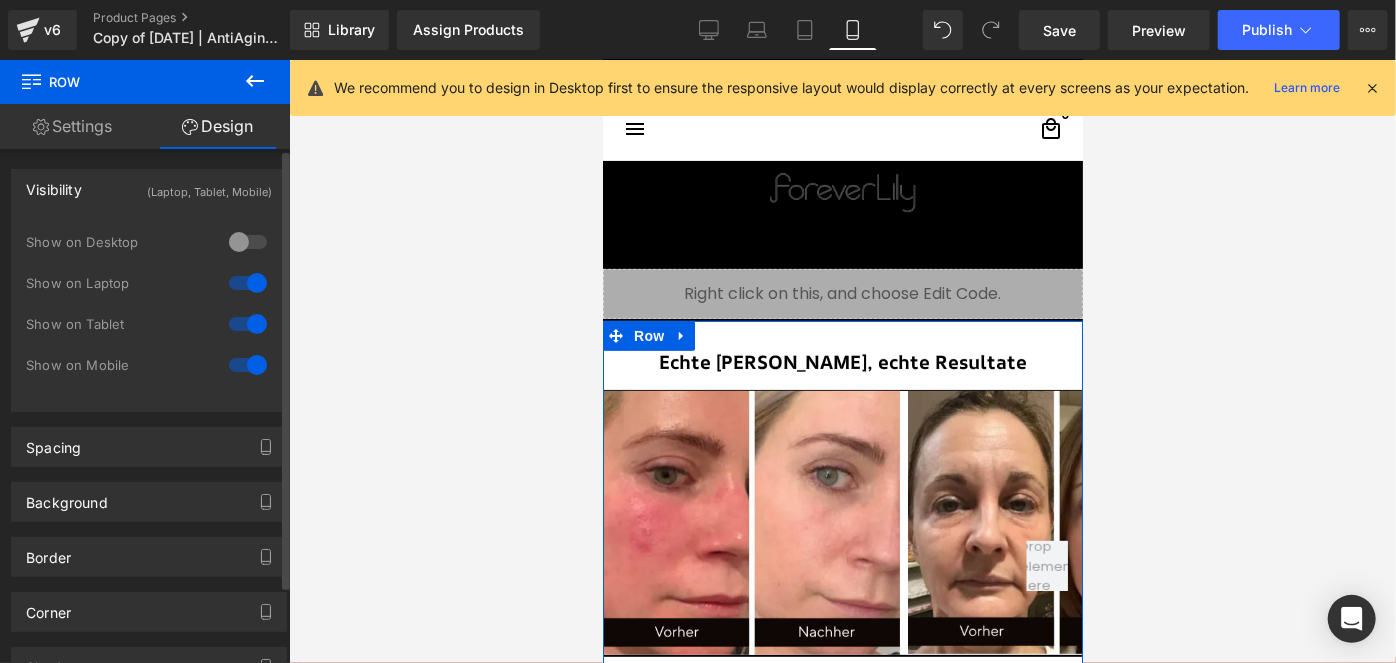 click at bounding box center [248, 242] 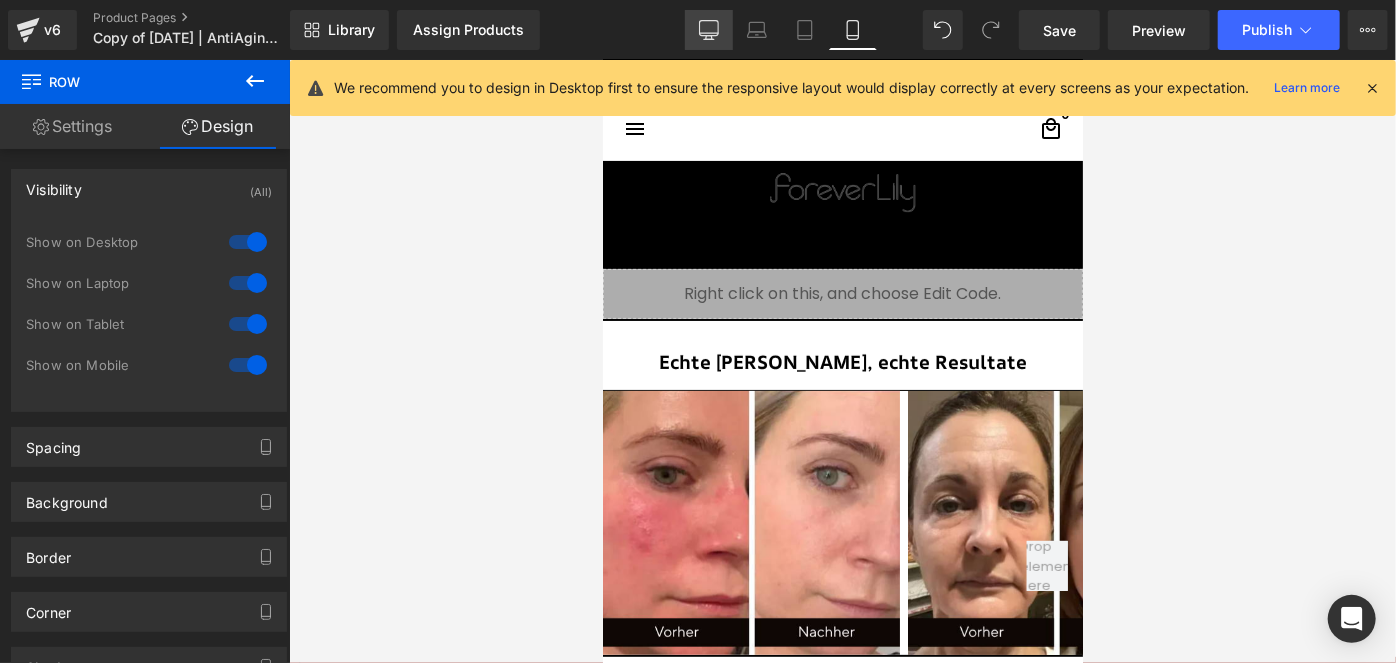 click 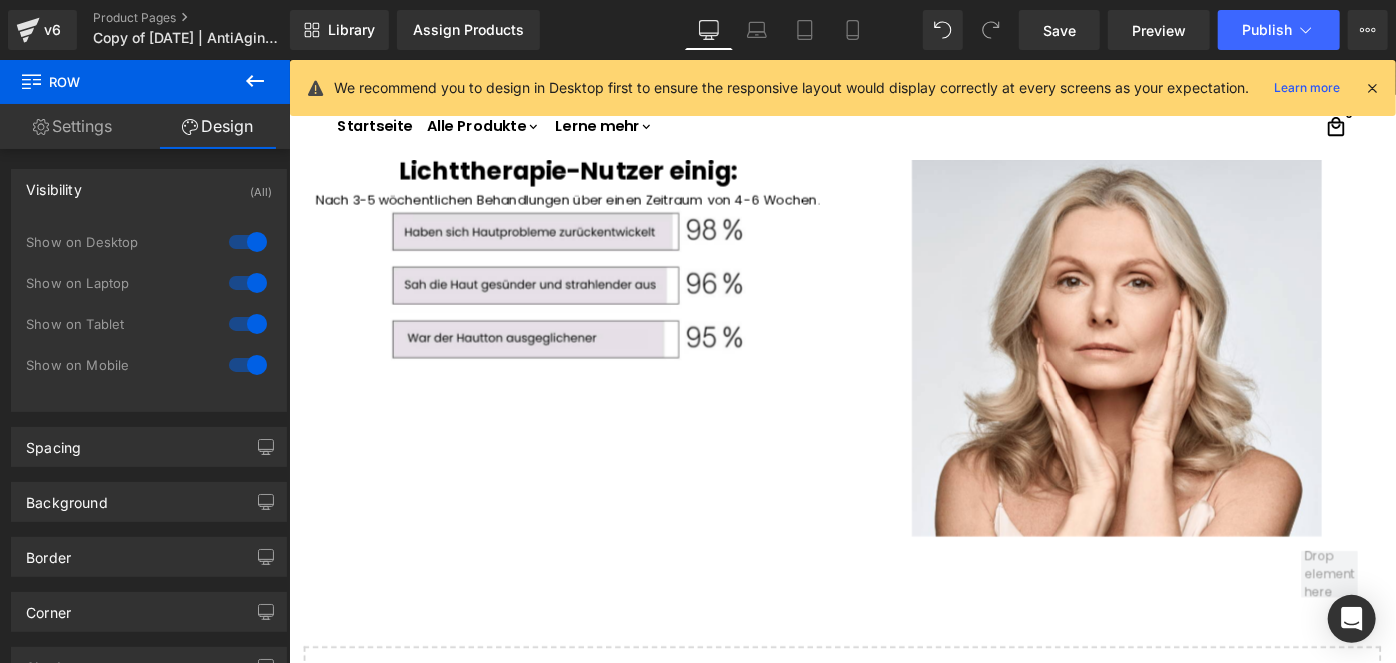 scroll, scrollTop: 4736, scrollLeft: 0, axis: vertical 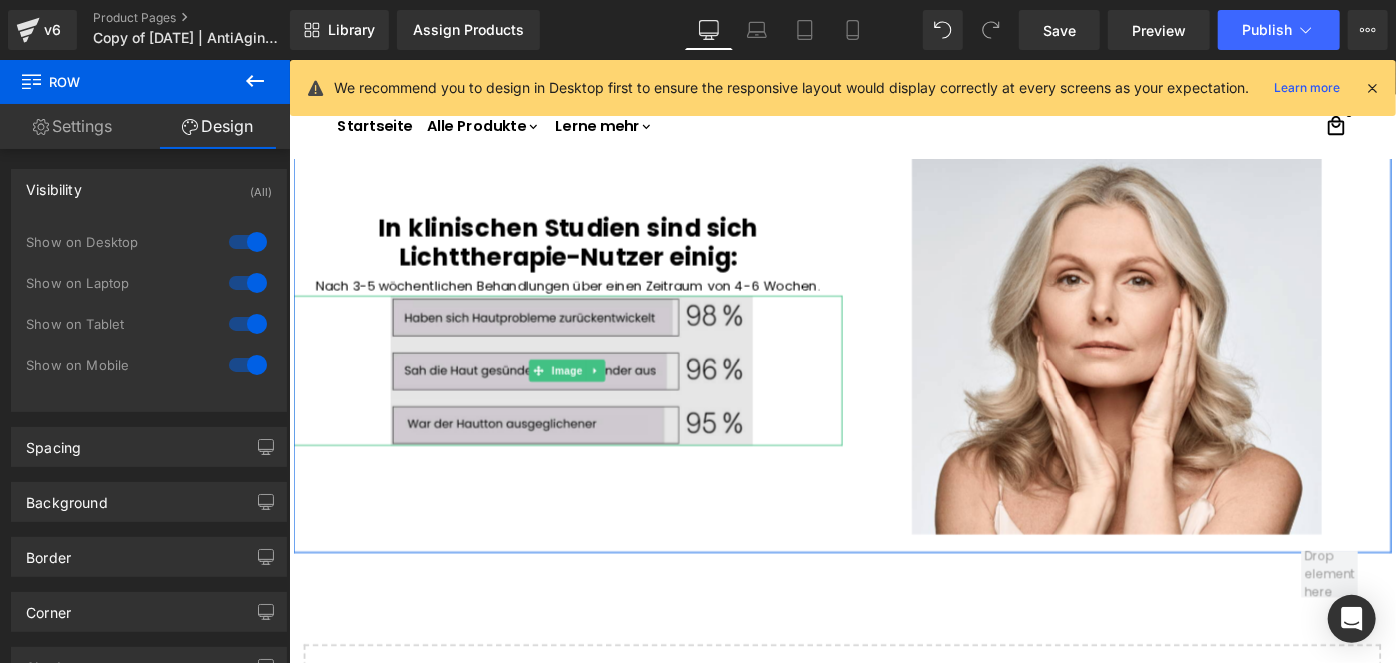 click at bounding box center [593, 399] 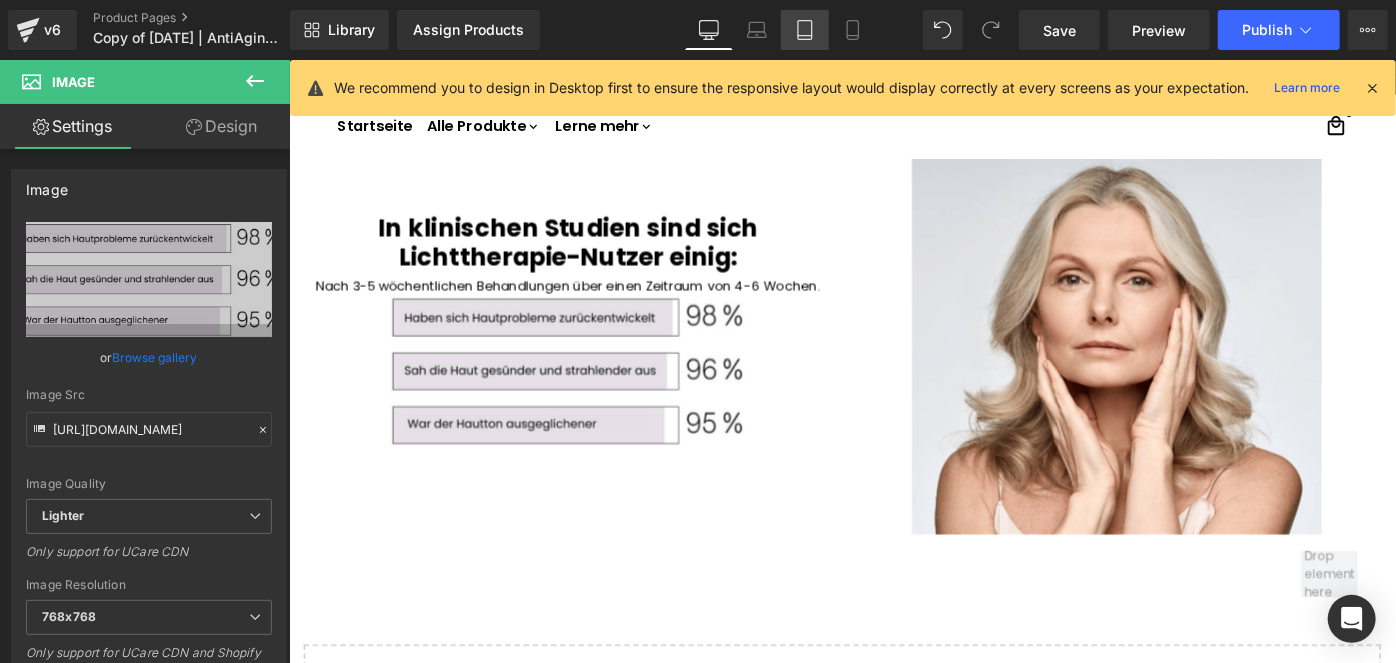 click 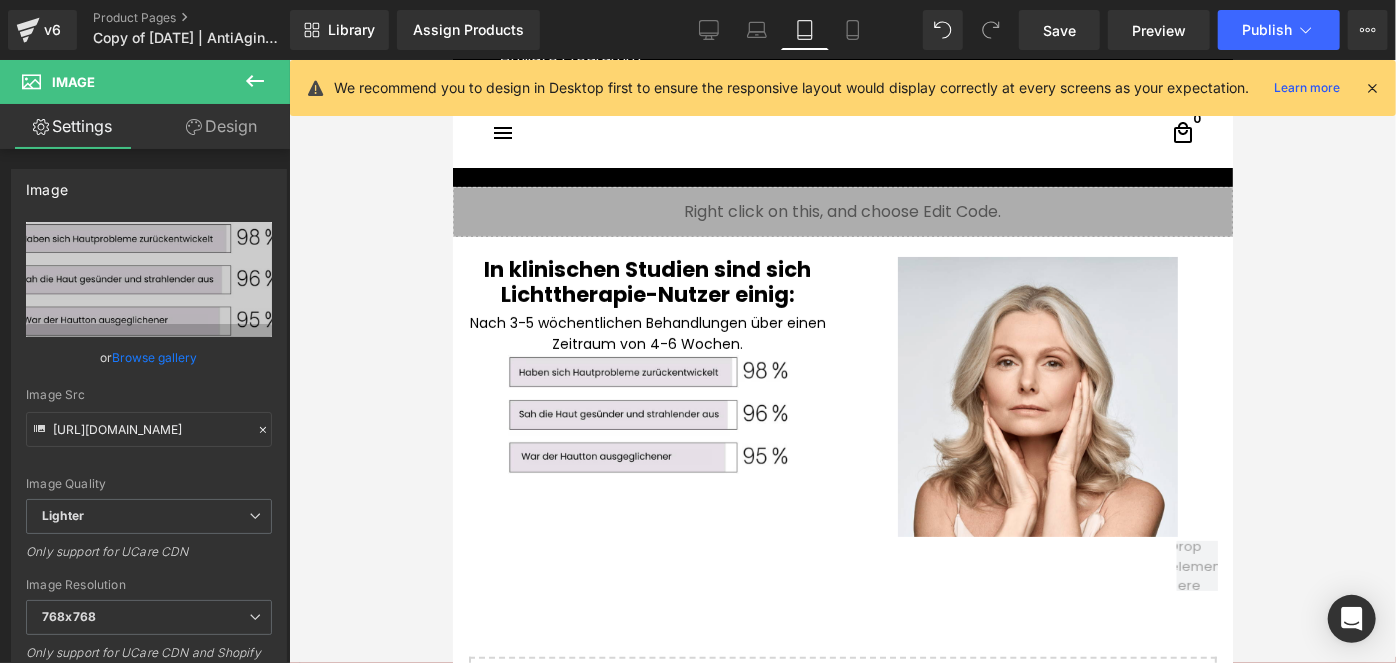 scroll, scrollTop: 4168, scrollLeft: 0, axis: vertical 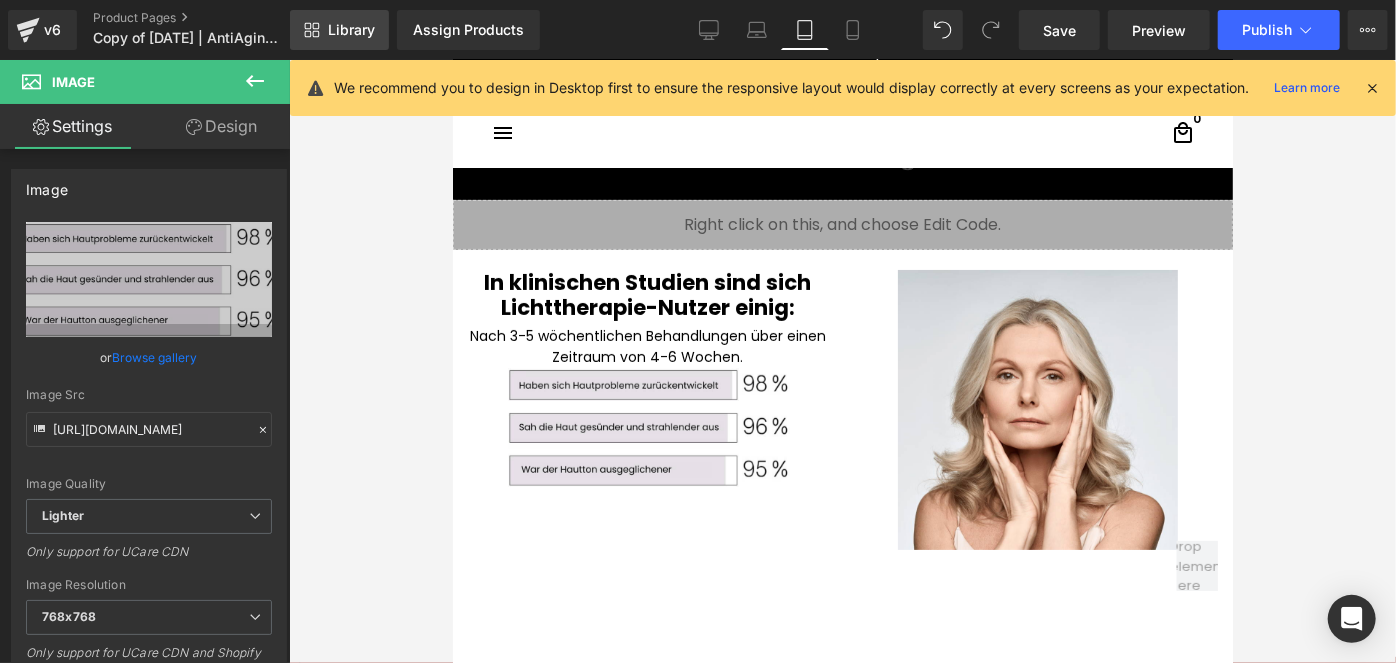 click on "Library" at bounding box center [351, 30] 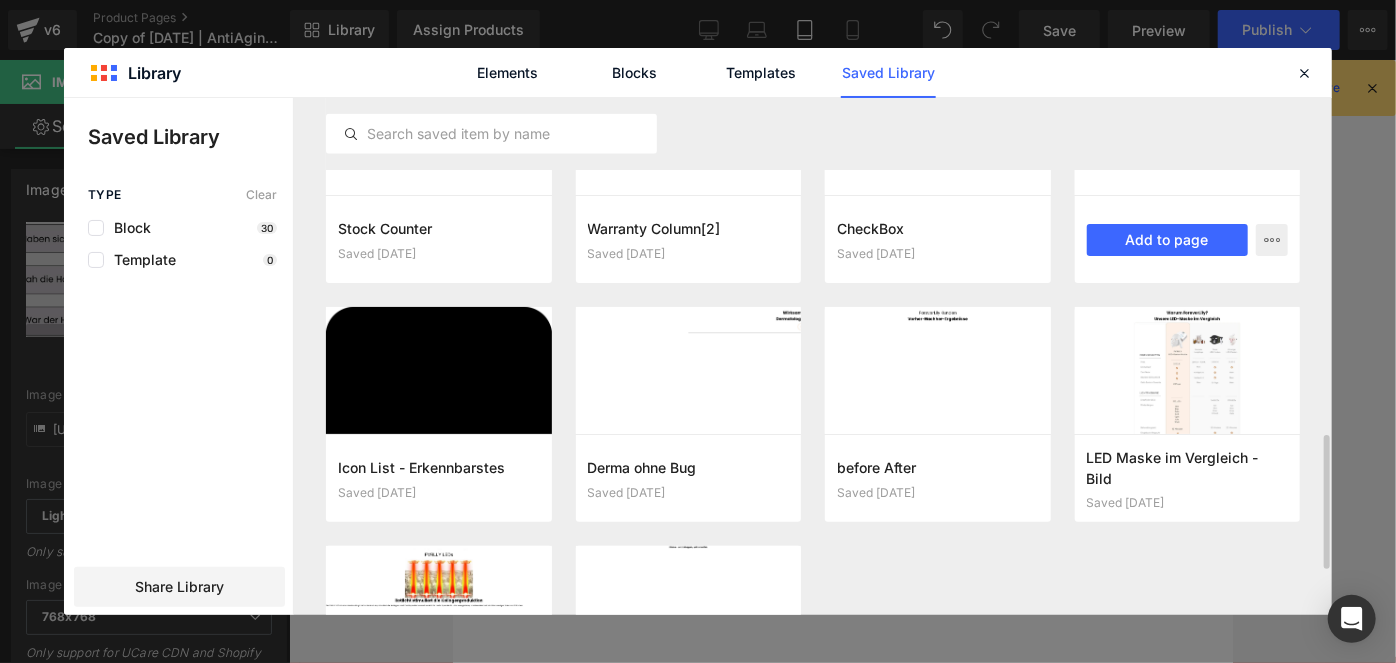 scroll, scrollTop: 1160, scrollLeft: 0, axis: vertical 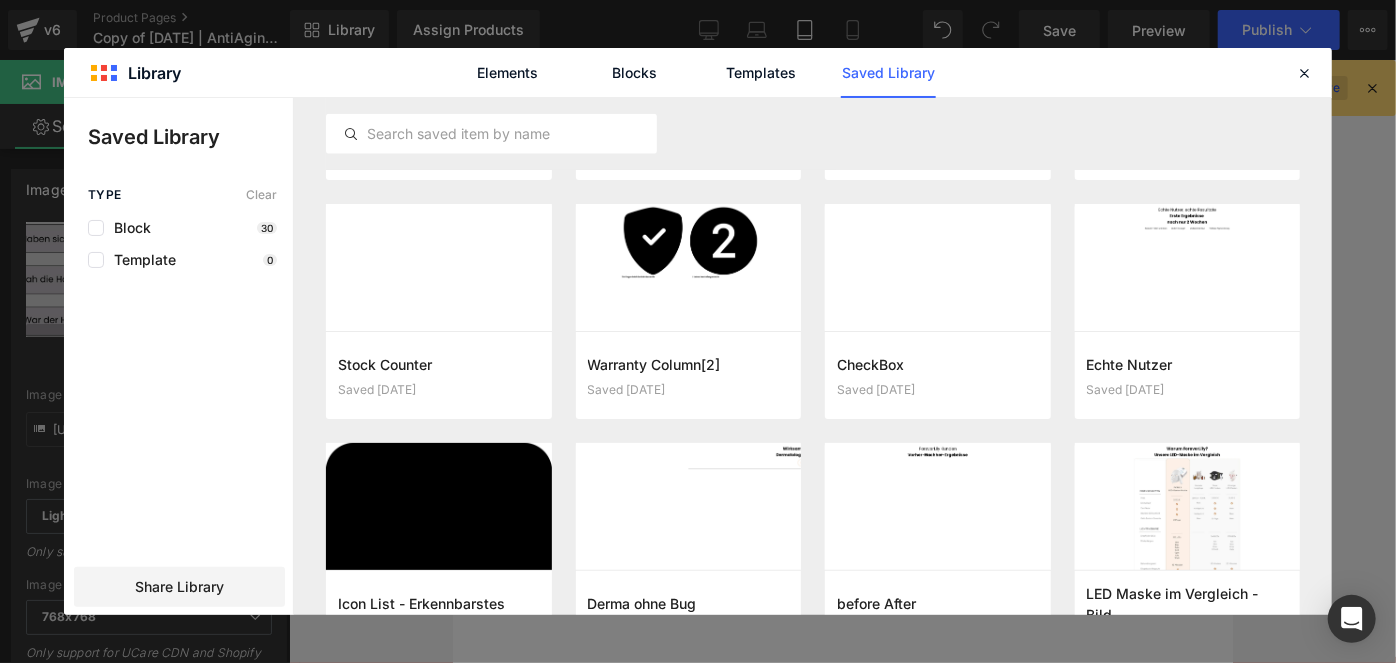 click at bounding box center [1304, 73] 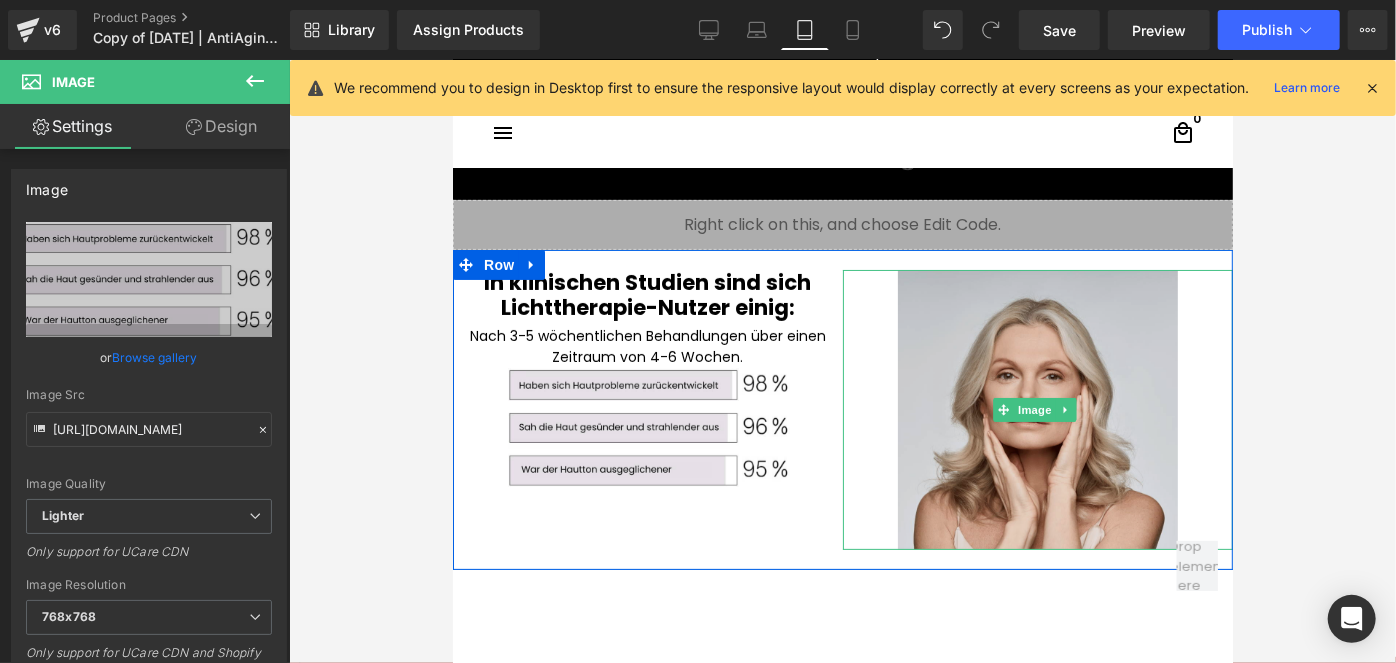 click at bounding box center [1037, 409] 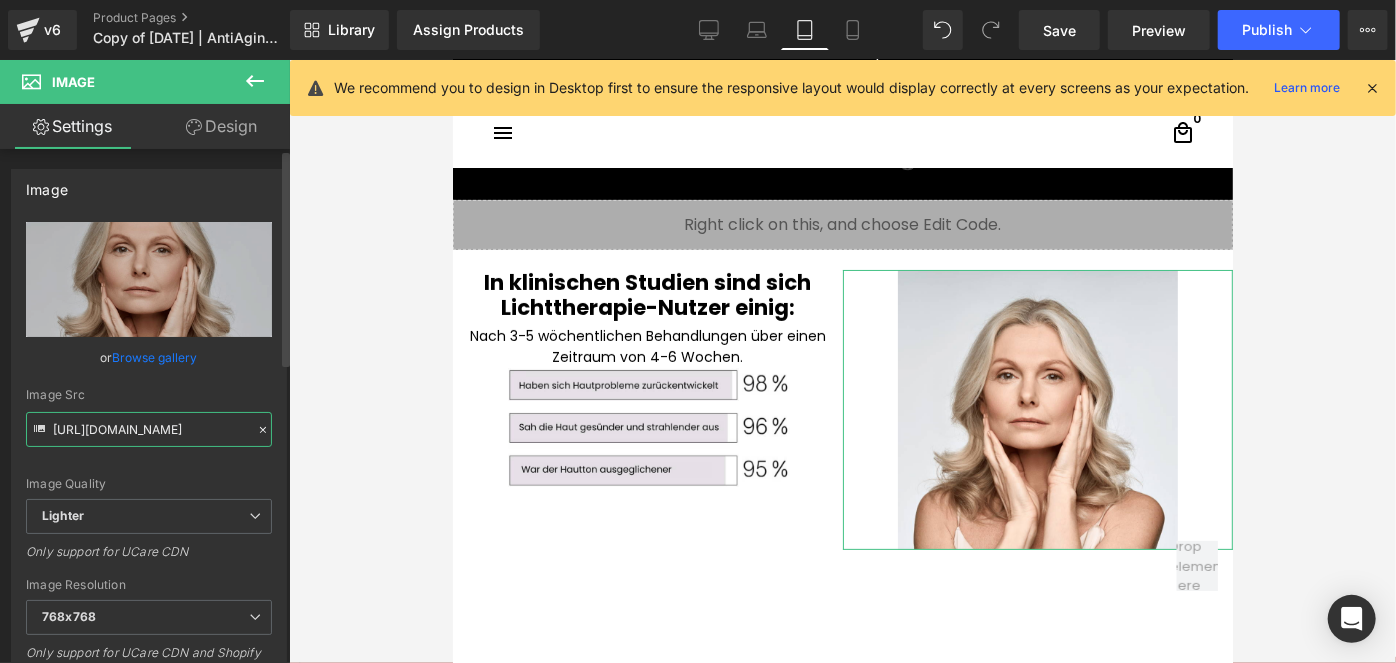 click on "[URL][DOMAIN_NAME]" at bounding box center (149, 429) 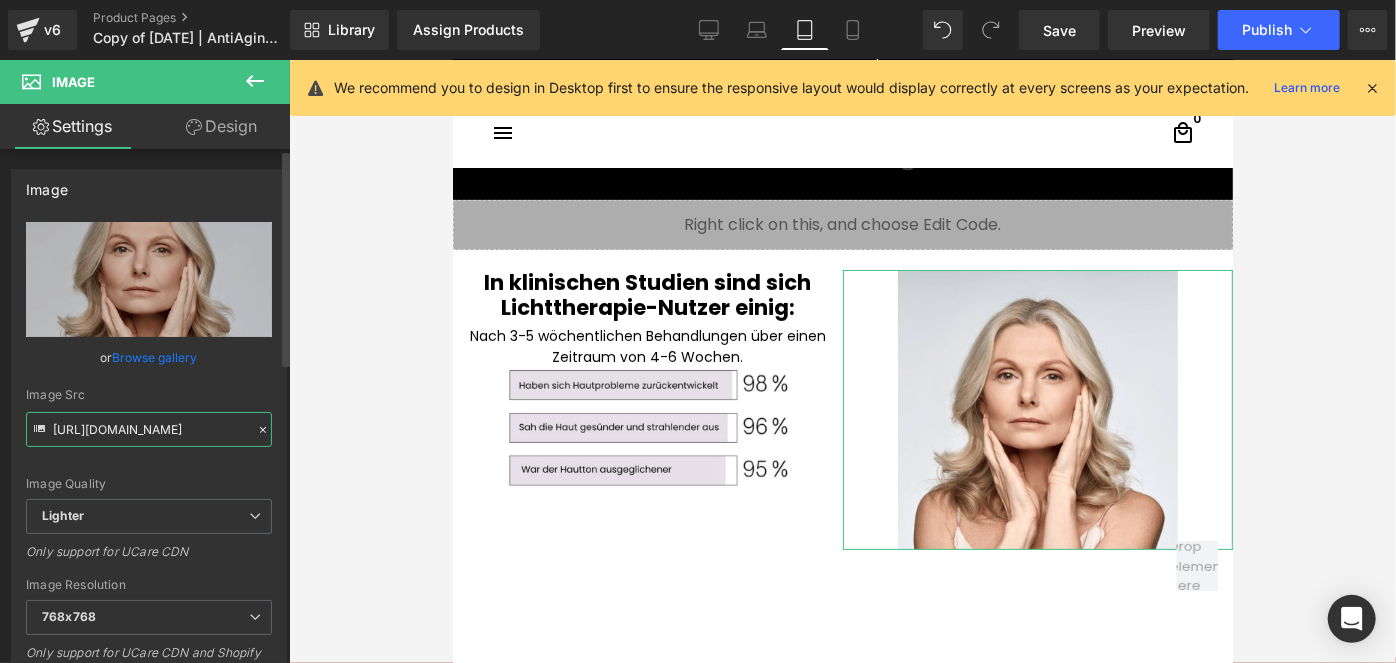 click on "[URL][DOMAIN_NAME]" at bounding box center (149, 429) 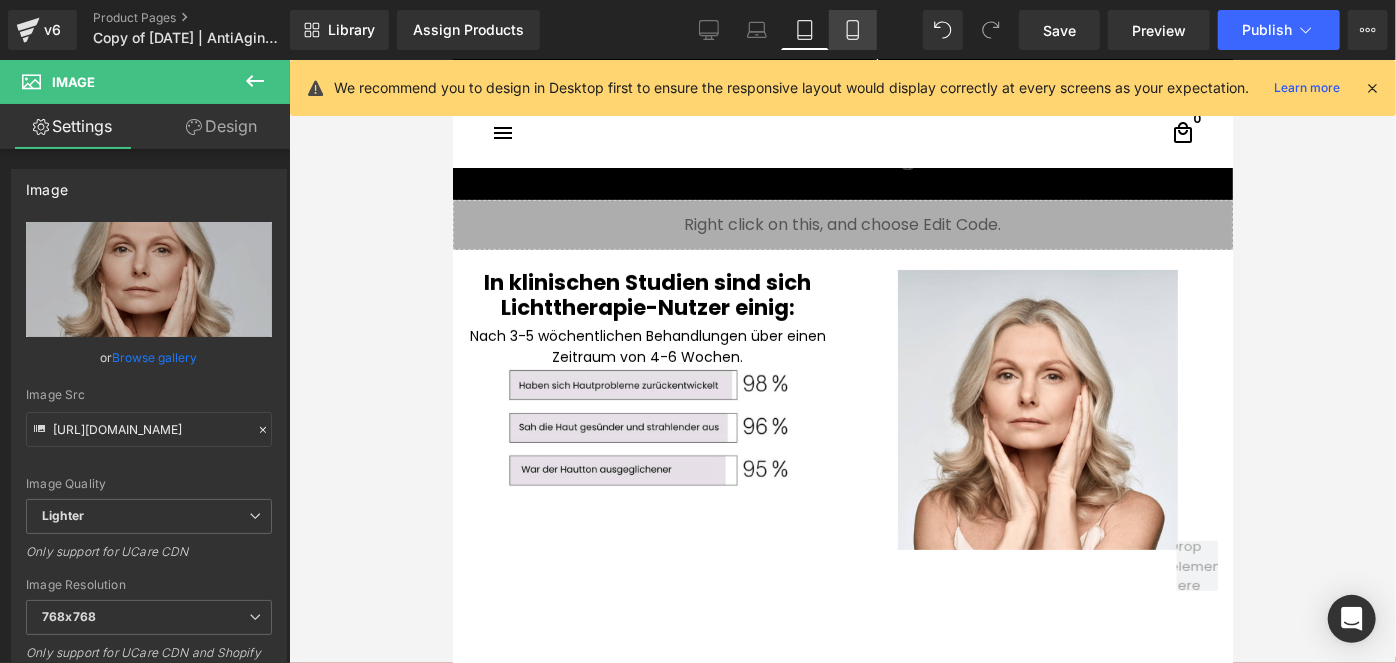 click on "Mobile" at bounding box center [853, 30] 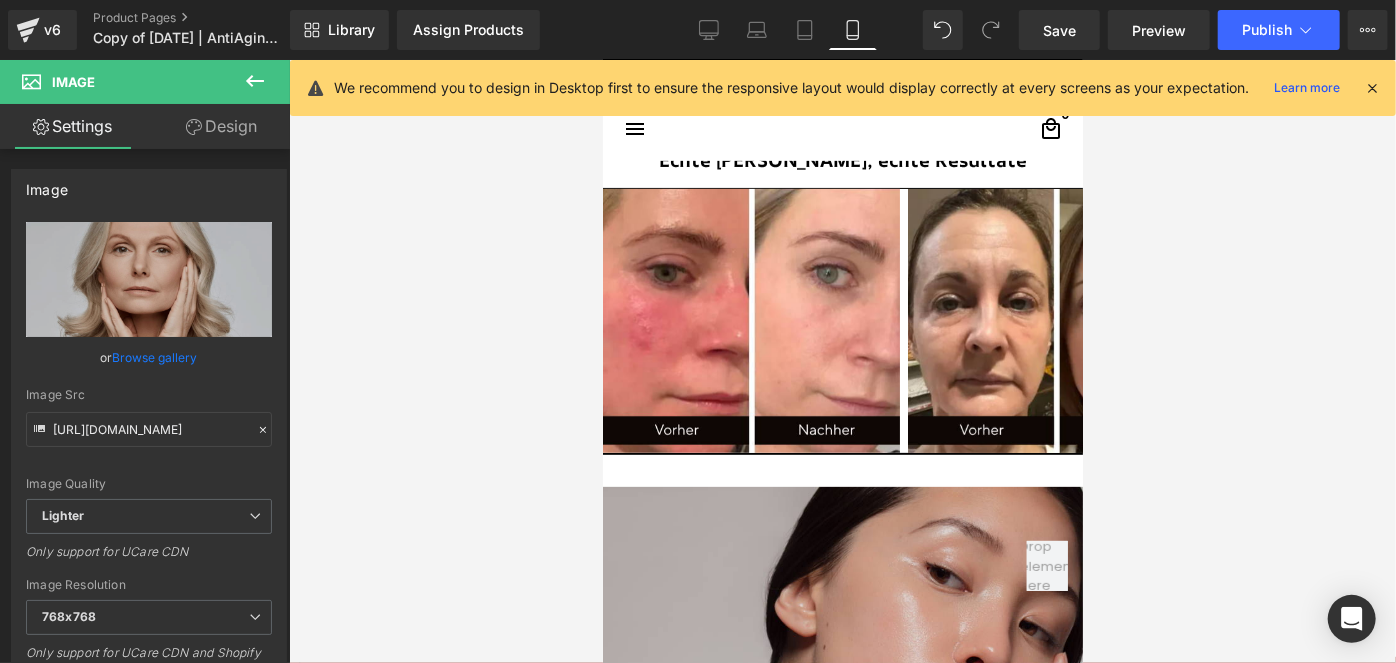 scroll, scrollTop: 8454, scrollLeft: 0, axis: vertical 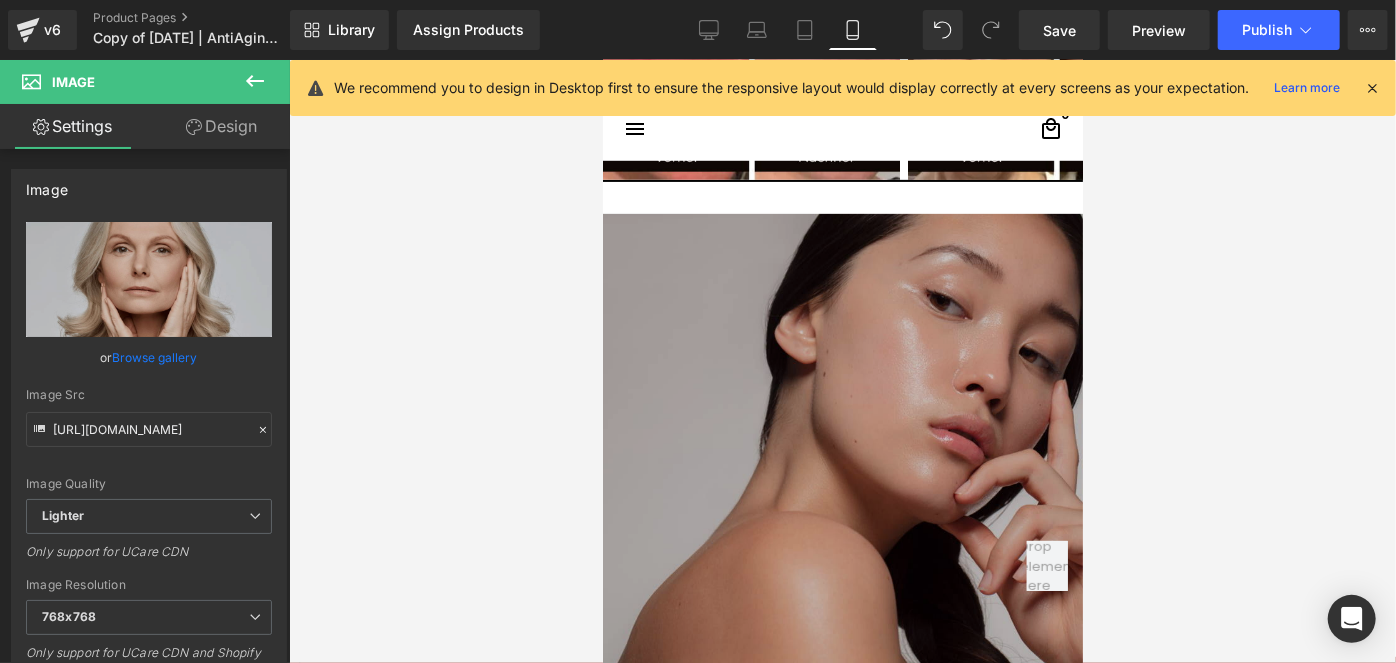 click at bounding box center [842, 453] 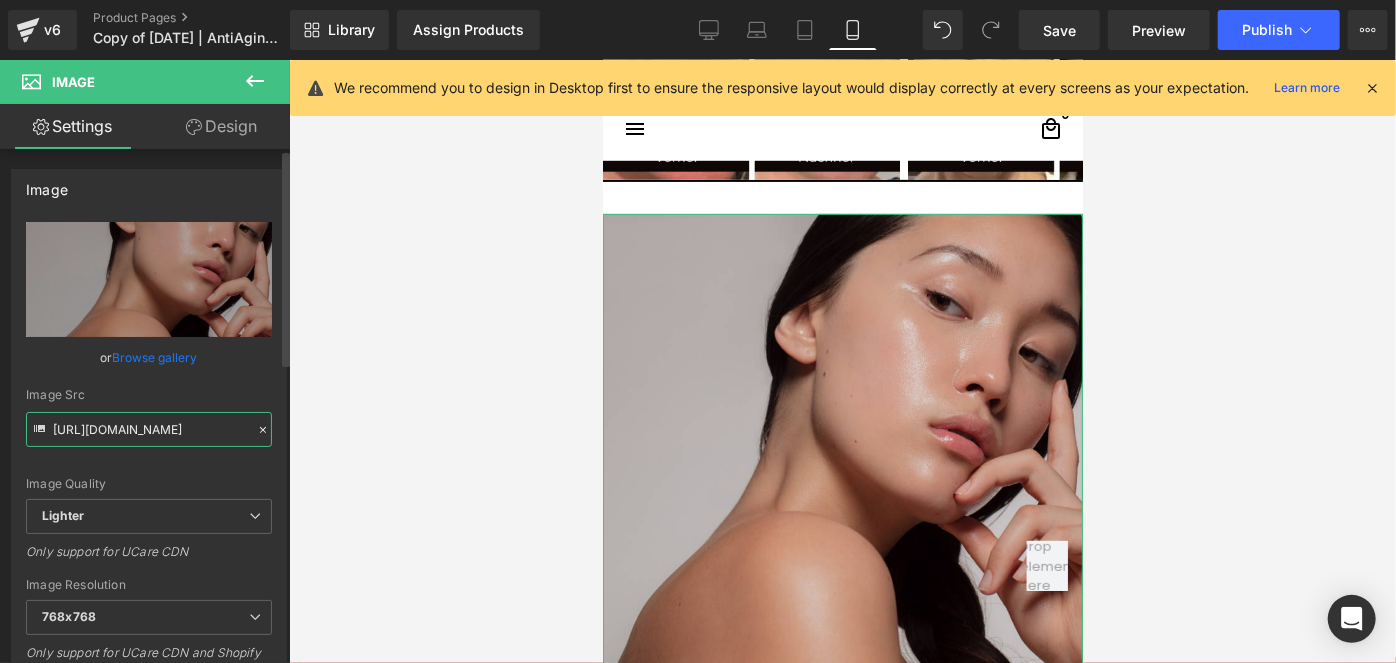 click on "[URL][DOMAIN_NAME]" at bounding box center [149, 429] 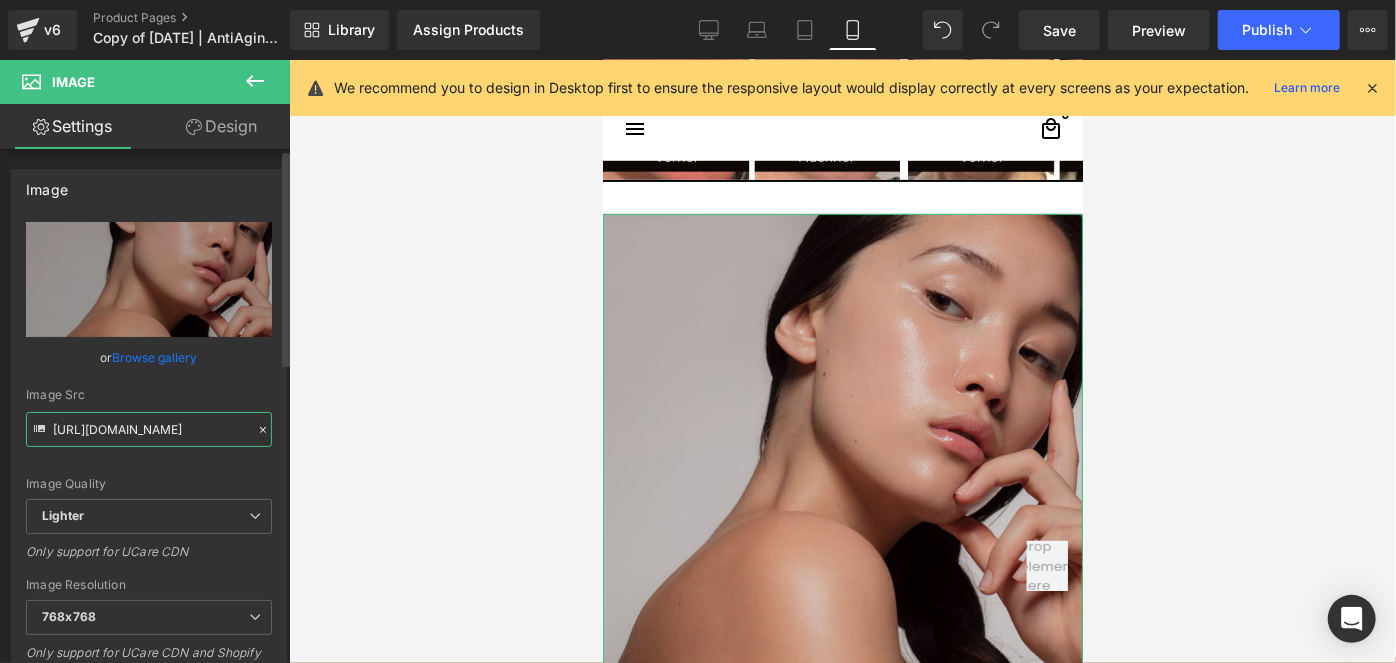 click on "[URL][DOMAIN_NAME]" at bounding box center (149, 429) 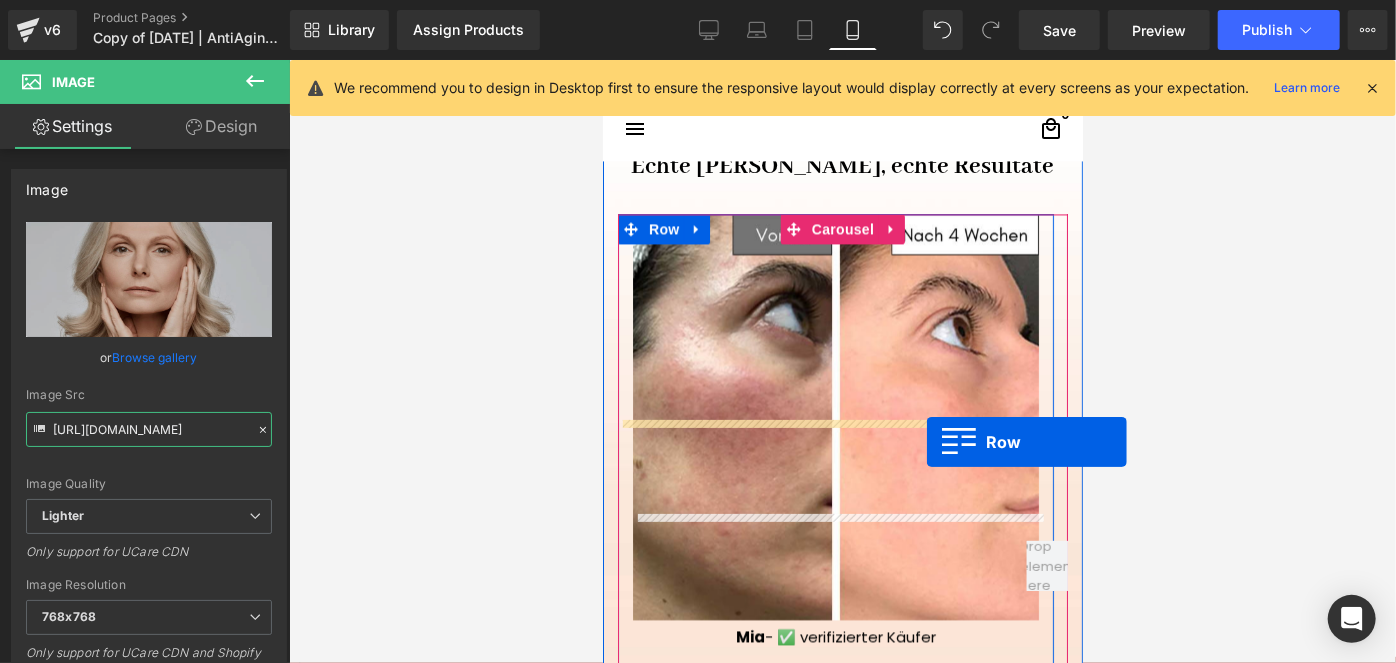 scroll, scrollTop: 1909, scrollLeft: 0, axis: vertical 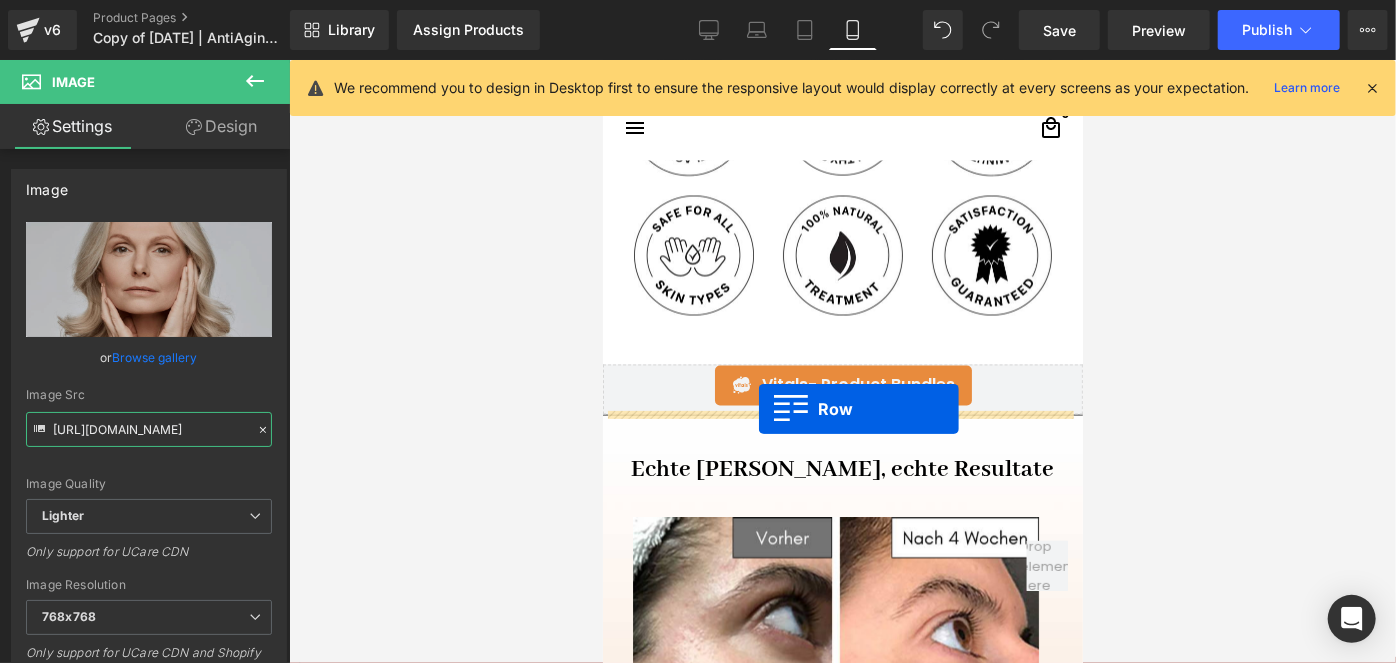 drag, startPoint x: 644, startPoint y: 400, endPoint x: 758, endPoint y: 407, distance: 114.21471 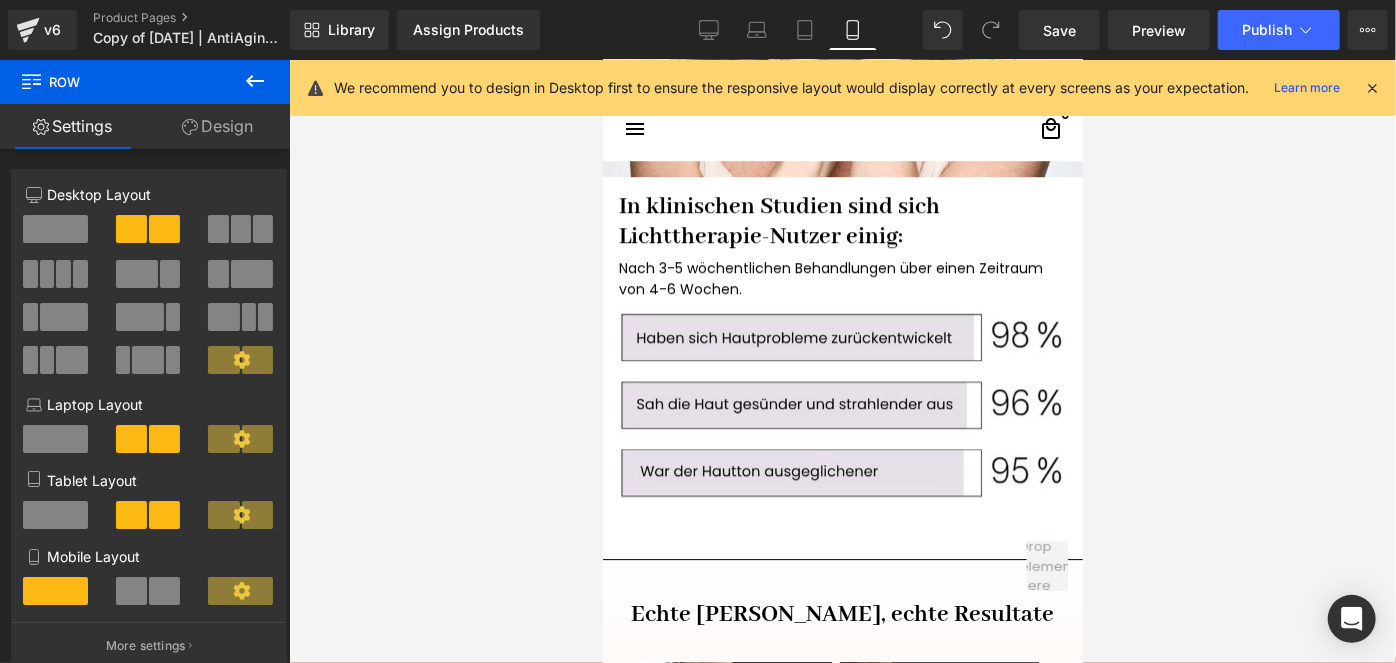 scroll, scrollTop: 3181, scrollLeft: 0, axis: vertical 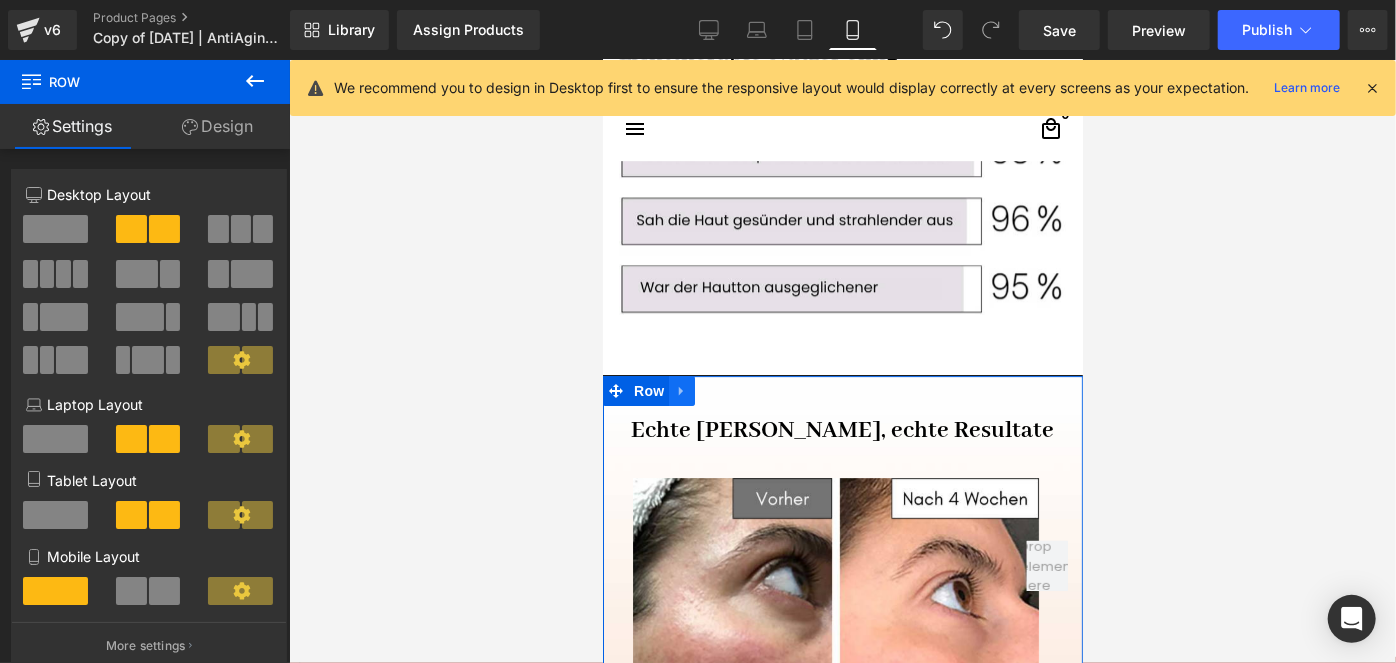 click at bounding box center [681, 390] 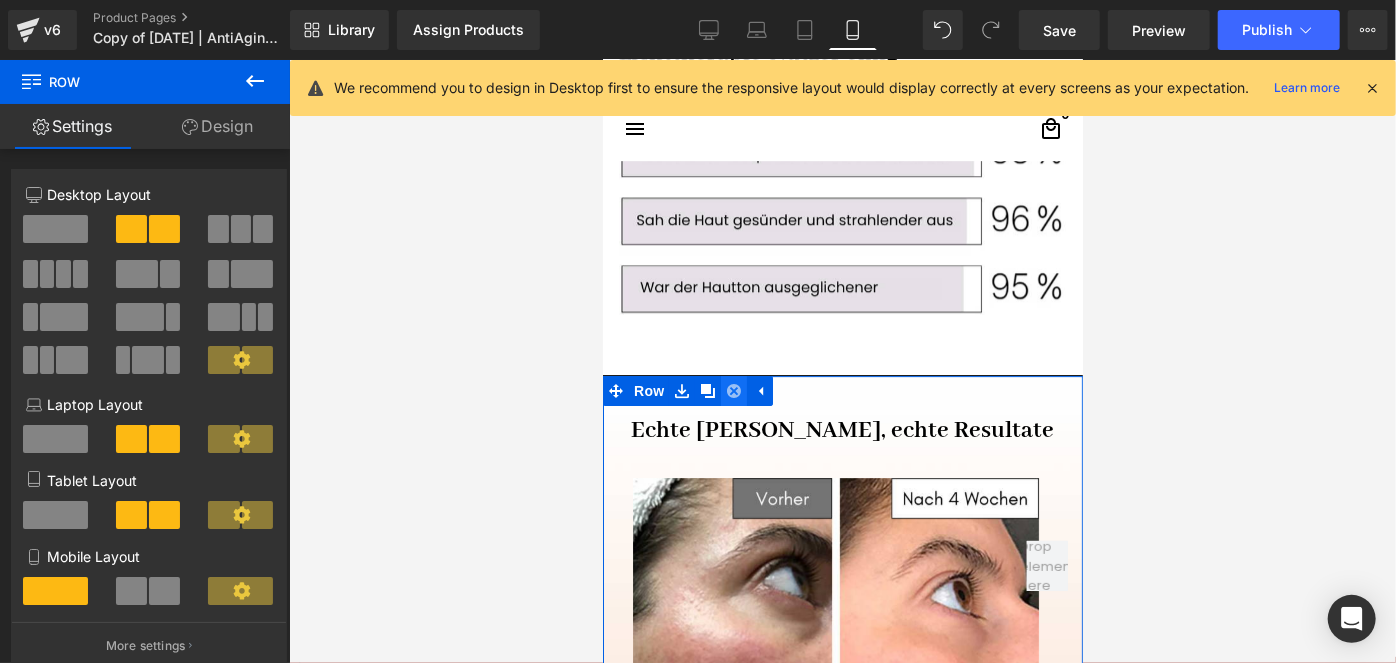 click 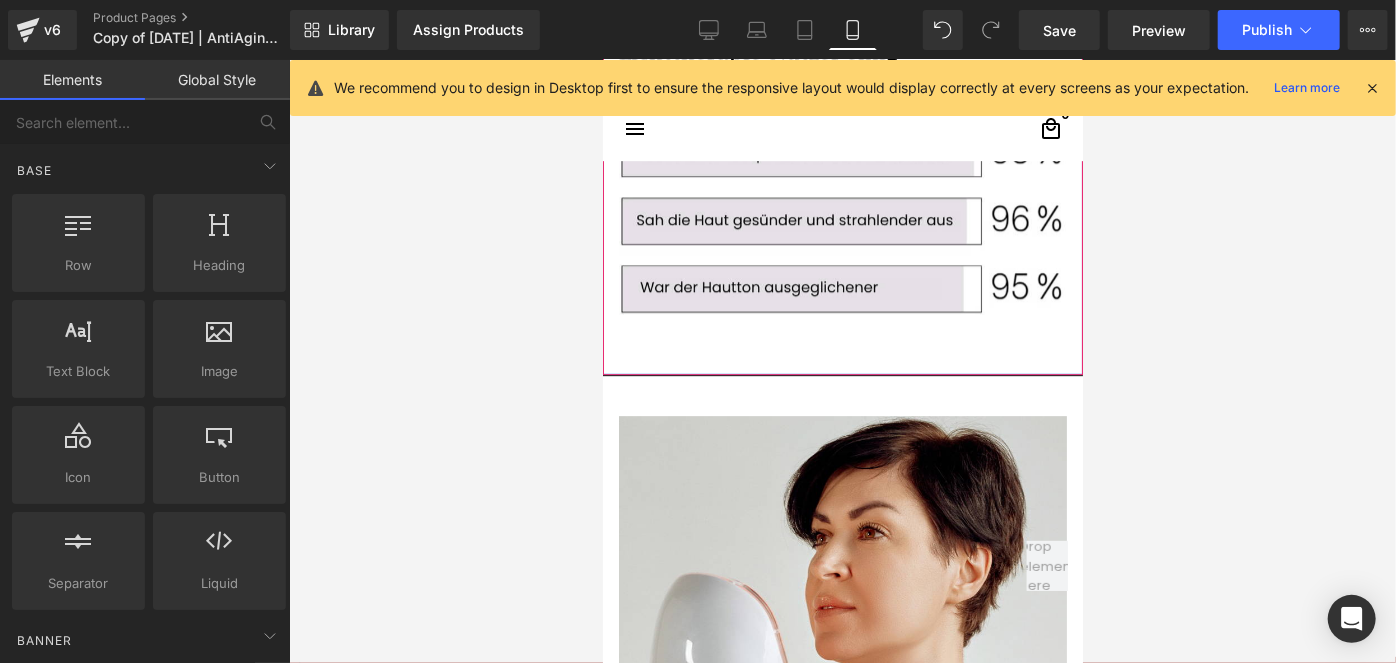 click on "Echte Nutzer, echte Resultate Heading
Image
Image
Image
Image" at bounding box center [842, -243] 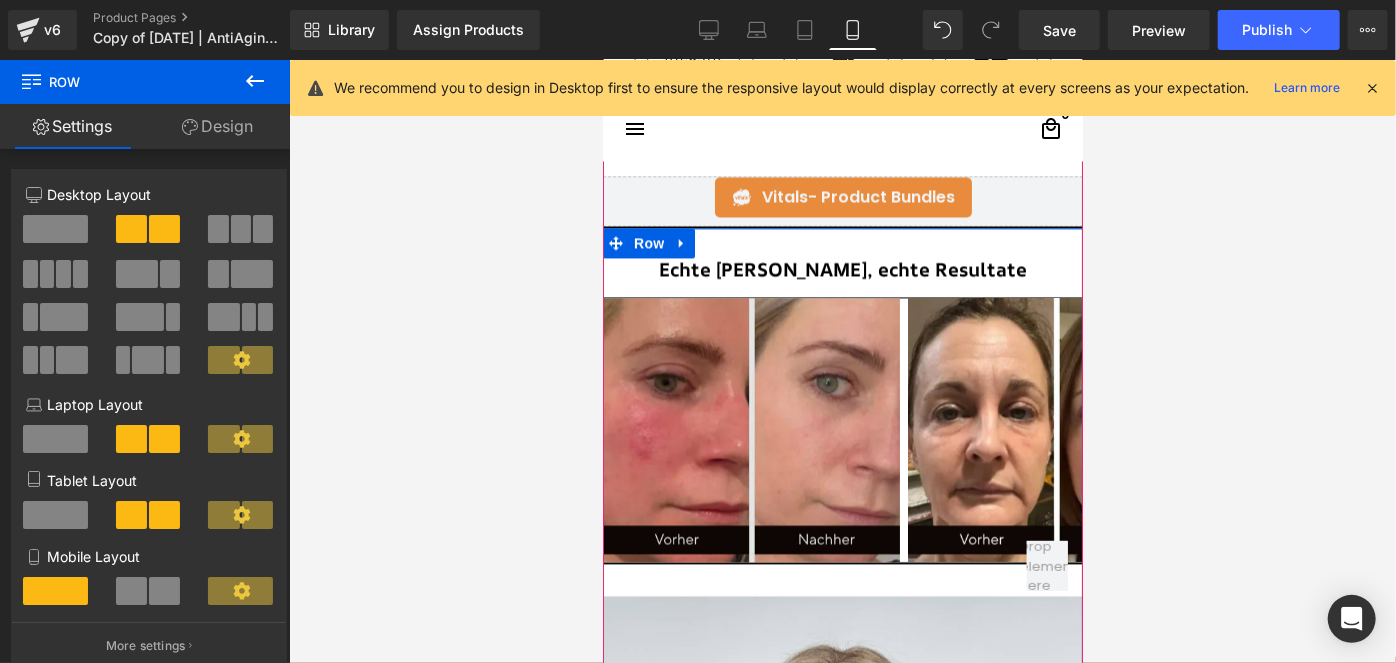 scroll, scrollTop: 2090, scrollLeft: 0, axis: vertical 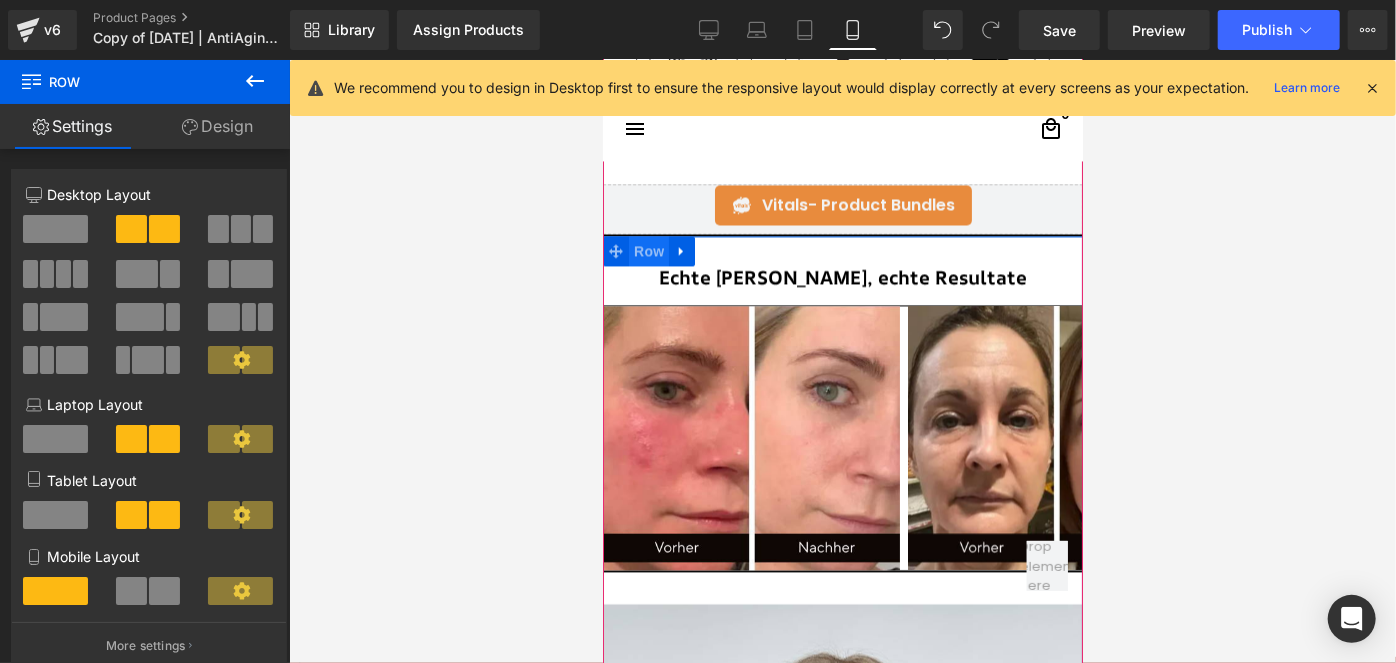 click on "Row" at bounding box center [648, 250] 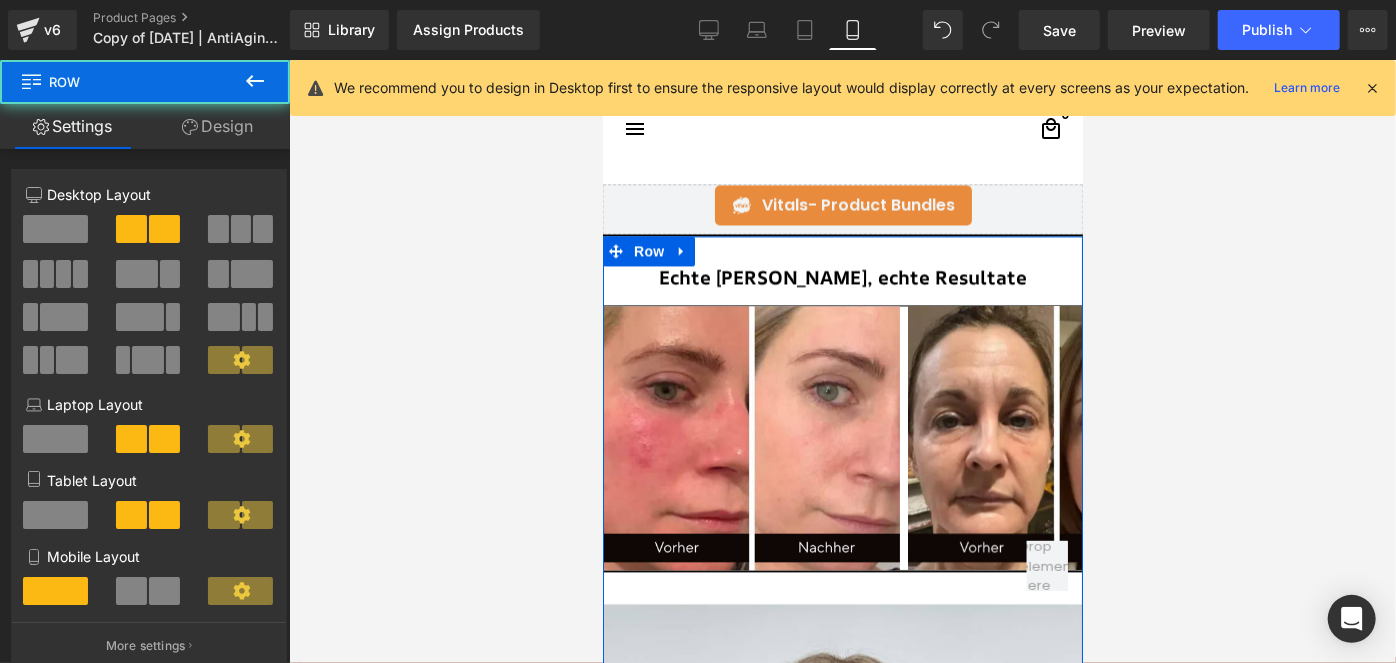 click on "Design" at bounding box center (217, 126) 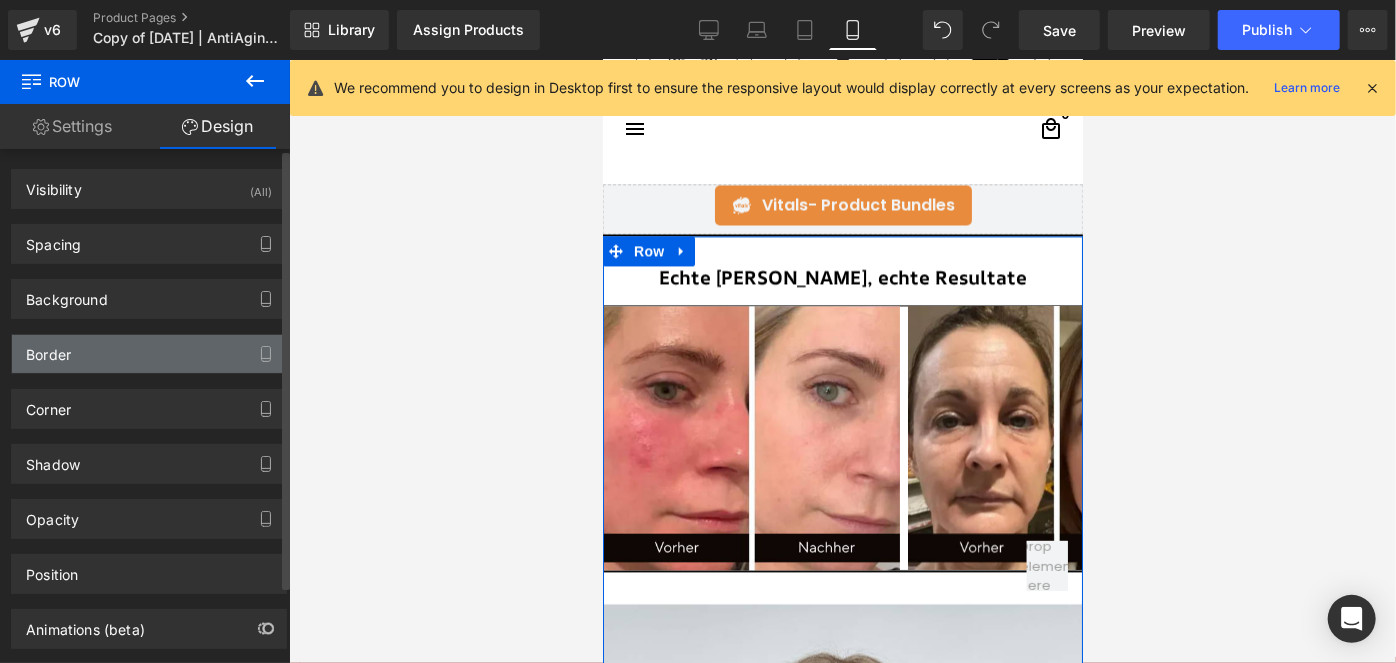 click on "Border" at bounding box center (149, 354) 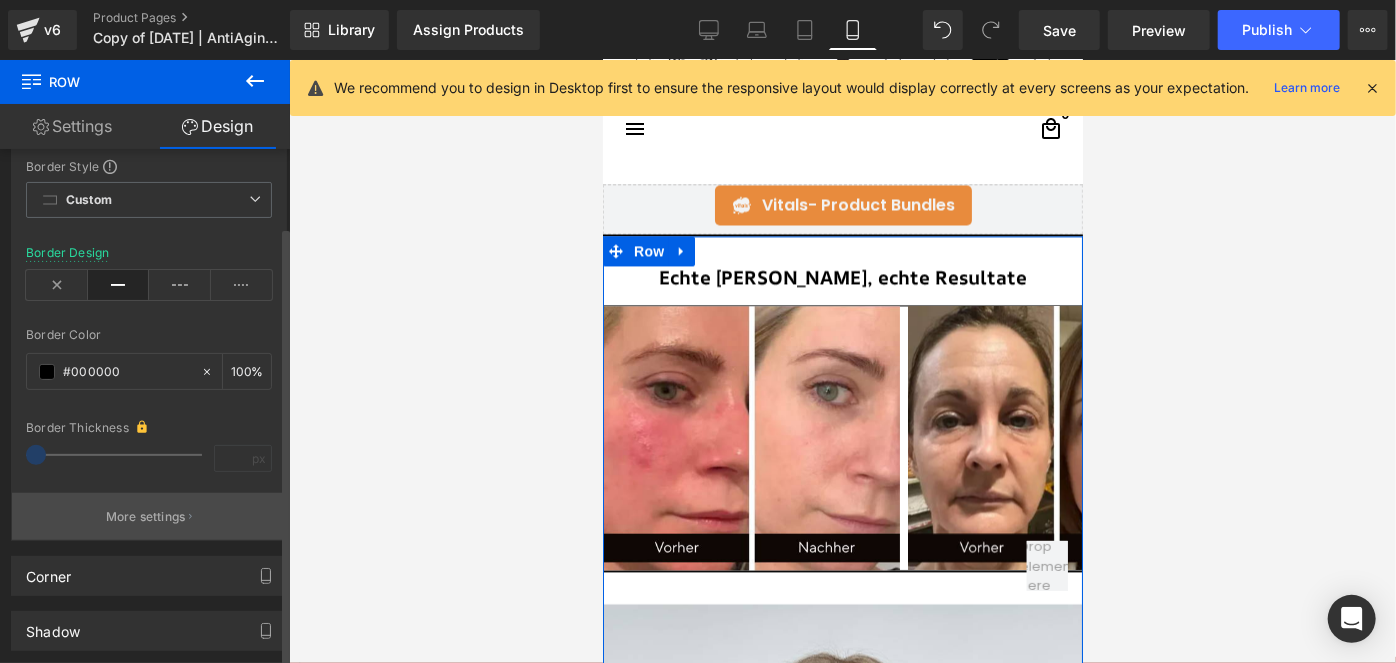 scroll, scrollTop: 272, scrollLeft: 0, axis: vertical 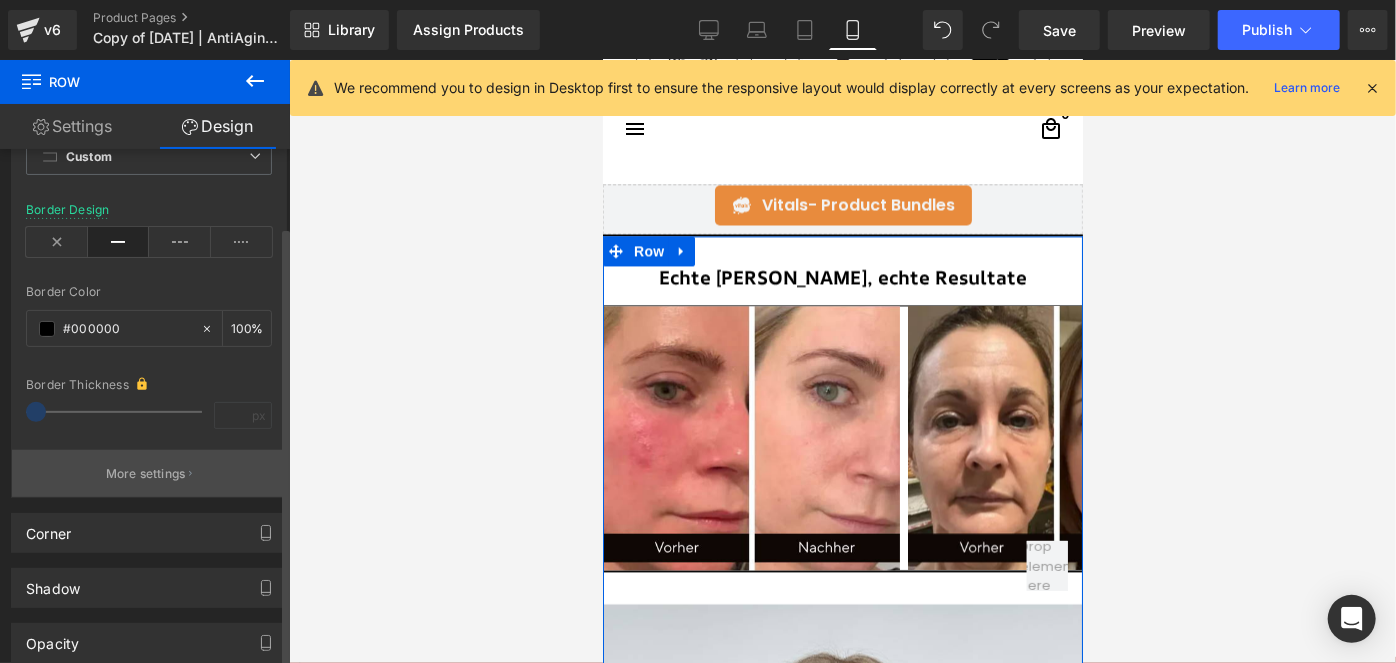 click on "More settings" at bounding box center [149, 473] 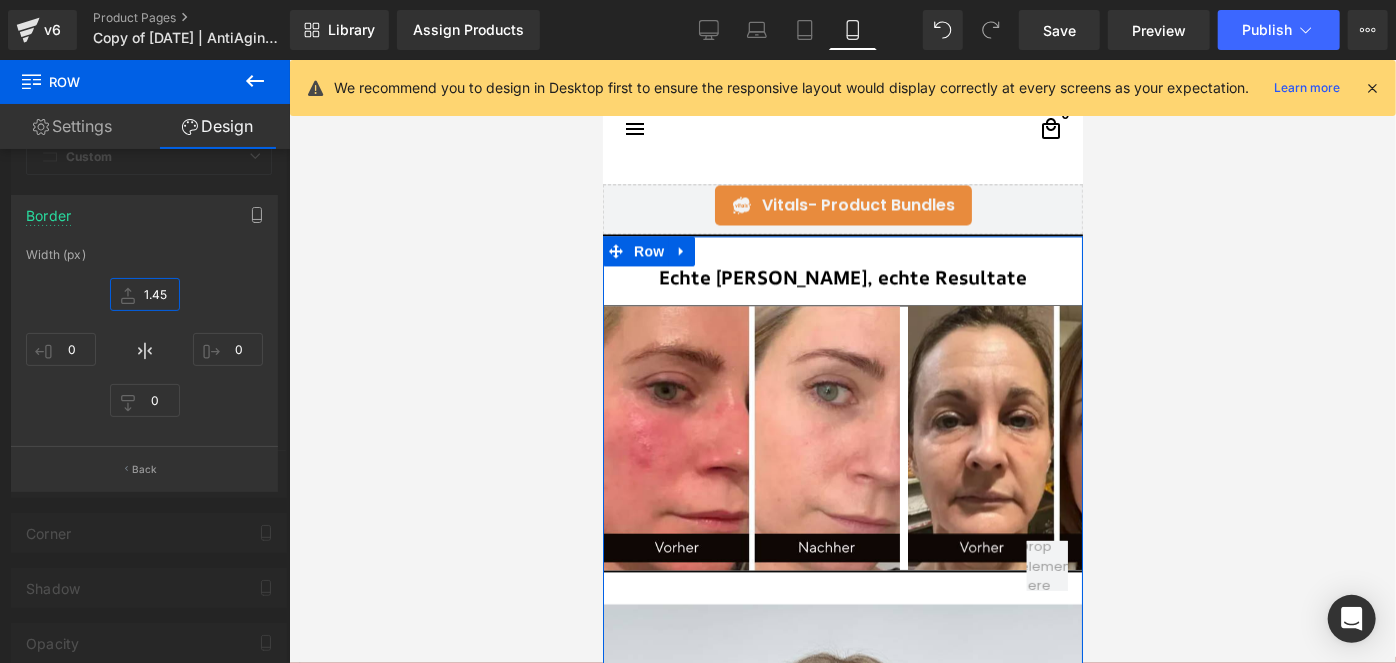 click on "1.45" at bounding box center [145, 294] 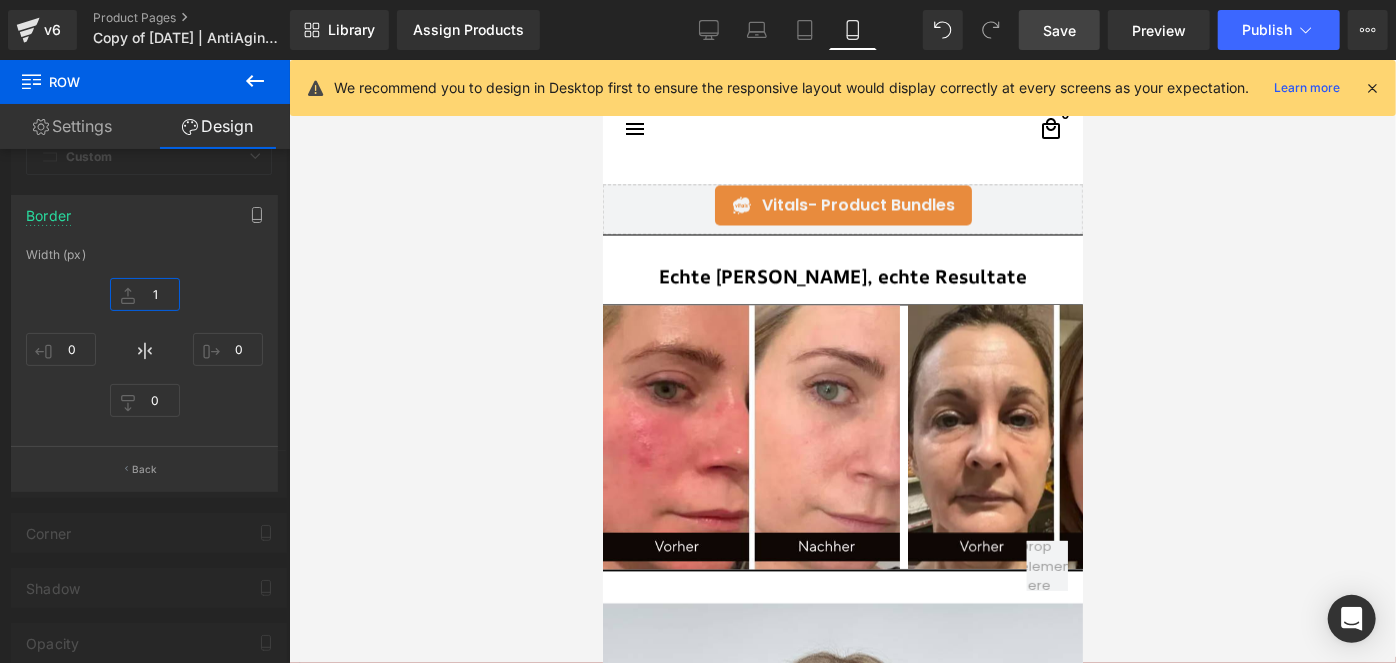 type on "1" 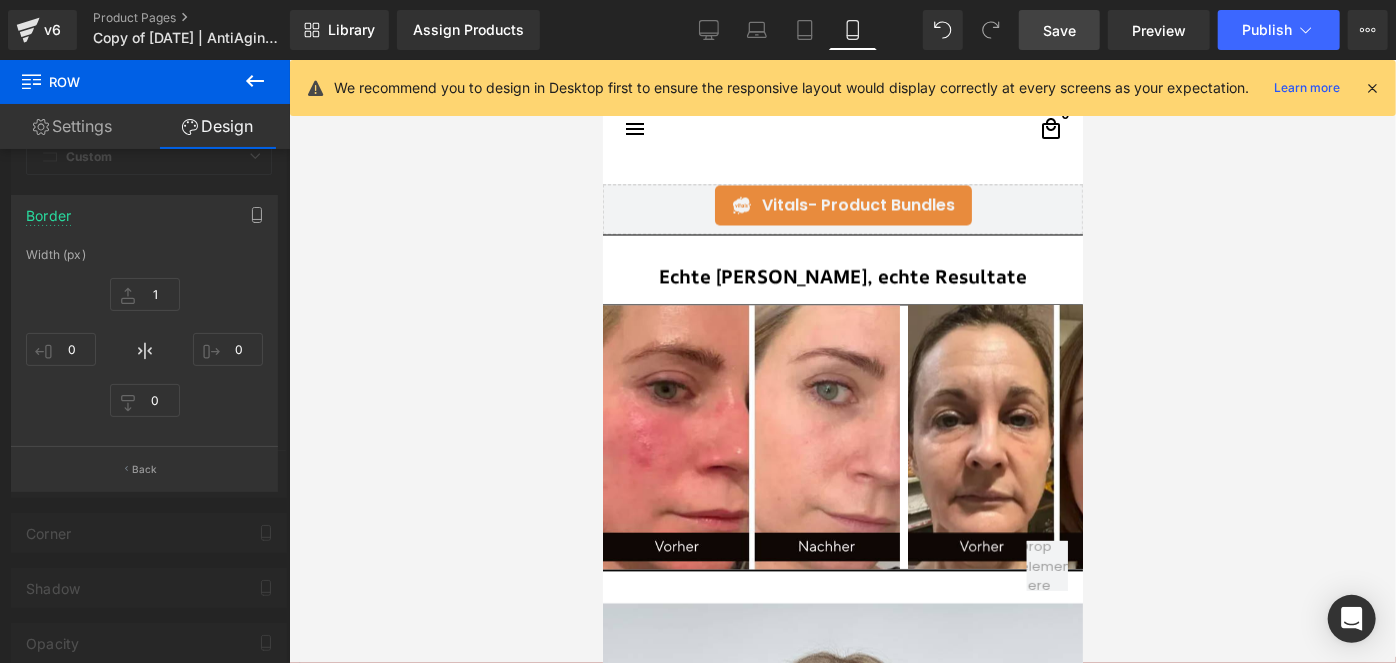 drag, startPoint x: 1053, startPoint y: 36, endPoint x: 284, endPoint y: 279, distance: 806.48 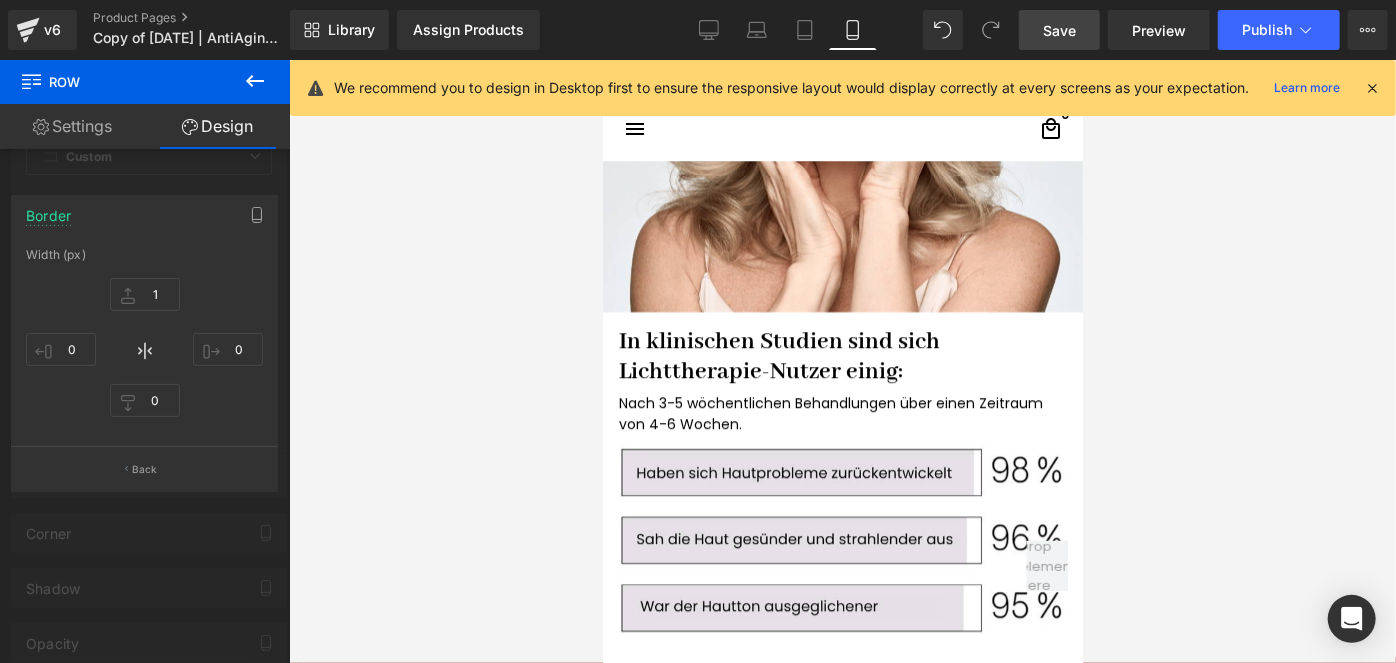 scroll, scrollTop: 2818, scrollLeft: 0, axis: vertical 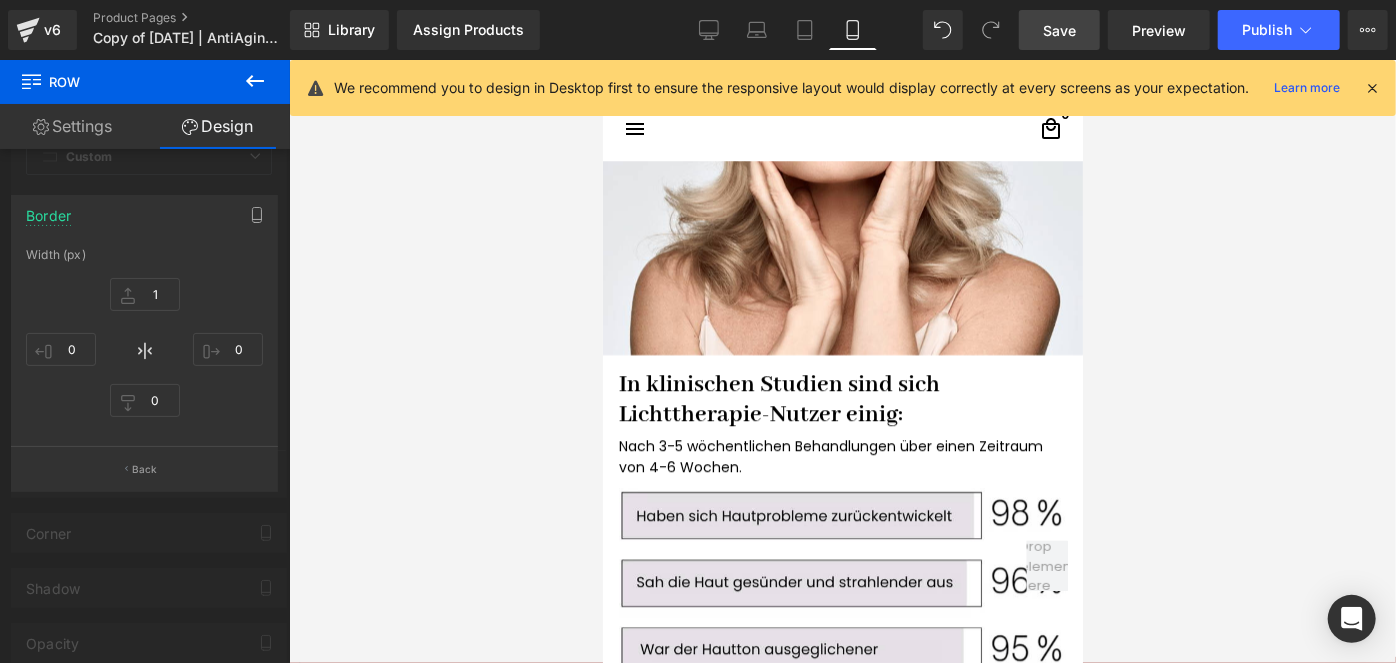 click on "□
search
close
menu
Menu
close
Startseite
Alle Produkte
add
remove" at bounding box center [842, 1698] 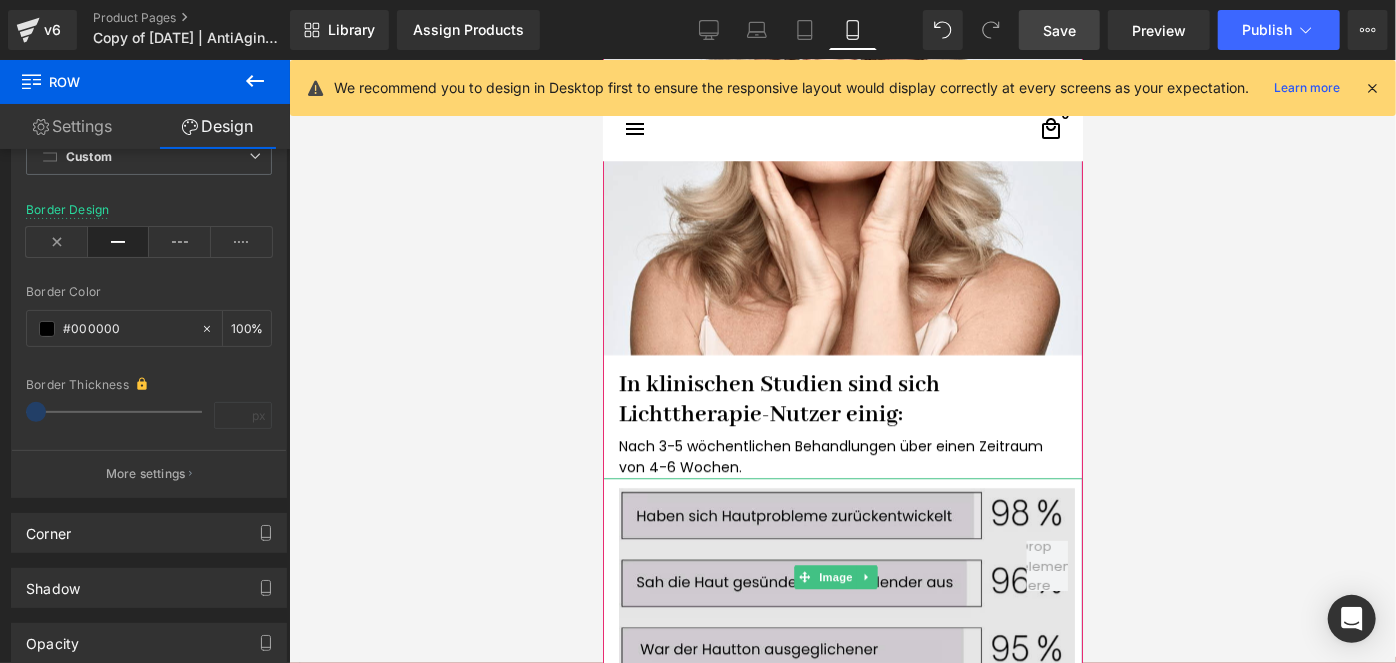 click at bounding box center [842, 576] 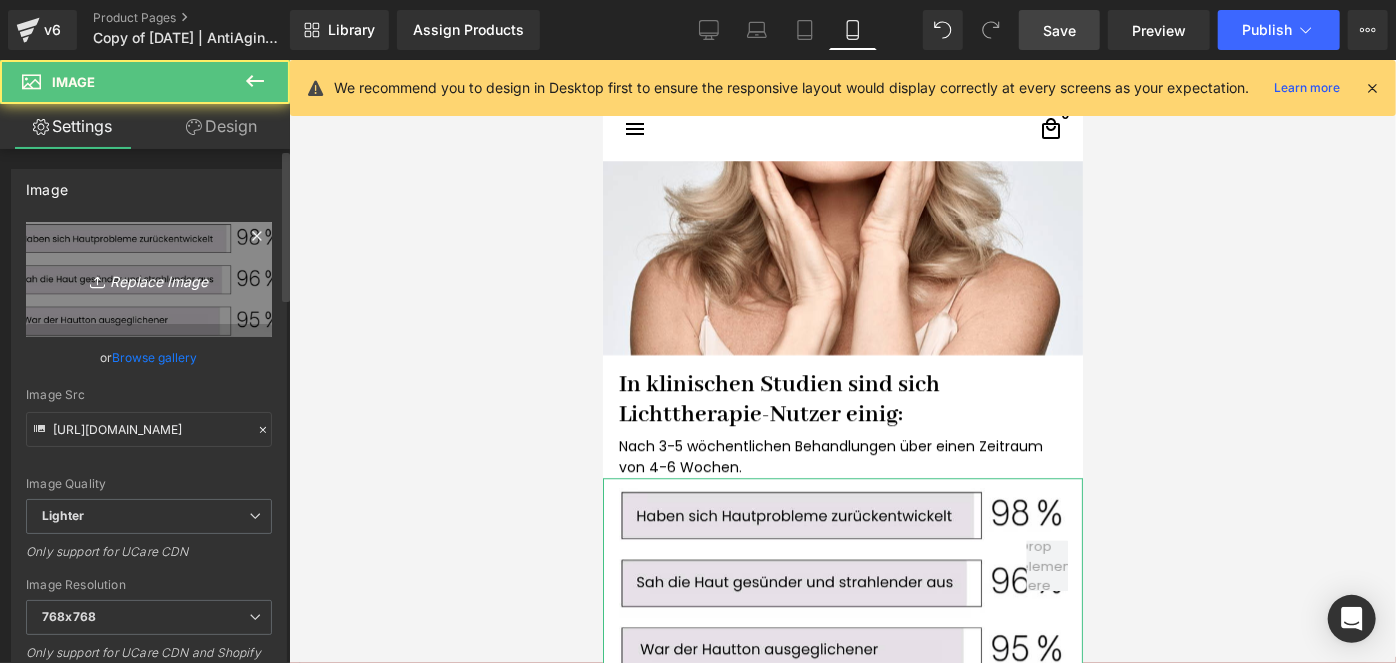 click on "Replace Image" at bounding box center (149, 279) 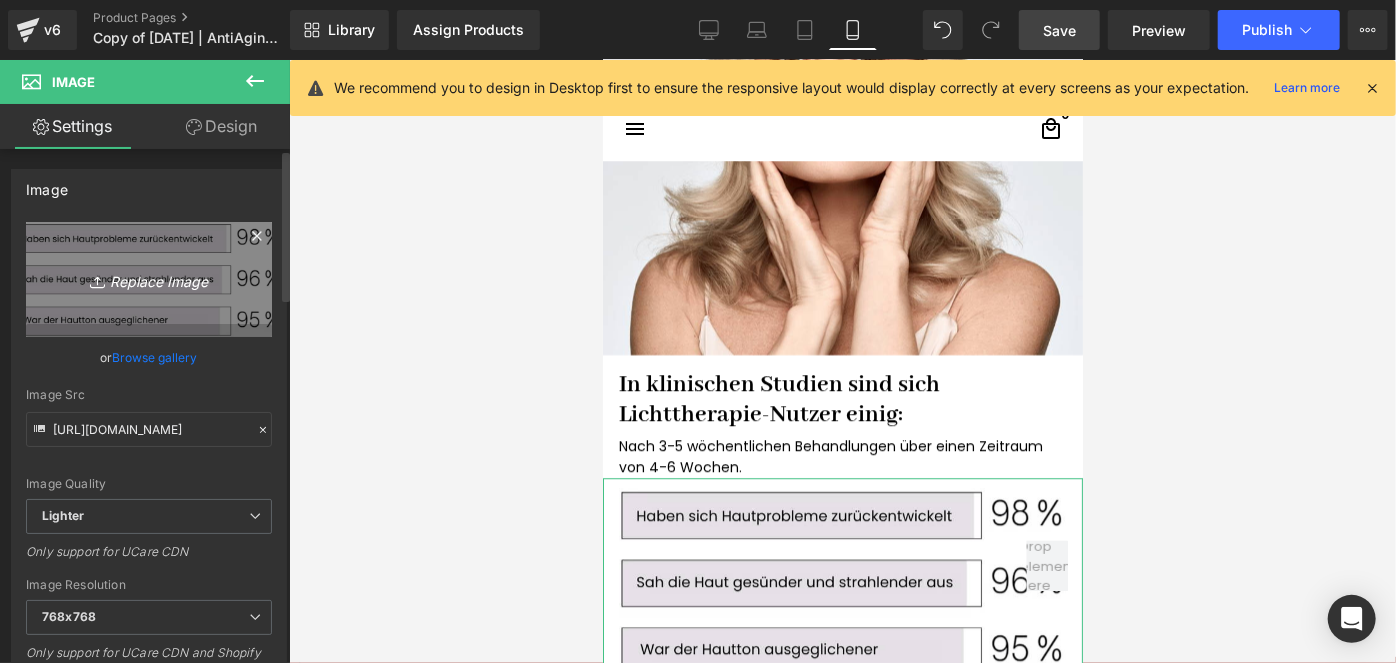 type on "C:\fakepath\Screenshot [DATE] 091733.png" 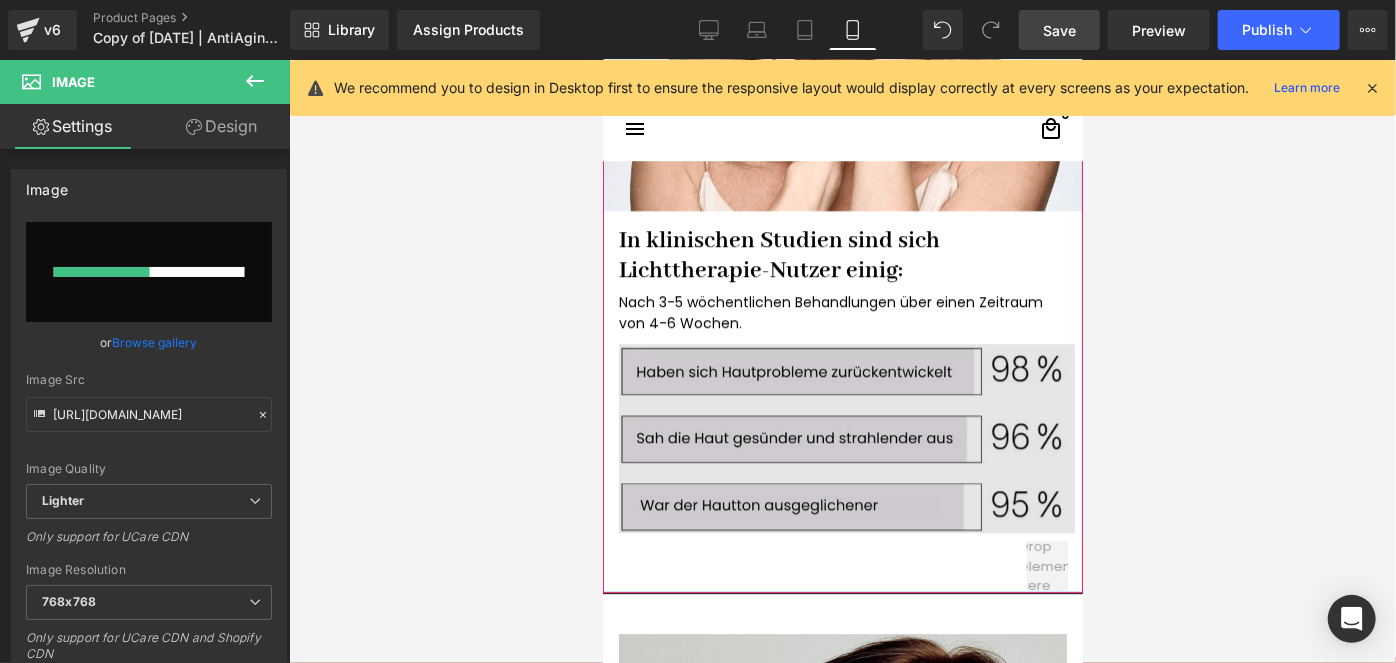 scroll, scrollTop: 3000, scrollLeft: 0, axis: vertical 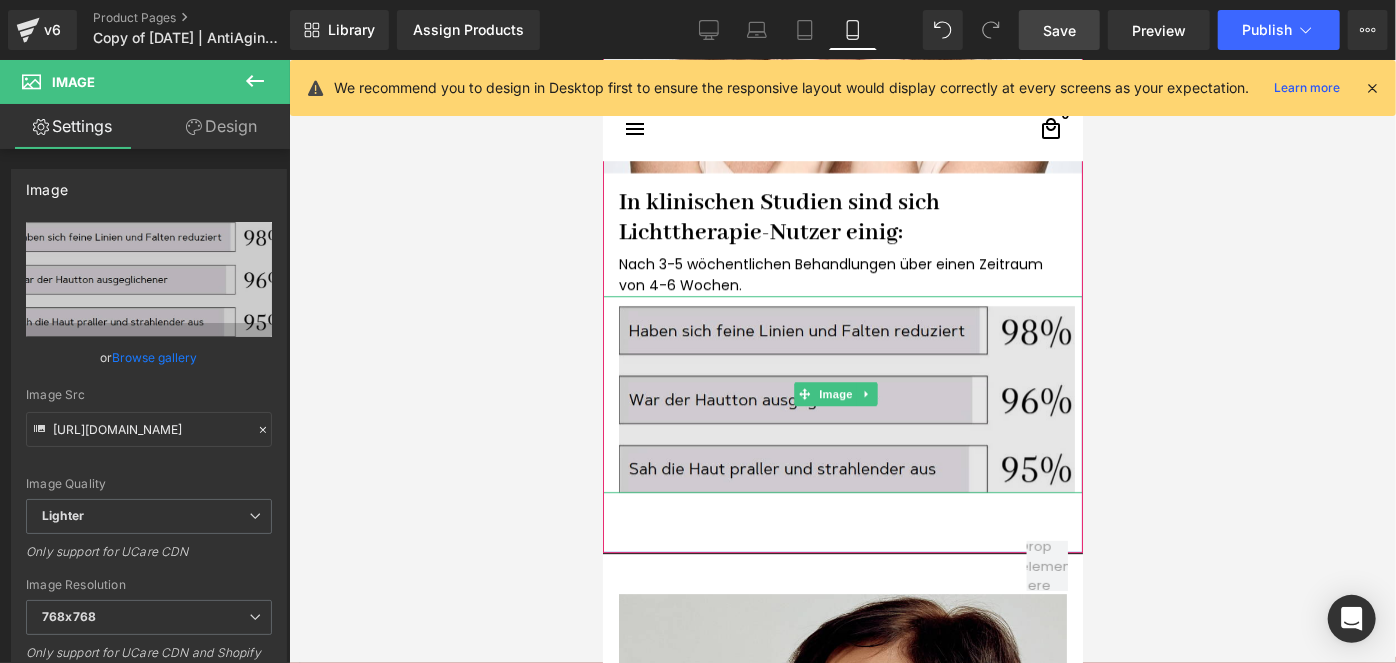 click at bounding box center (842, 393) 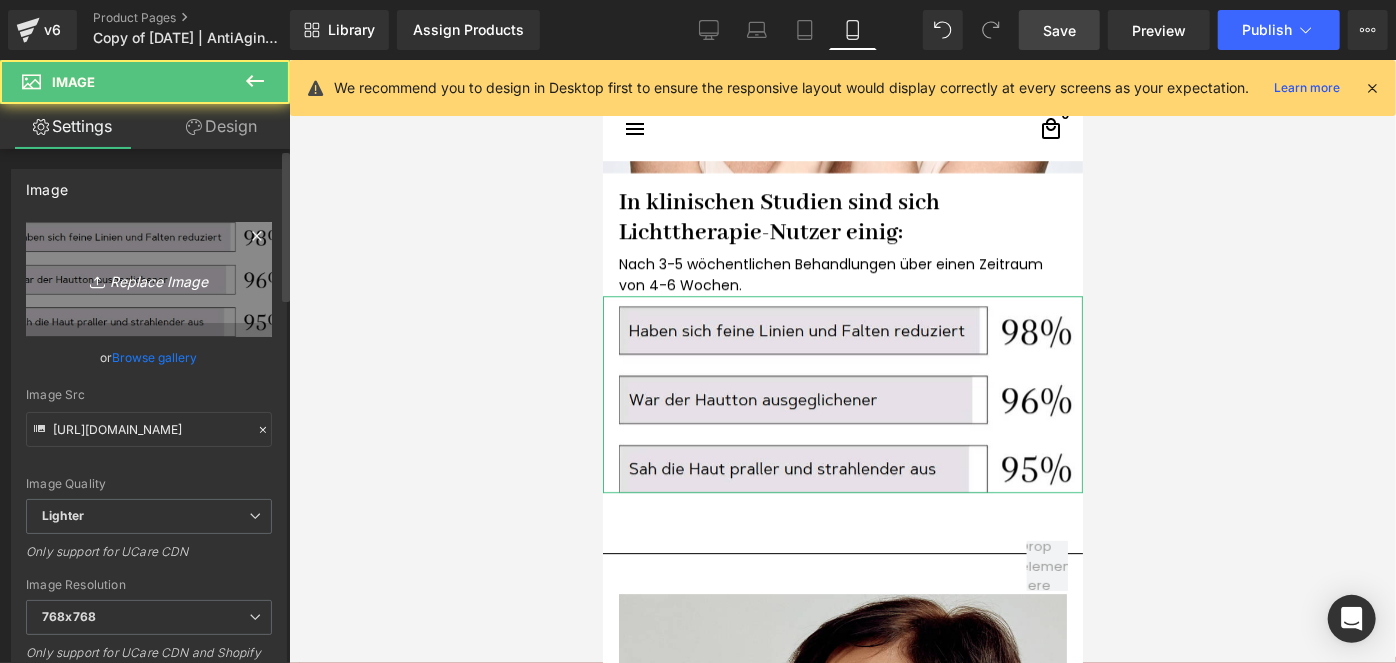 click on "Replace Image" at bounding box center (149, 279) 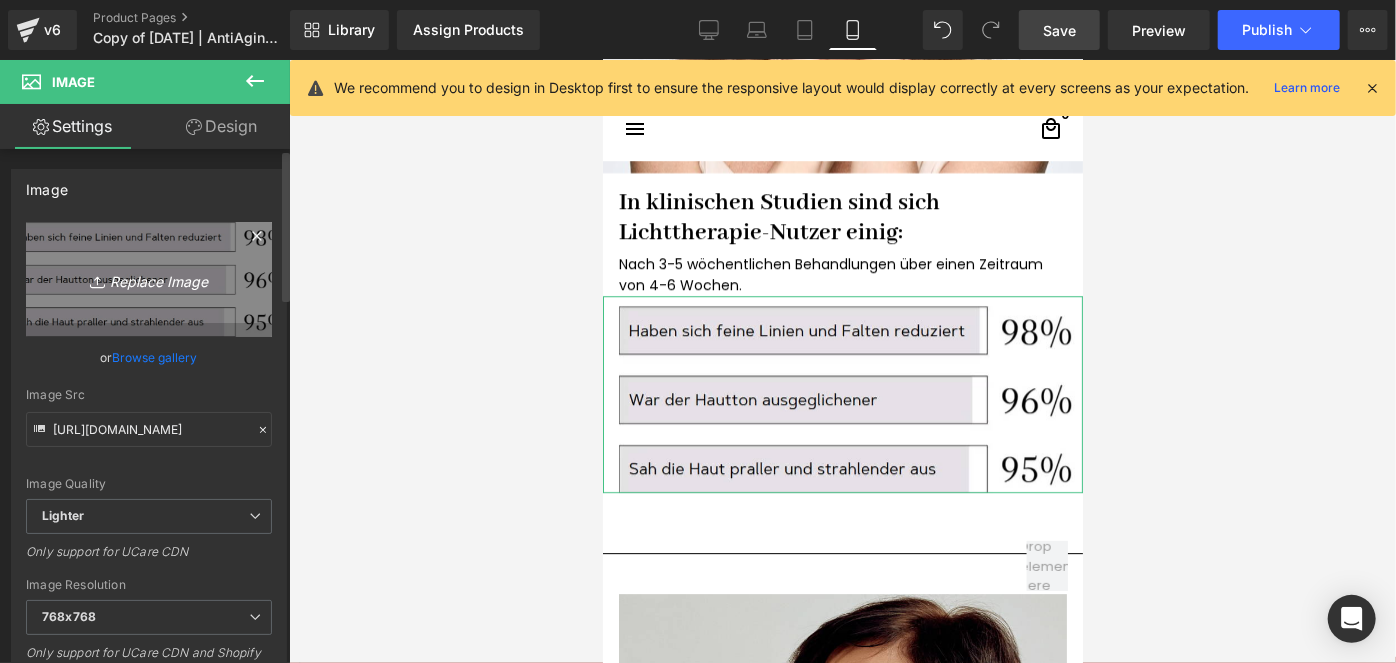 type on "C:\fakepath\Screenshot [DATE] 091826.png" 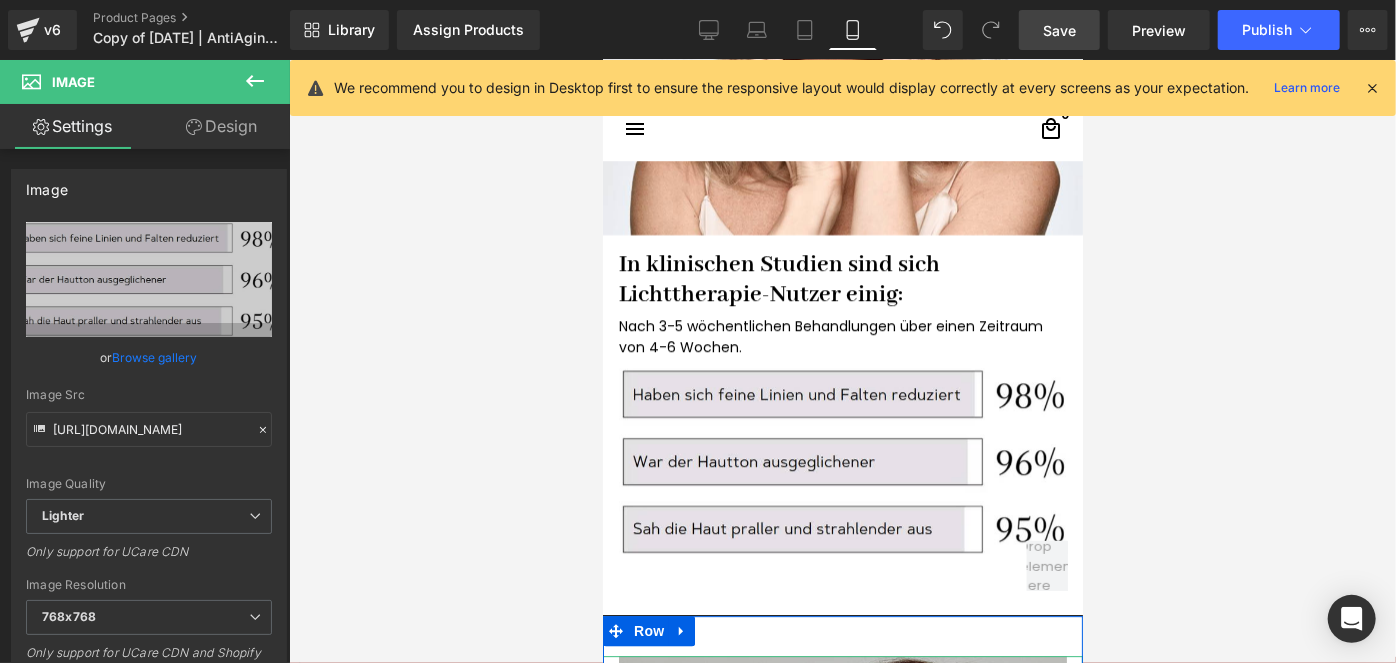 scroll, scrollTop: 2818, scrollLeft: 0, axis: vertical 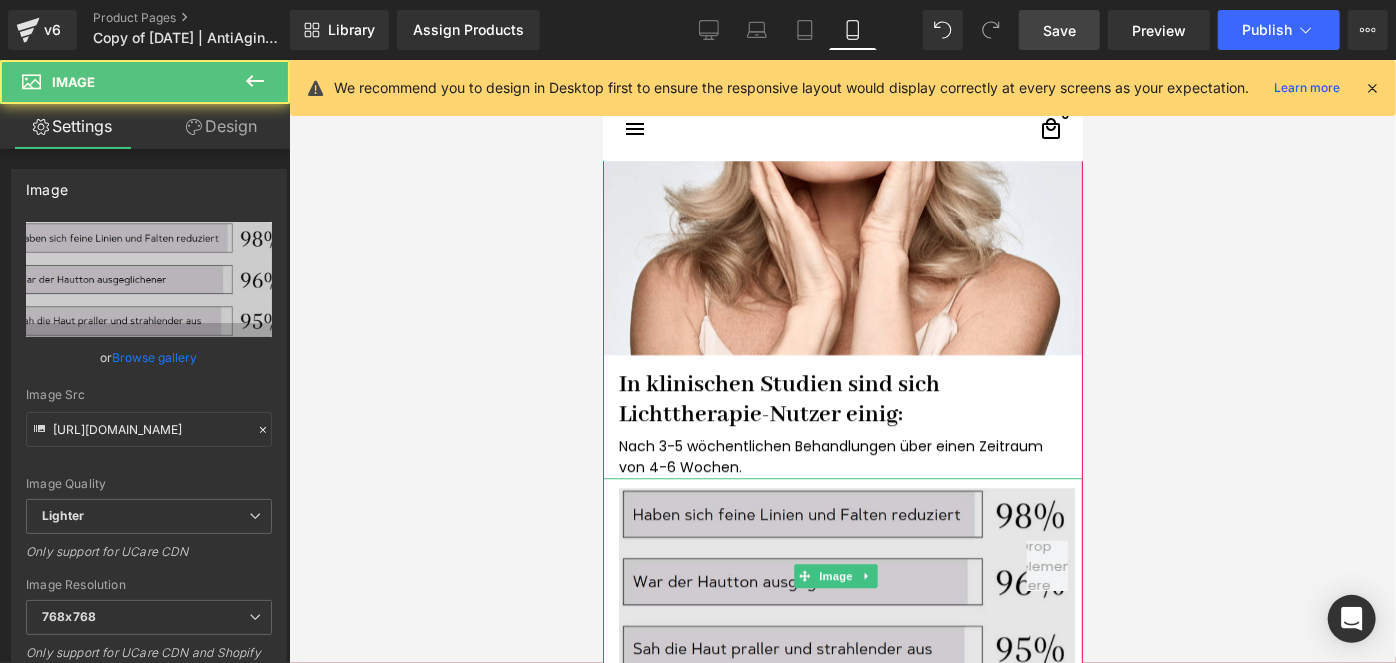 click at bounding box center (842, 575) 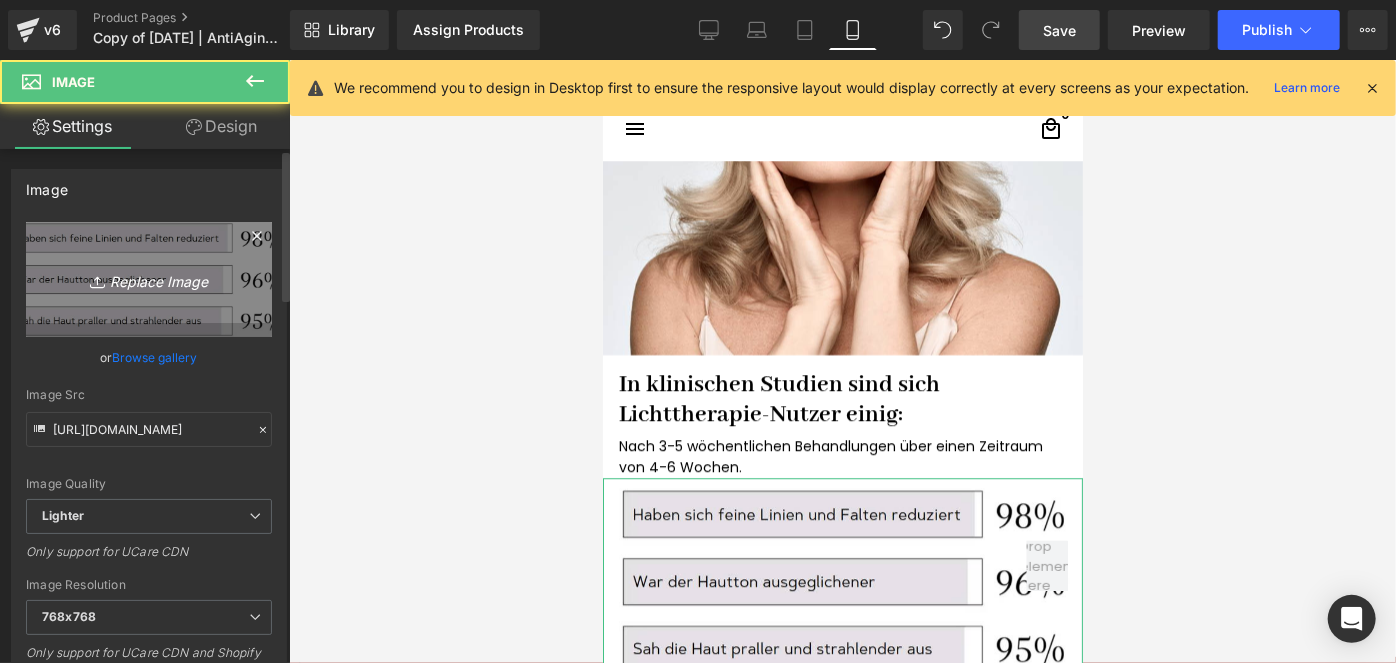click on "Replace Image" at bounding box center (149, 279) 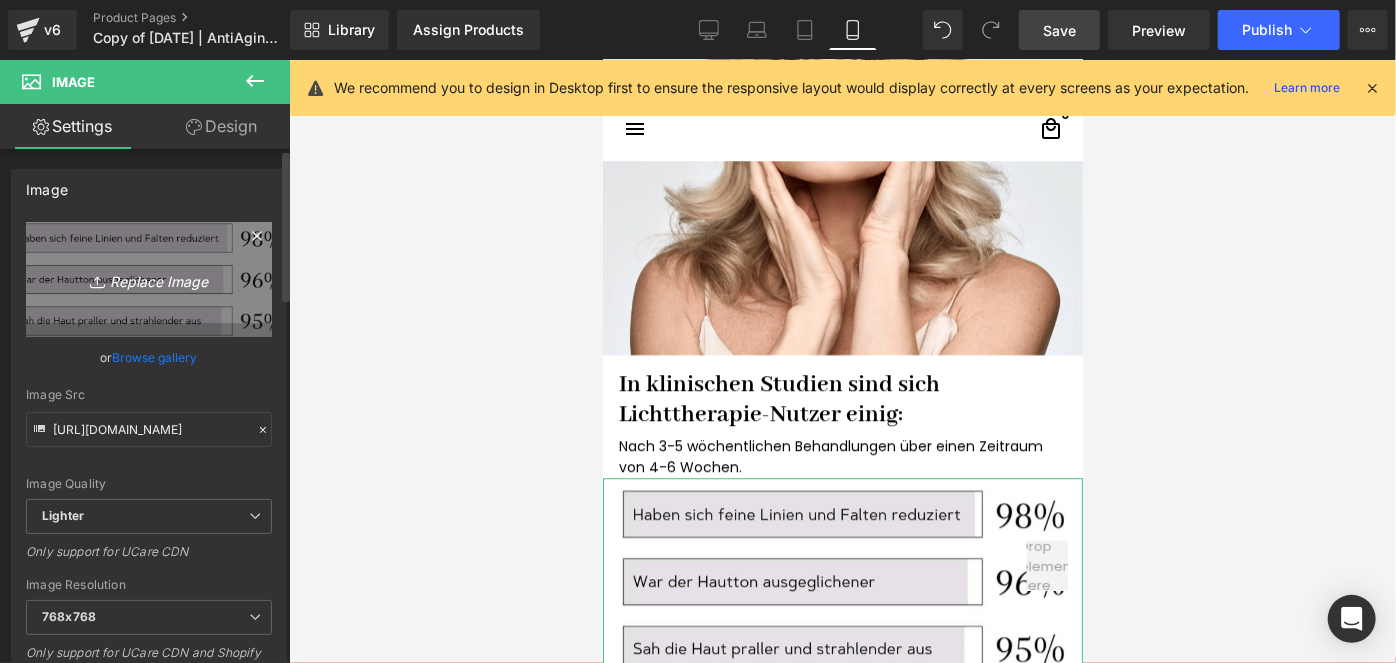 type on "C:\fakepath\Screenshot [DATE] 091951.png" 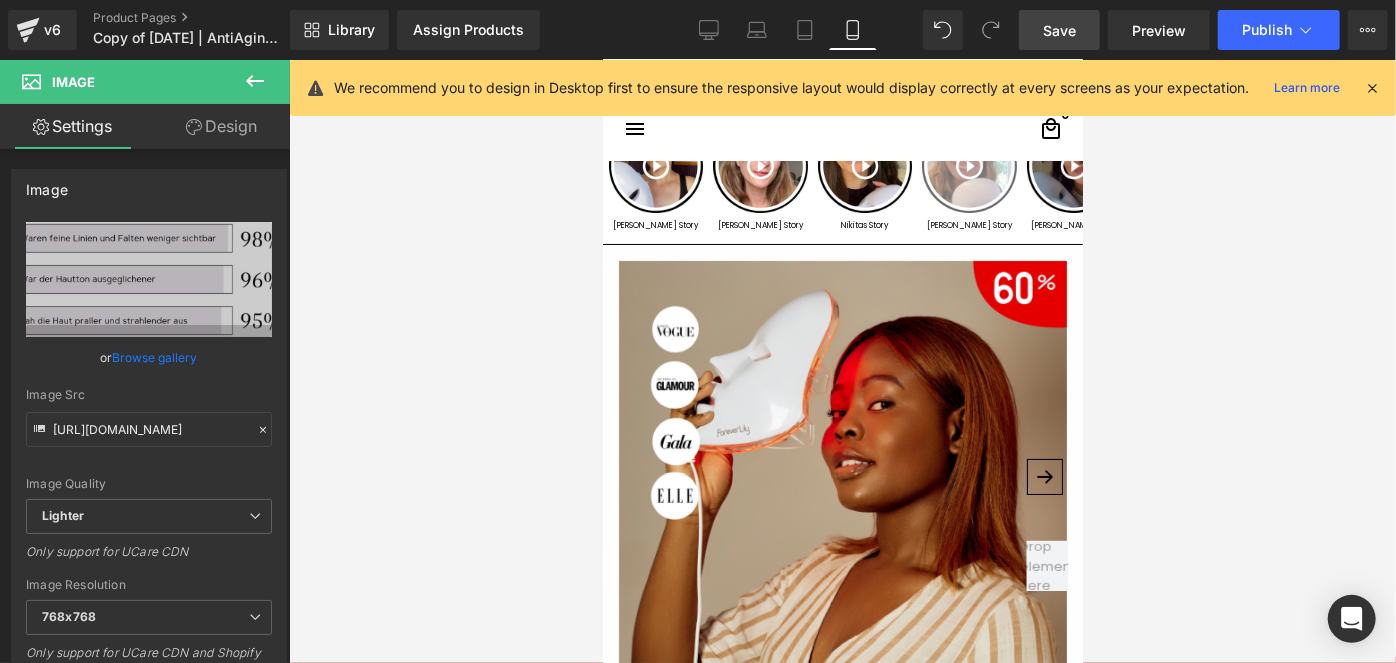 scroll, scrollTop: 0, scrollLeft: 0, axis: both 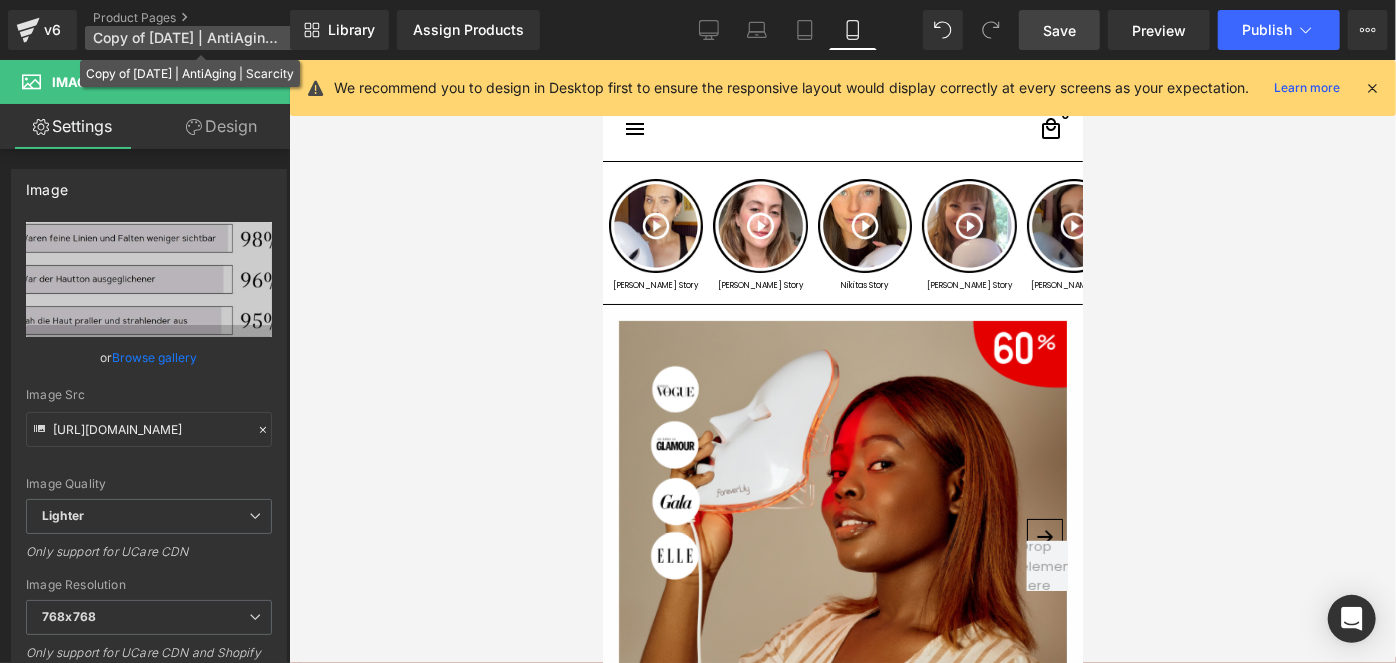 click on "Copy of [DATE] | AntiAging | Scarcity" at bounding box center [189, 38] 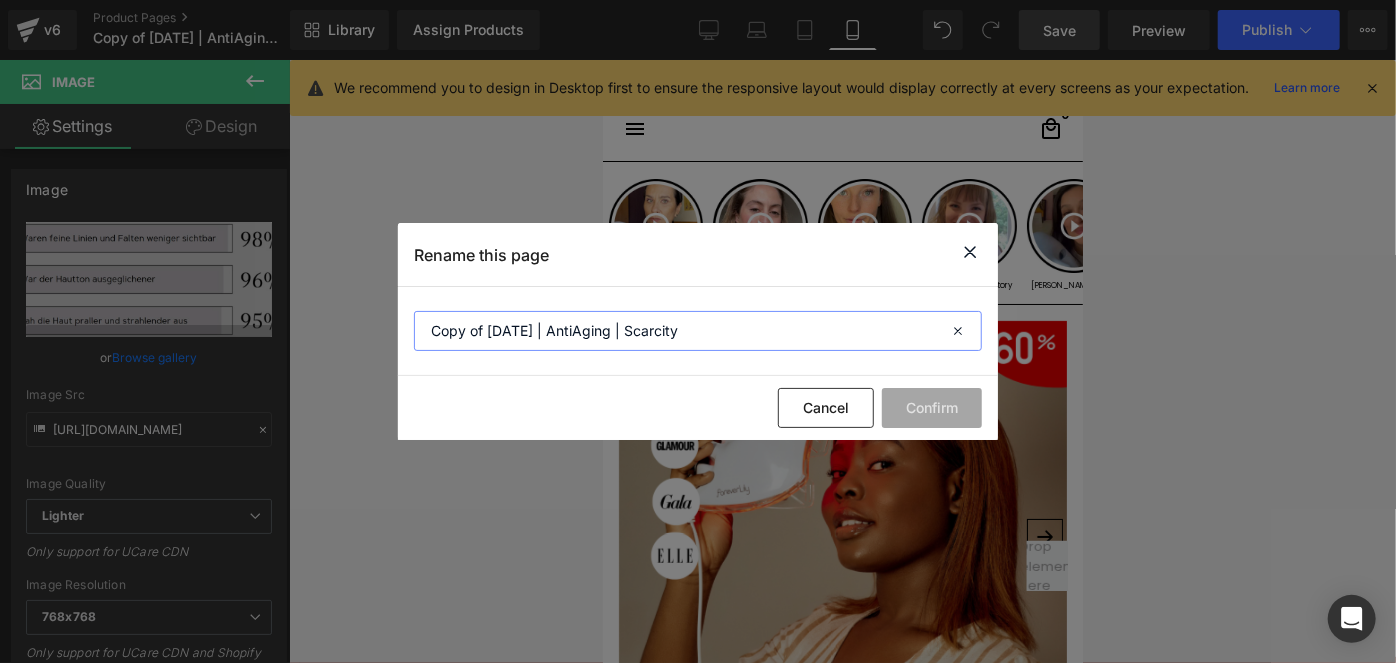 drag, startPoint x: 490, startPoint y: 339, endPoint x: 346, endPoint y: 336, distance: 144.03125 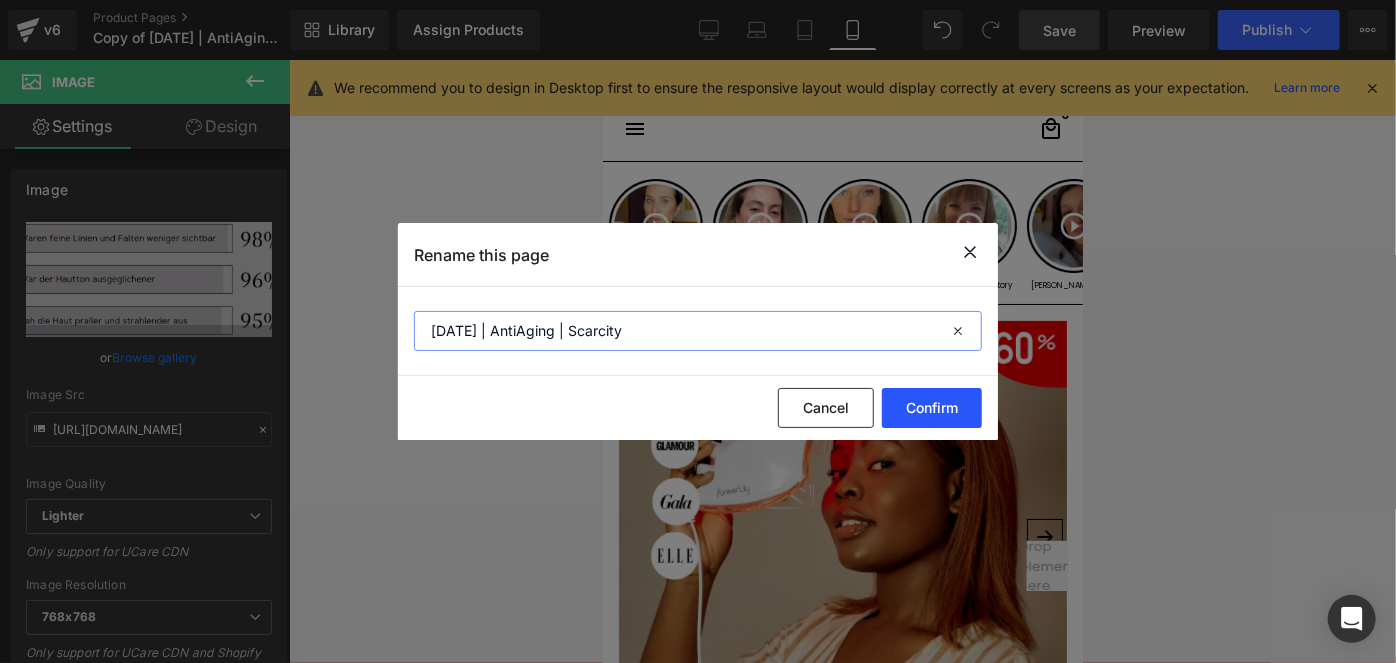 type on "[DATE] | AntiAging | Scarcity" 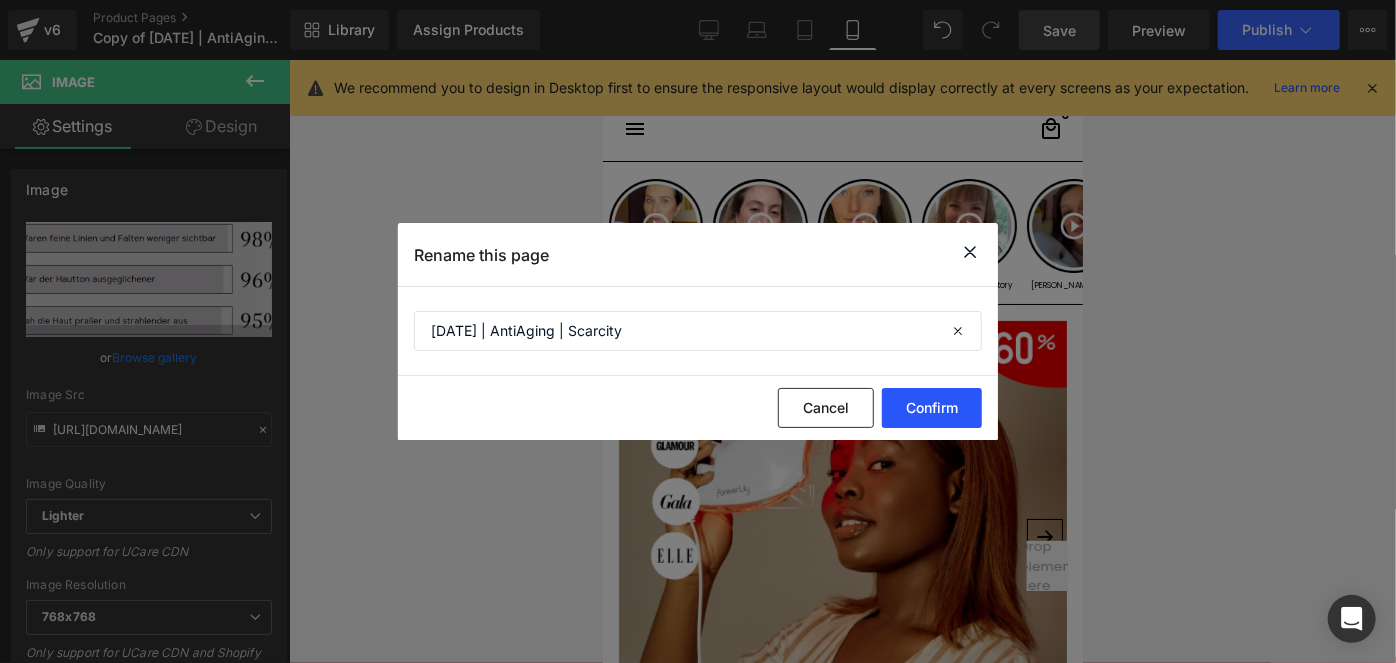 click on "Confirm" at bounding box center [932, 408] 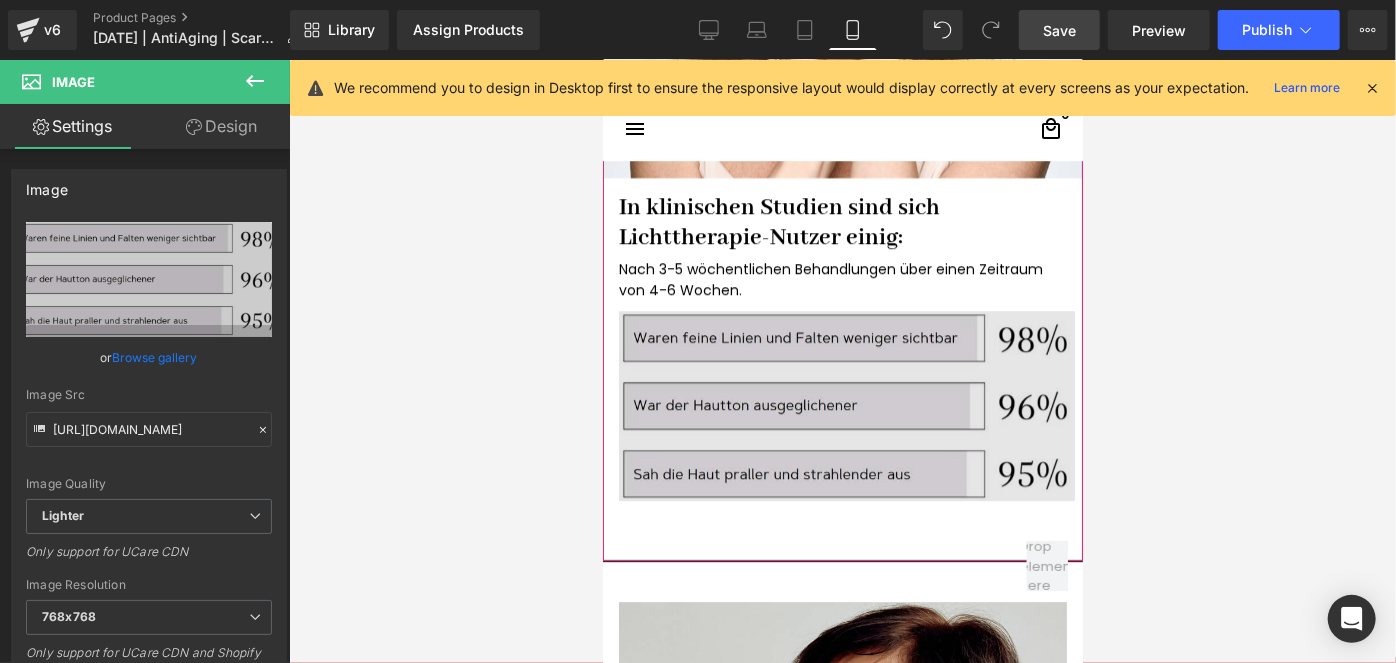 scroll, scrollTop: 3000, scrollLeft: 0, axis: vertical 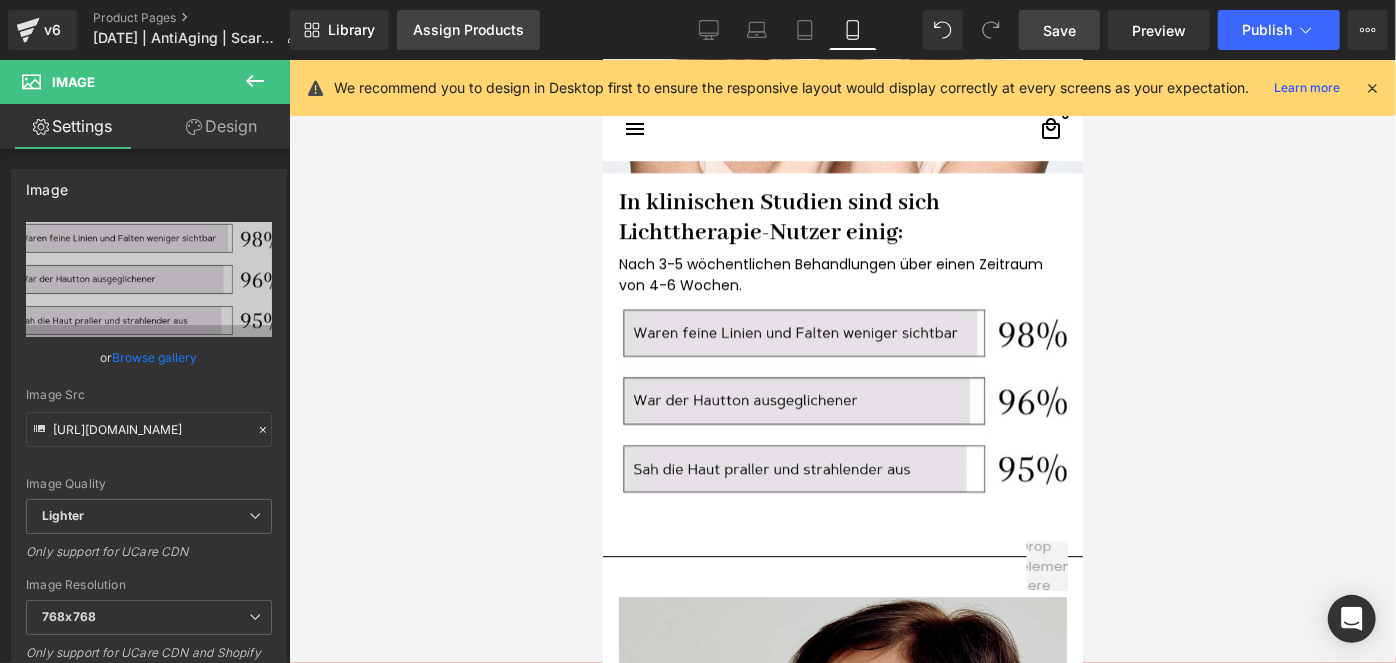 click on "Assign Products" at bounding box center (468, 30) 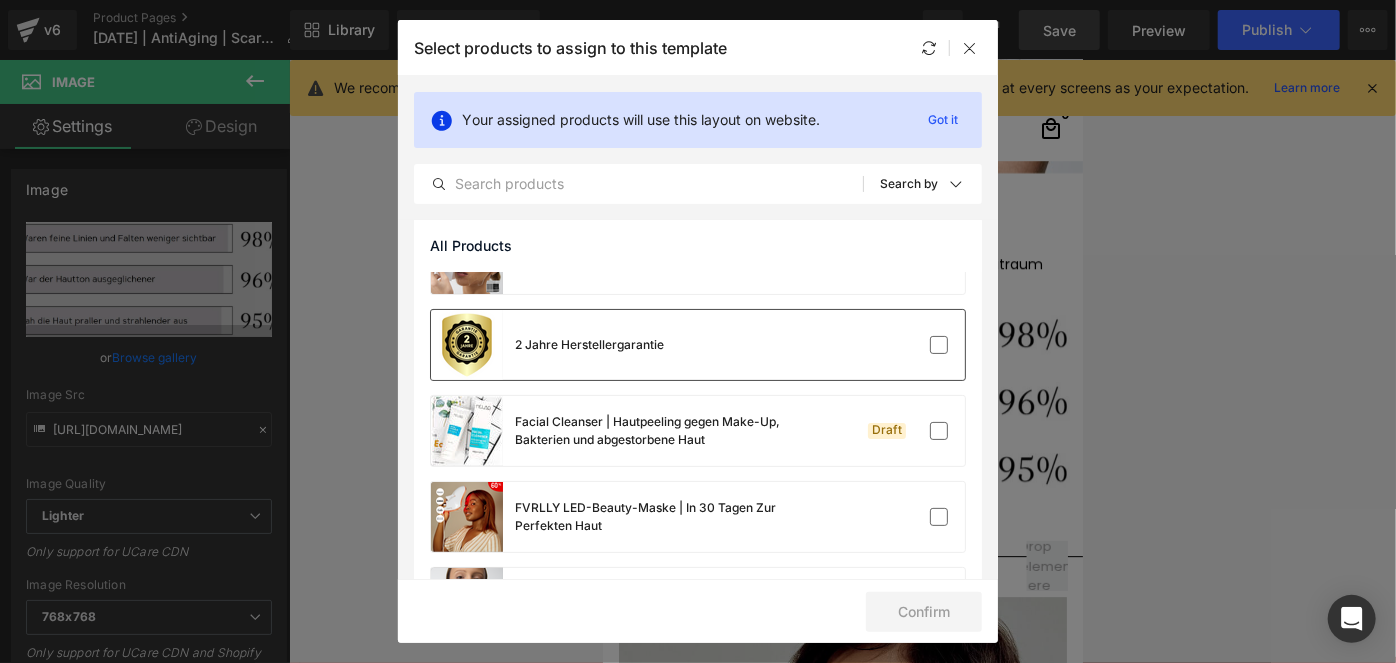 scroll, scrollTop: 222, scrollLeft: 0, axis: vertical 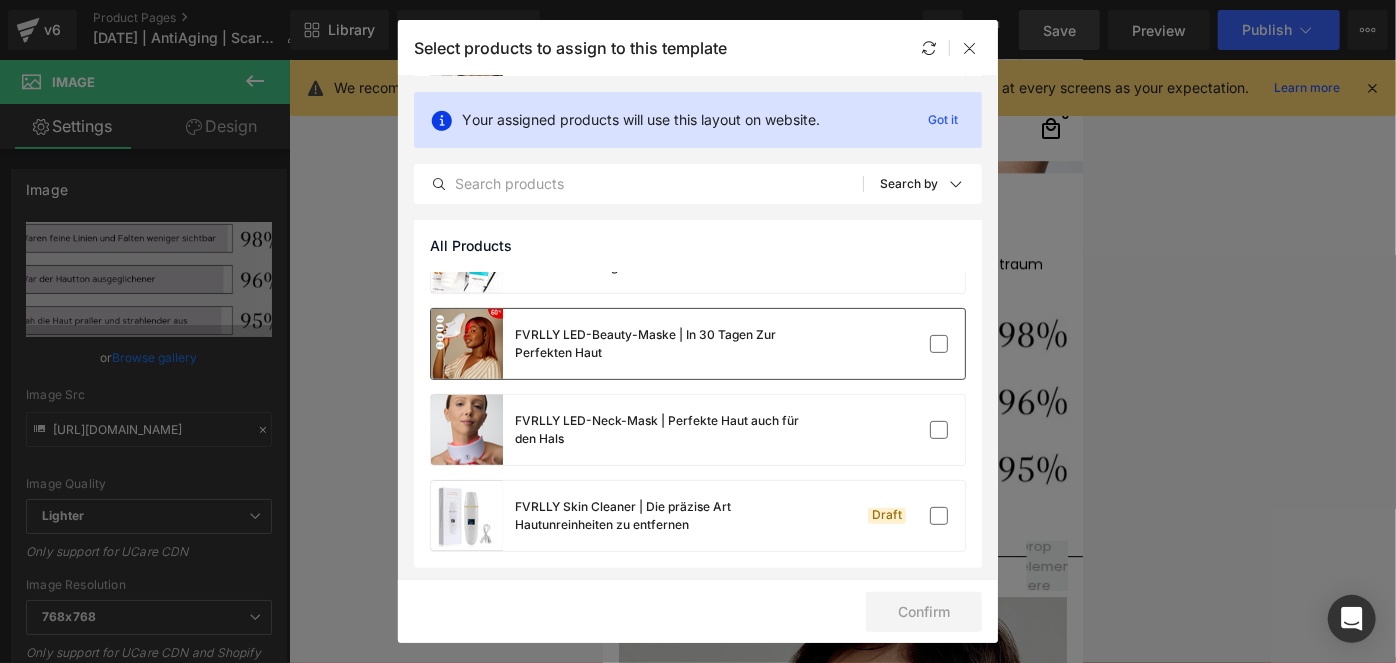 click on "FVRLLY LED-Beauty-Maske | In 30 Tagen Zur Perfekten Haut" at bounding box center (698, 344) 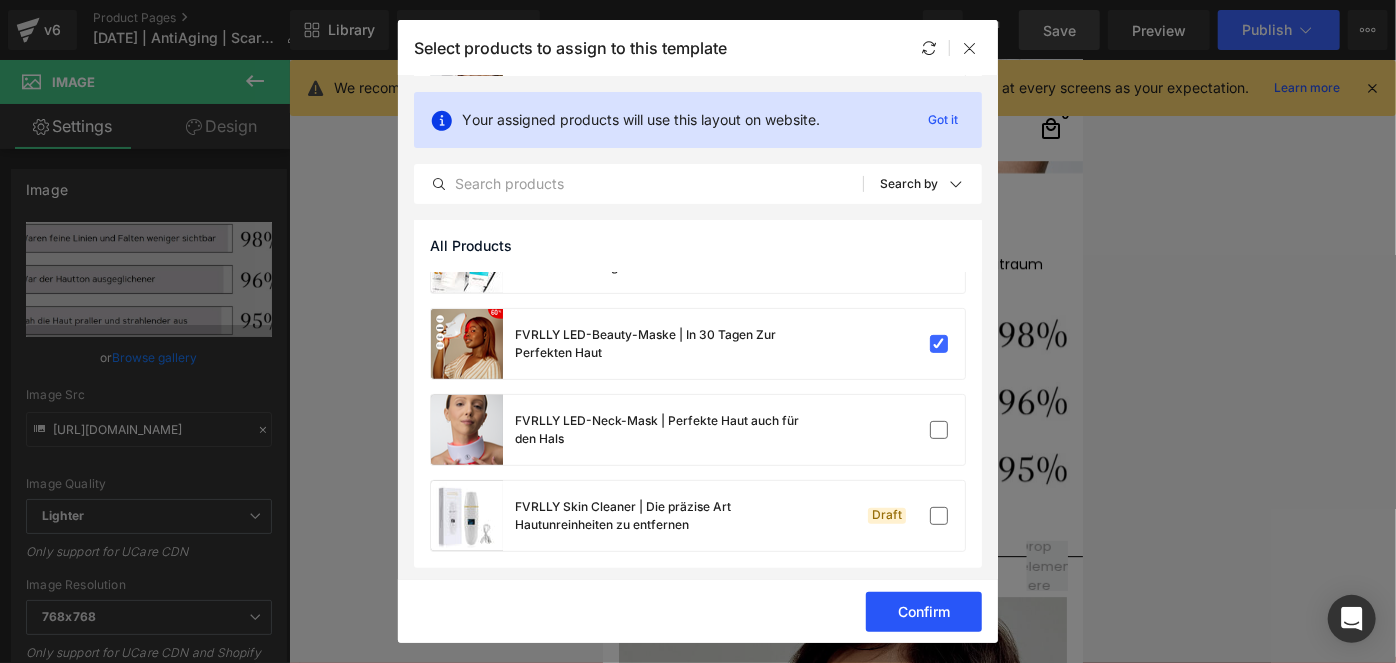 click on "Confirm" at bounding box center (924, 612) 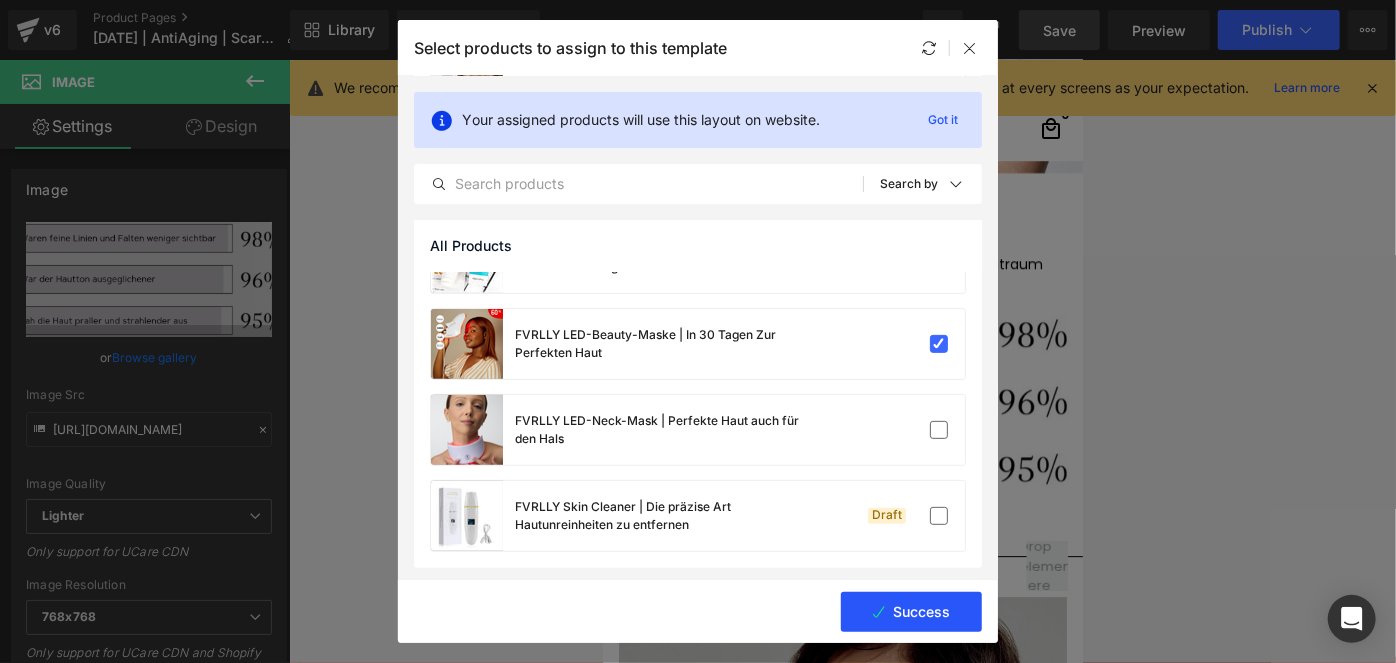 click on "Success" at bounding box center [911, 612] 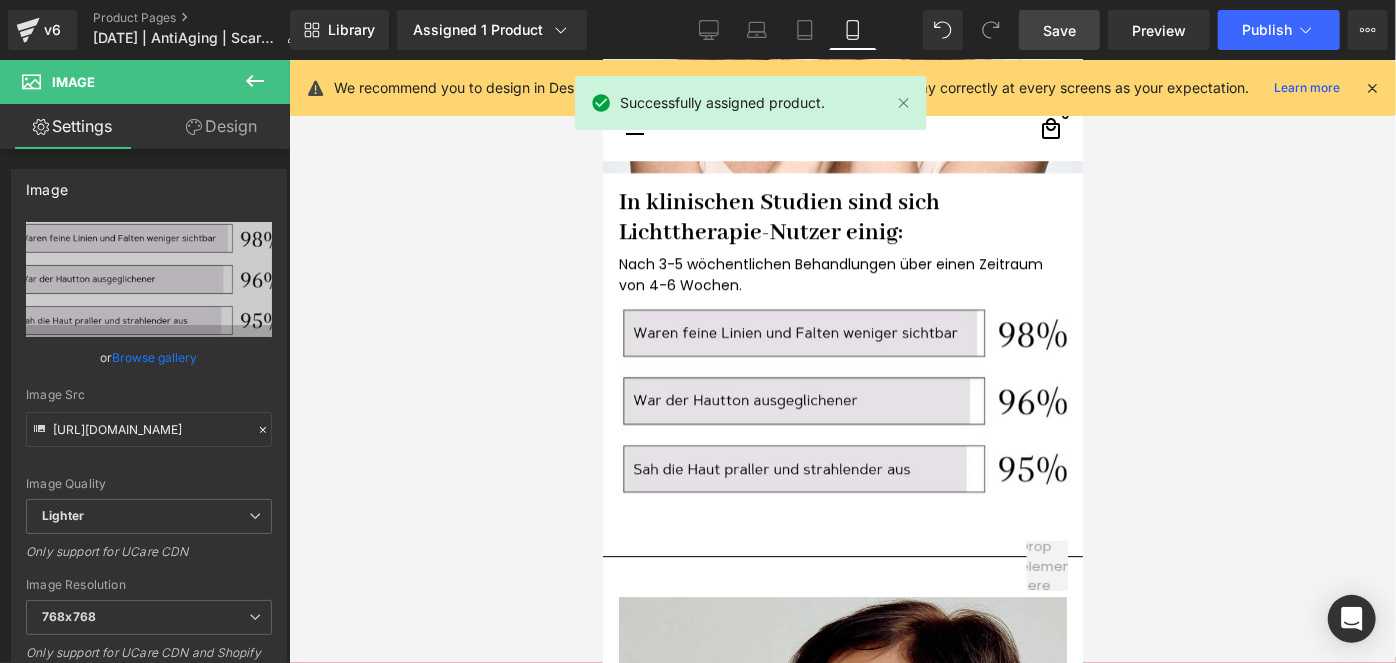 click on "Save" at bounding box center (1059, 30) 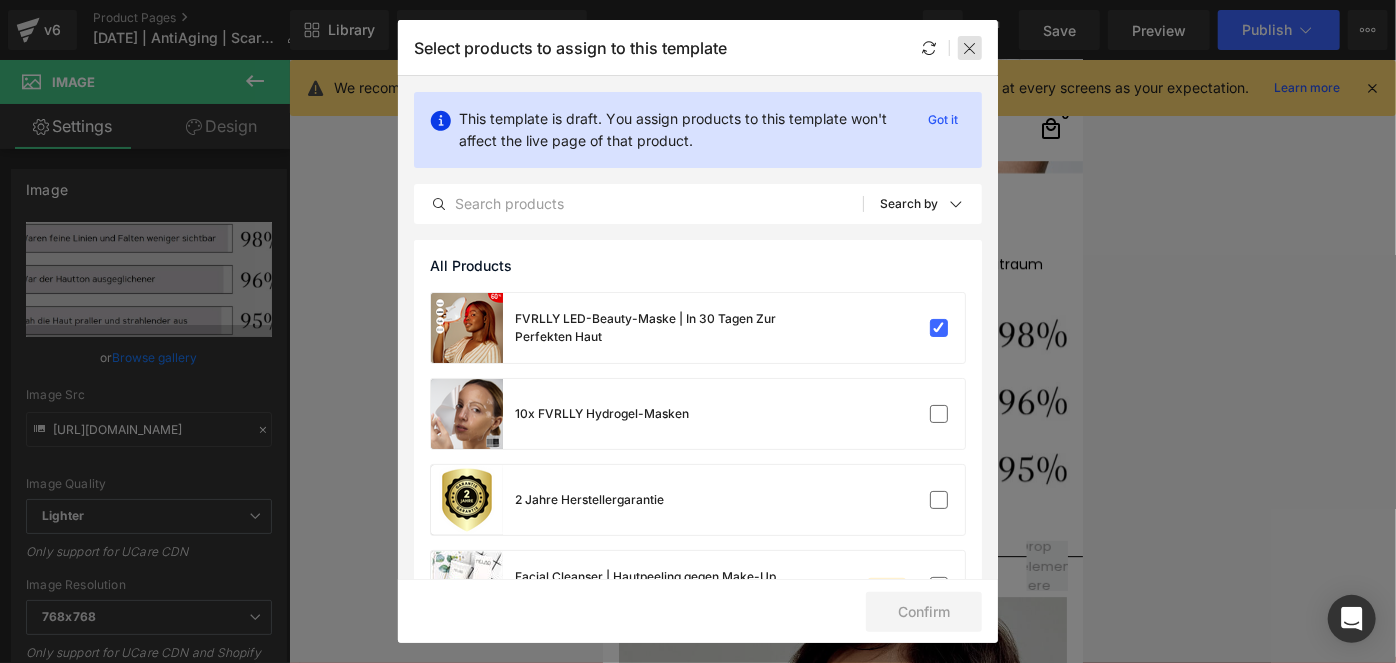 click at bounding box center (970, 48) 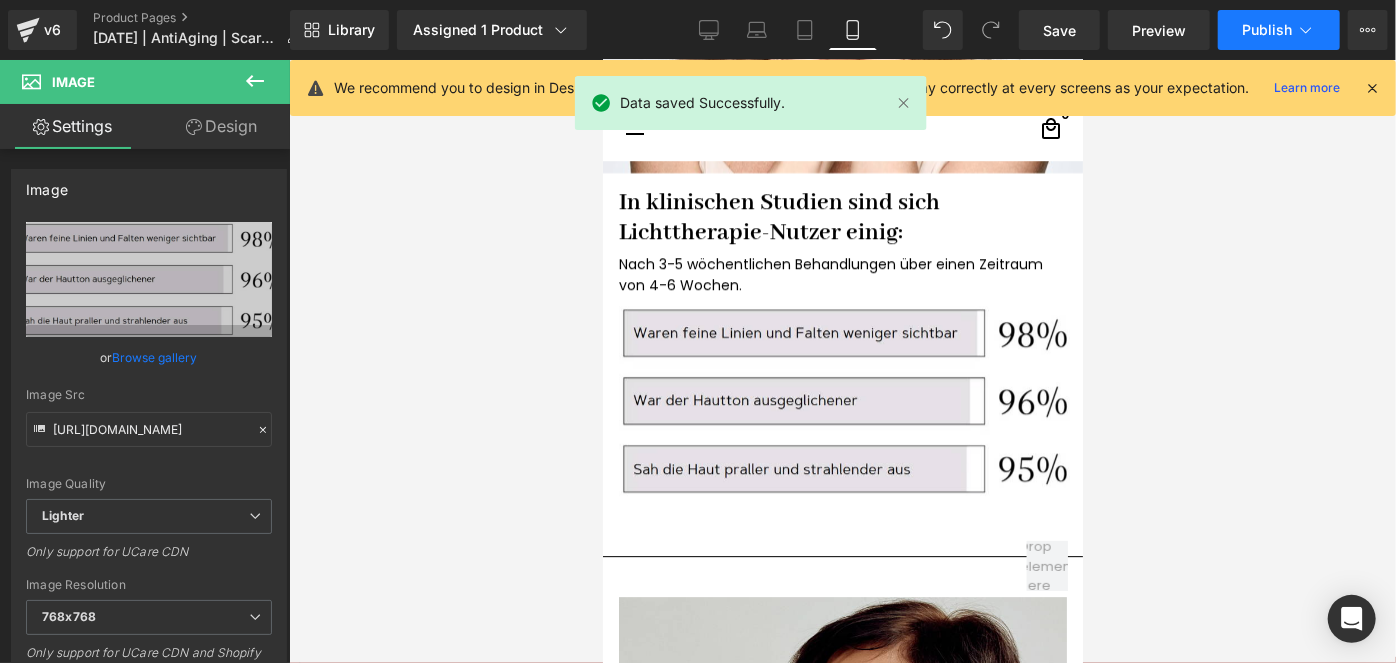 click on "Publish" at bounding box center (1267, 30) 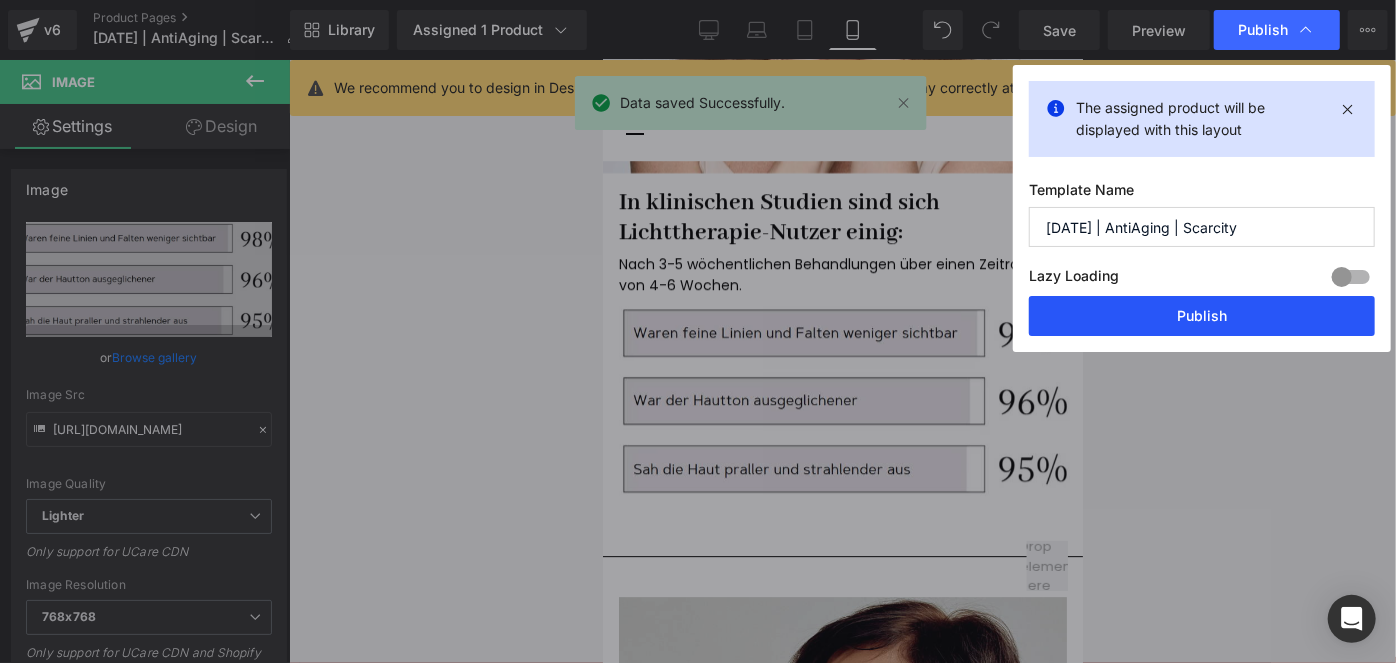 click on "Publish" at bounding box center [1202, 316] 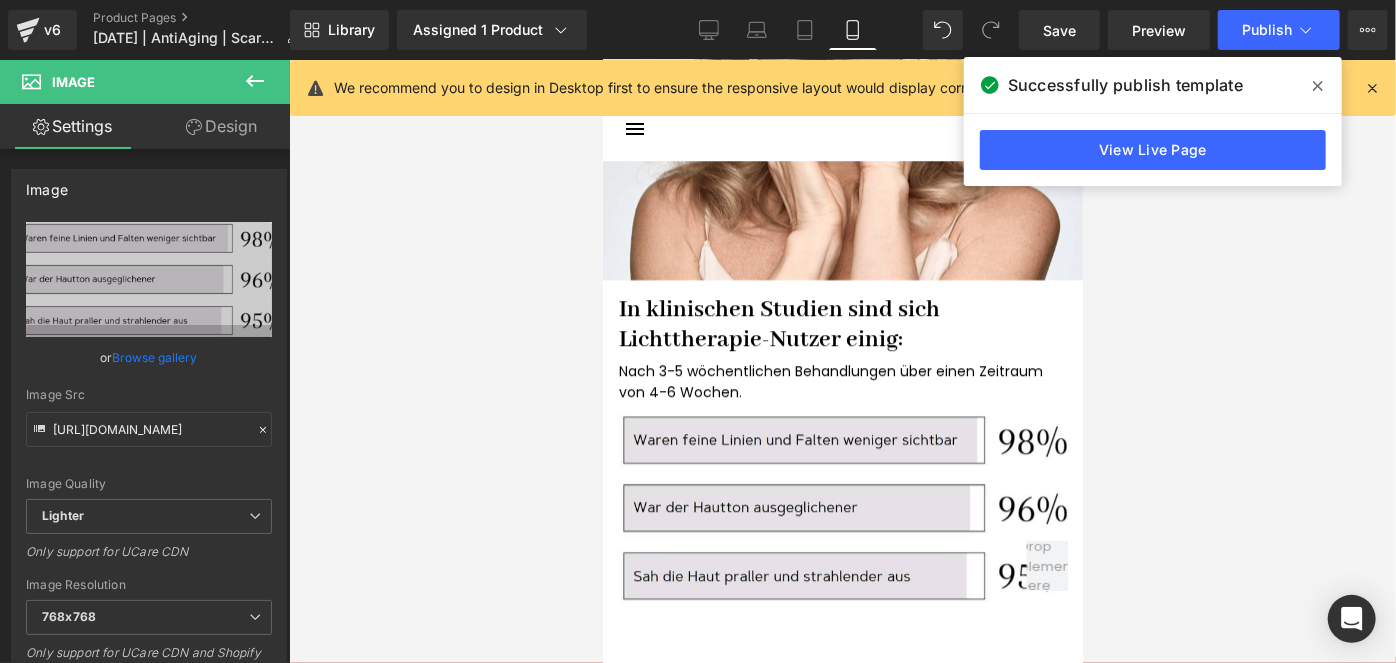 scroll, scrollTop: 3181, scrollLeft: 0, axis: vertical 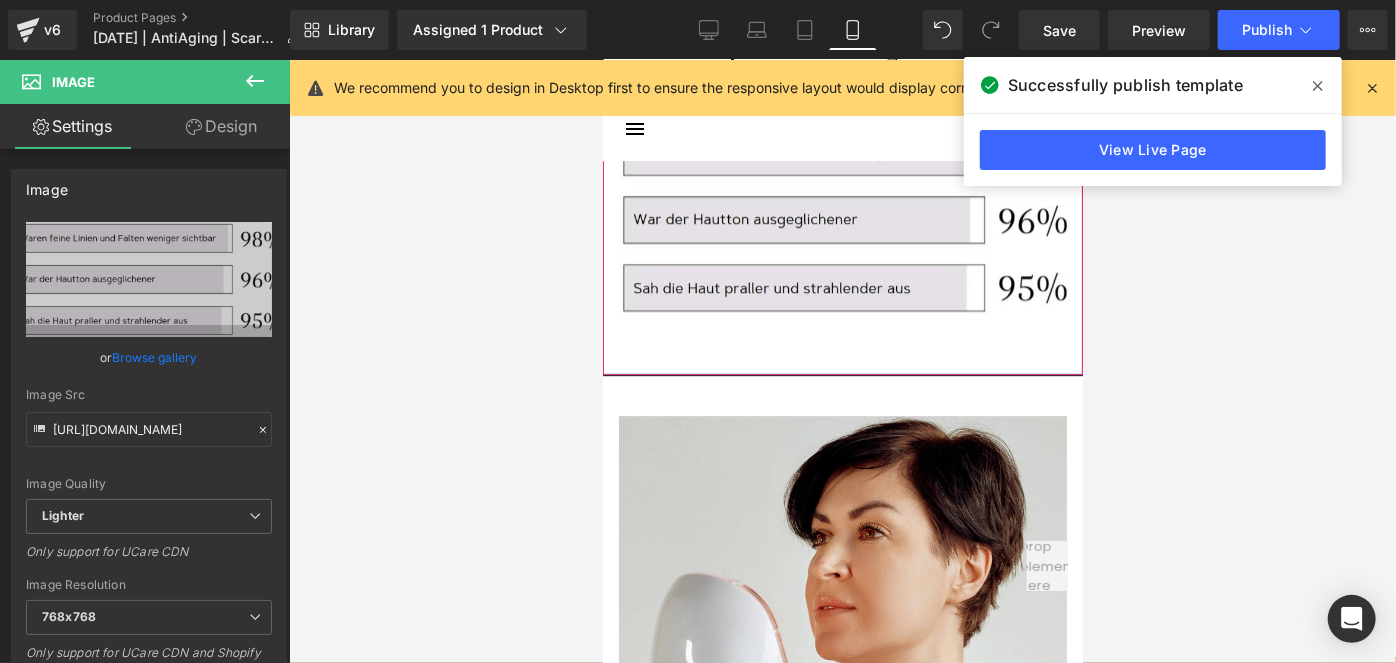 click on "Echte Nutzer, echte Resultate Heading
Image
Image
Image
Image" at bounding box center [842, -243] 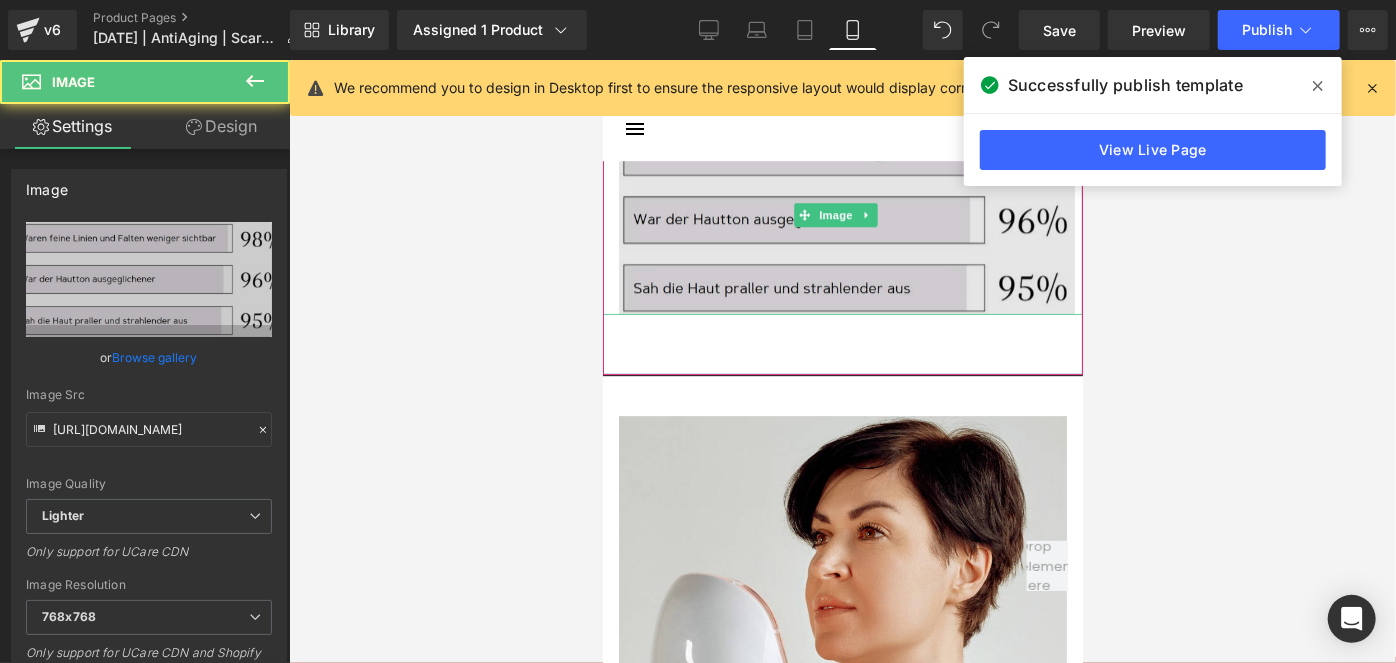 drag, startPoint x: 701, startPoint y: 287, endPoint x: 702, endPoint y: 263, distance: 24.020824 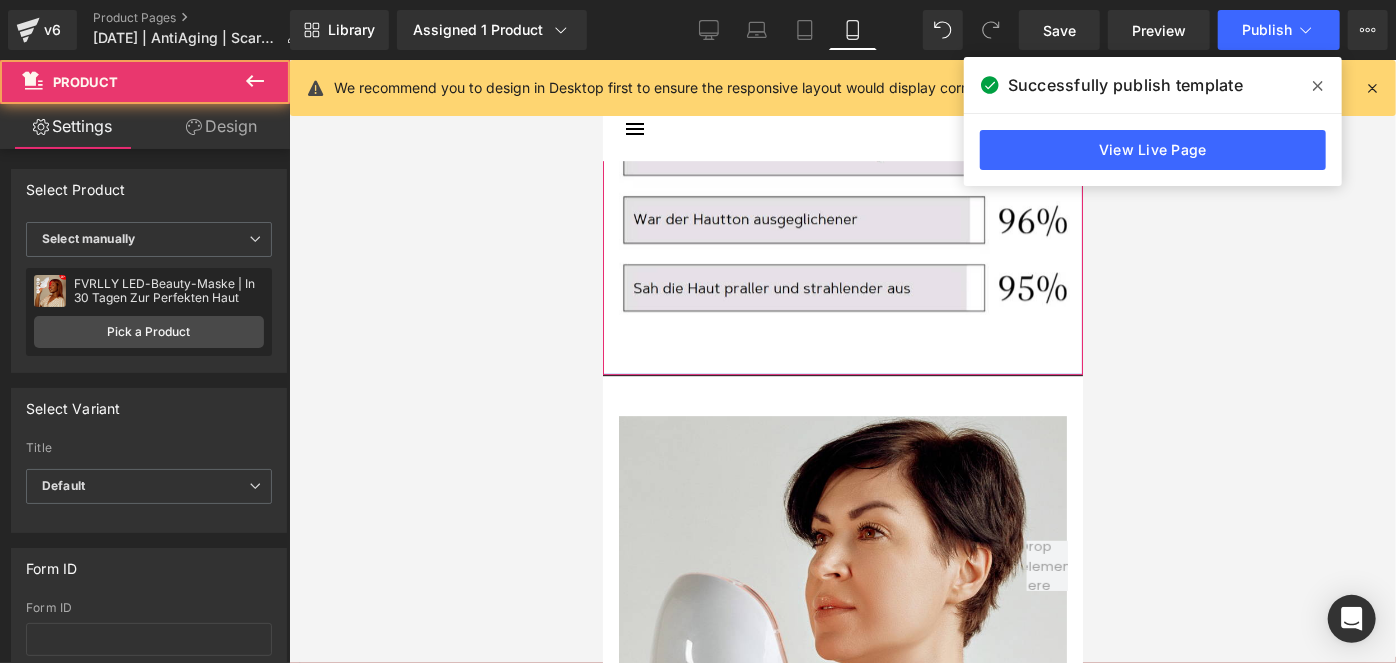 drag, startPoint x: 703, startPoint y: 345, endPoint x: 701, endPoint y: 333, distance: 12.165525 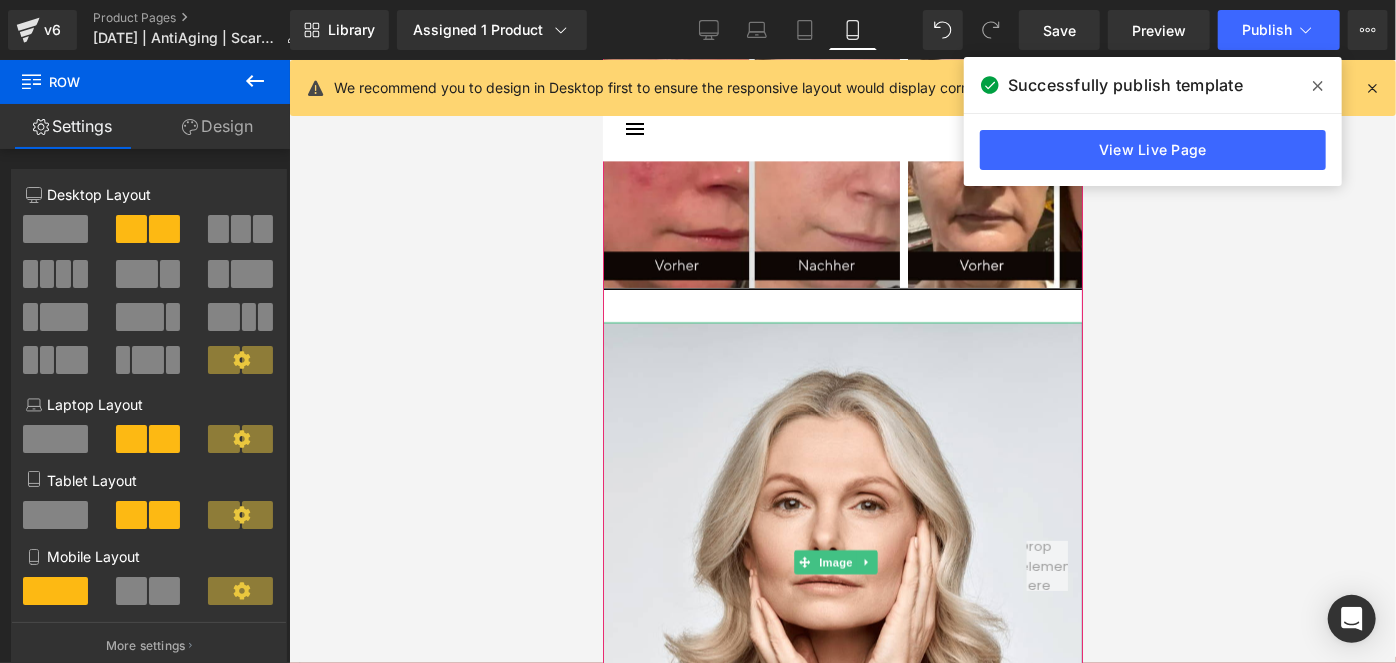 scroll, scrollTop: 2181, scrollLeft: 0, axis: vertical 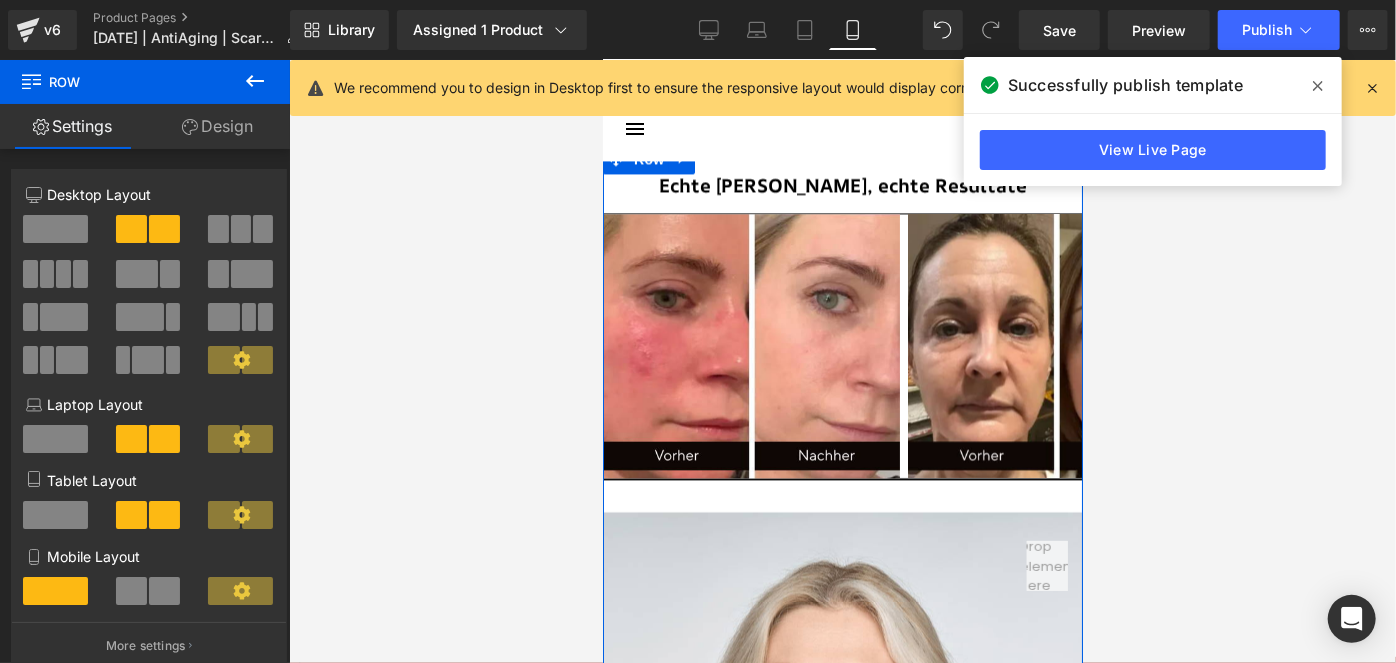 click on "Design" at bounding box center [217, 126] 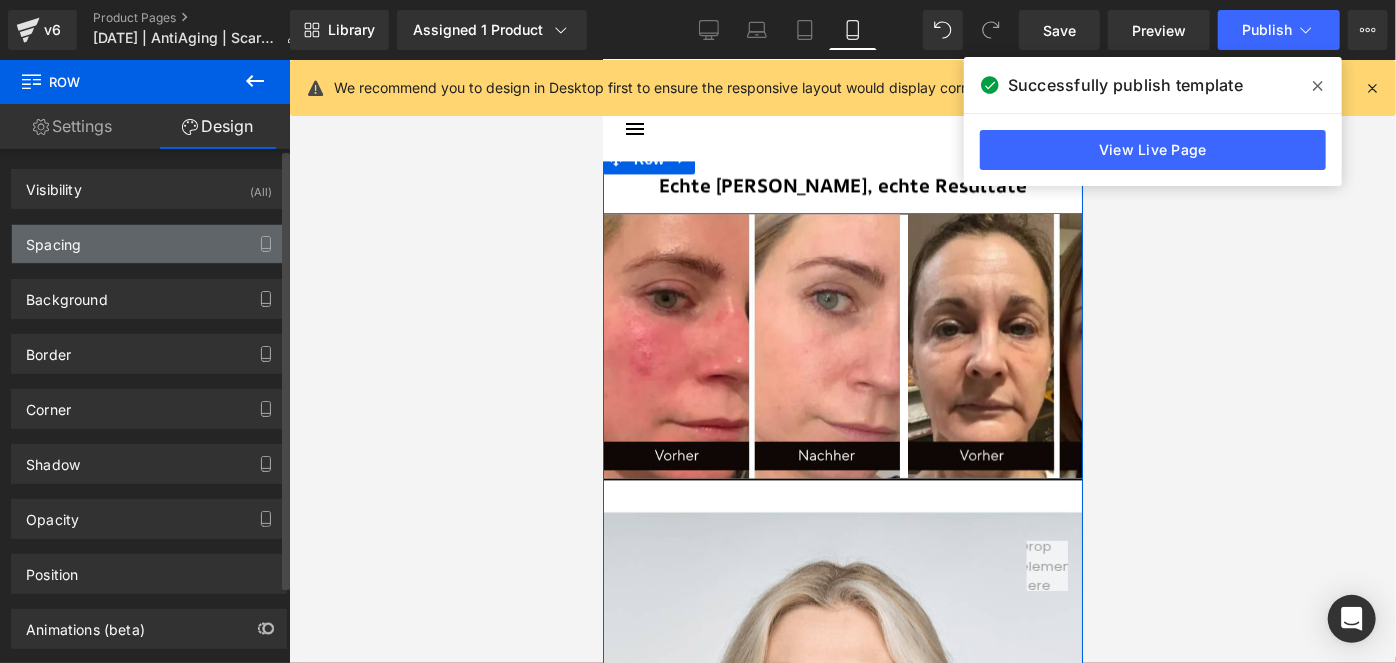 click on "Spacing" at bounding box center (149, 244) 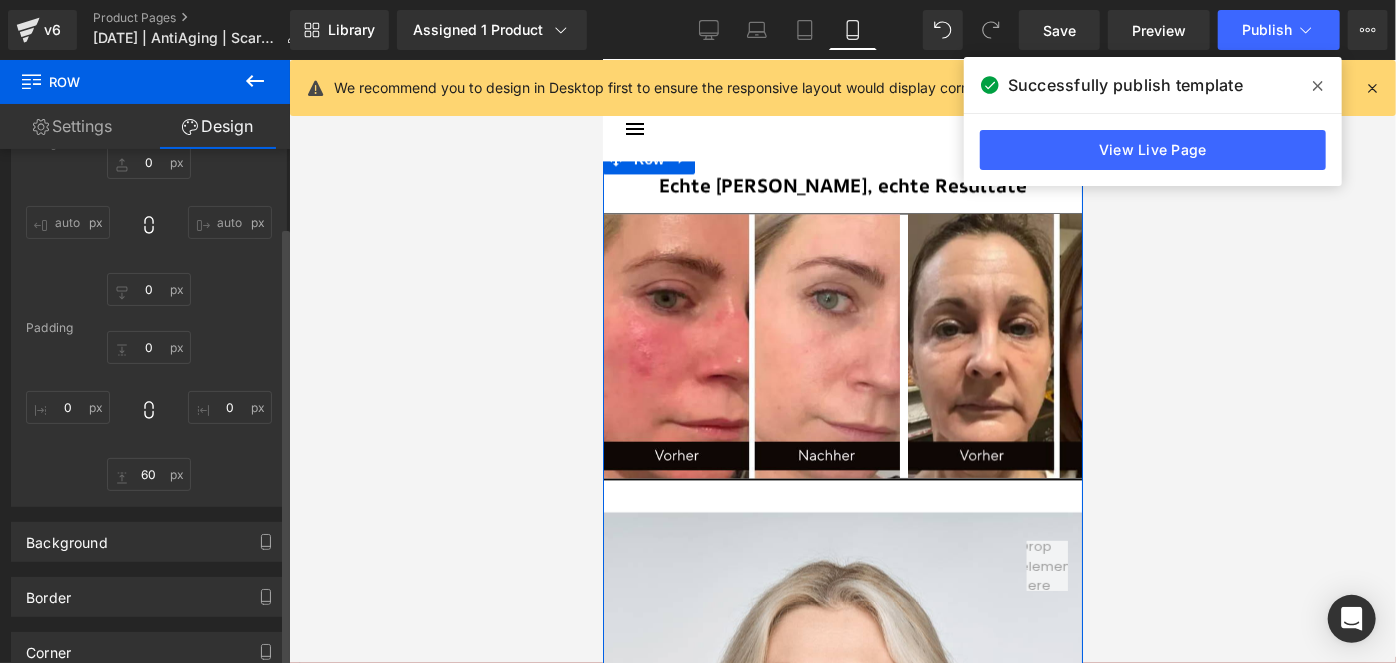 scroll, scrollTop: 272, scrollLeft: 0, axis: vertical 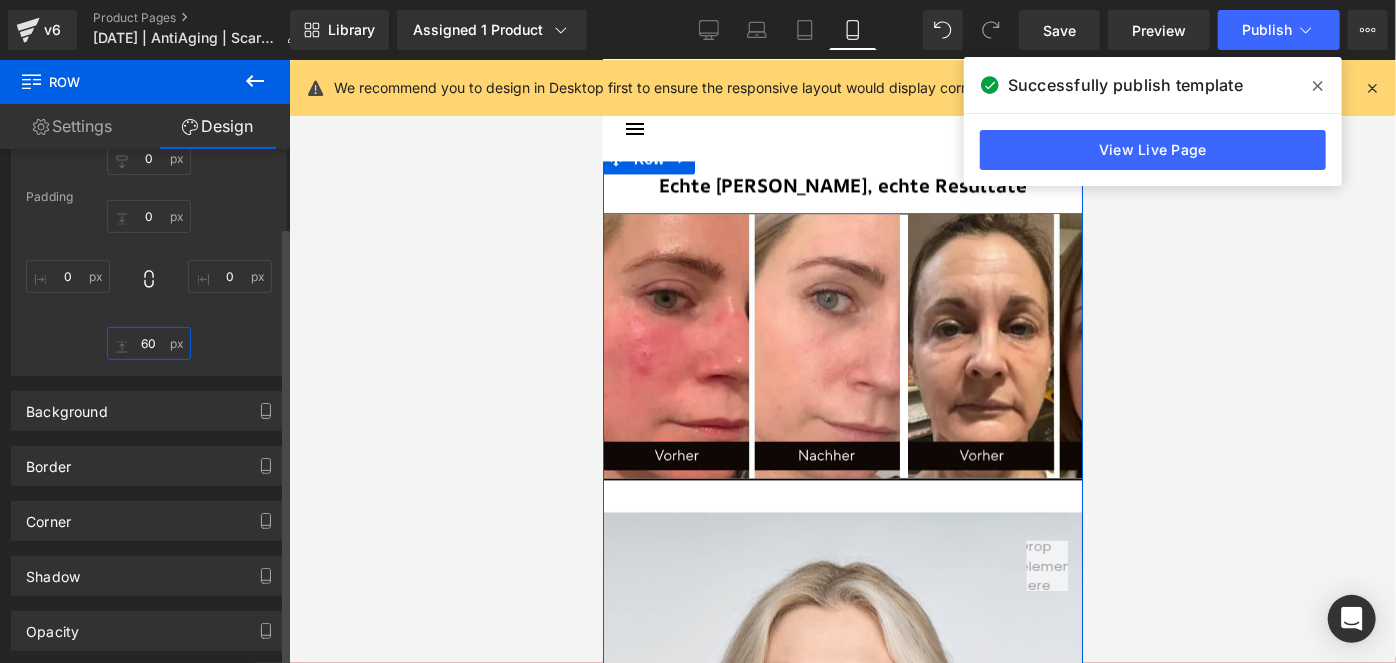 click on "60" at bounding box center [149, 343] 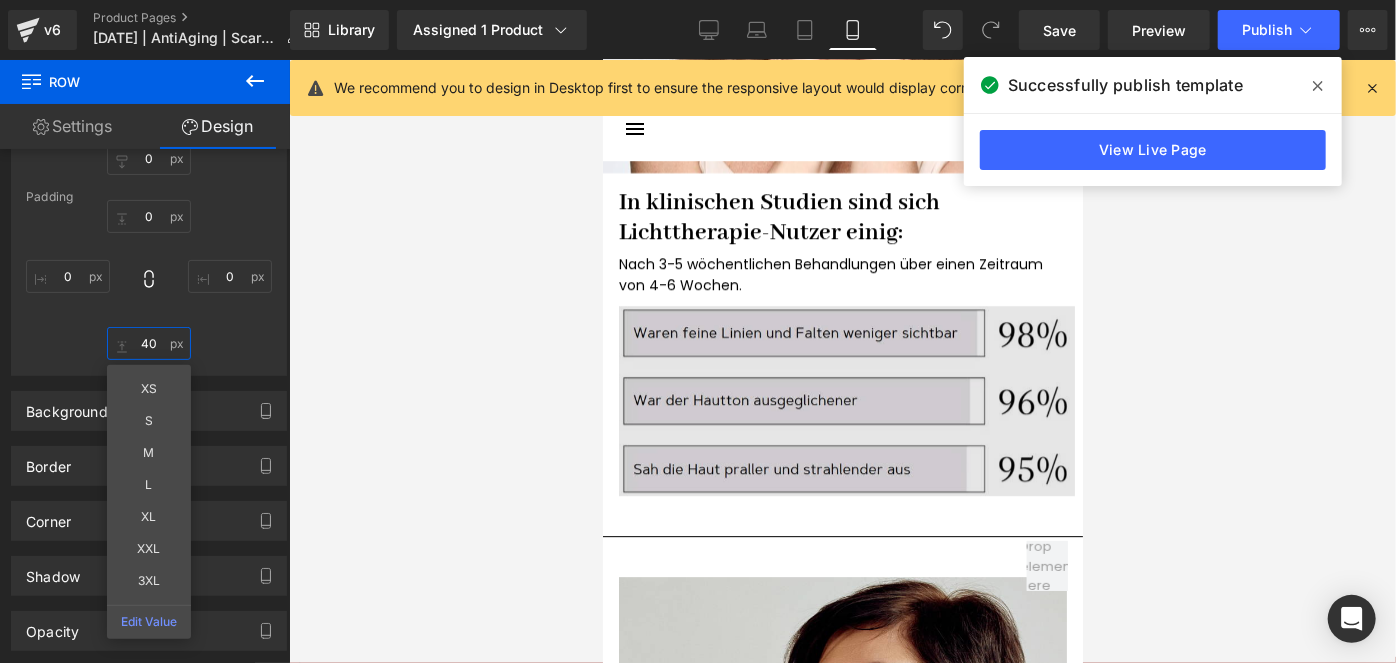 scroll, scrollTop: 3090, scrollLeft: 0, axis: vertical 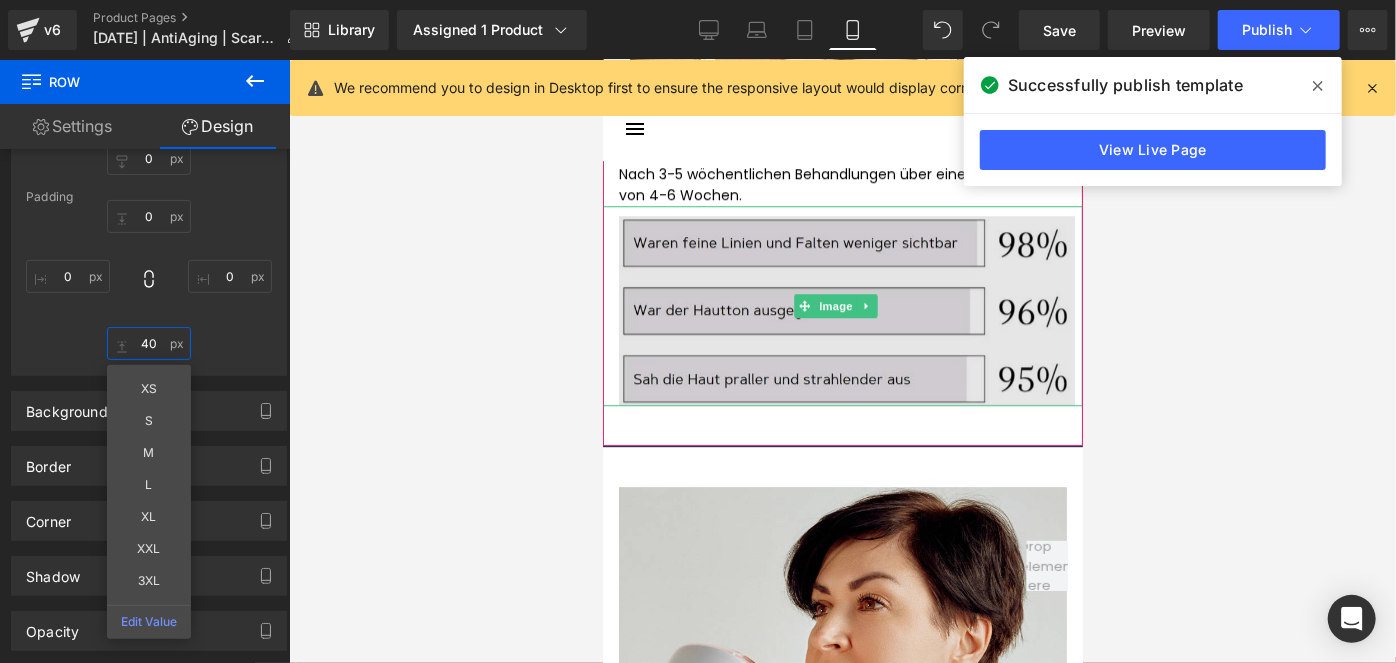 type on "4" 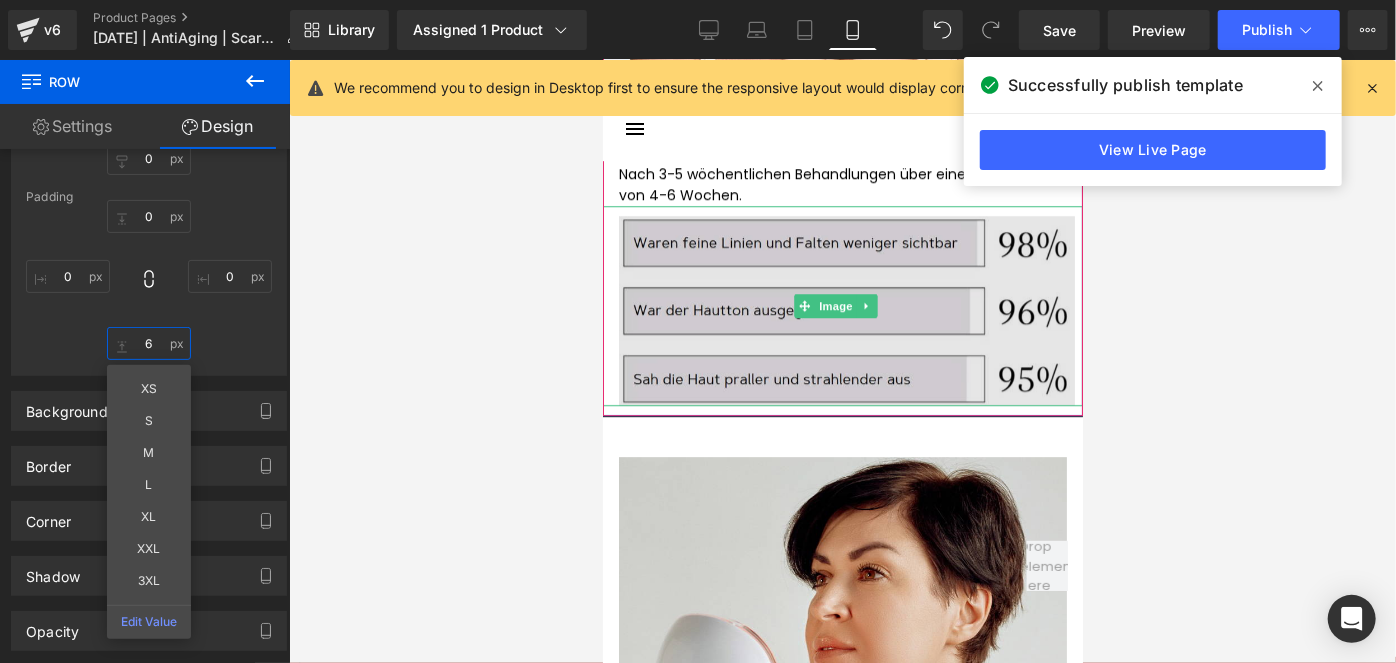 type on "60" 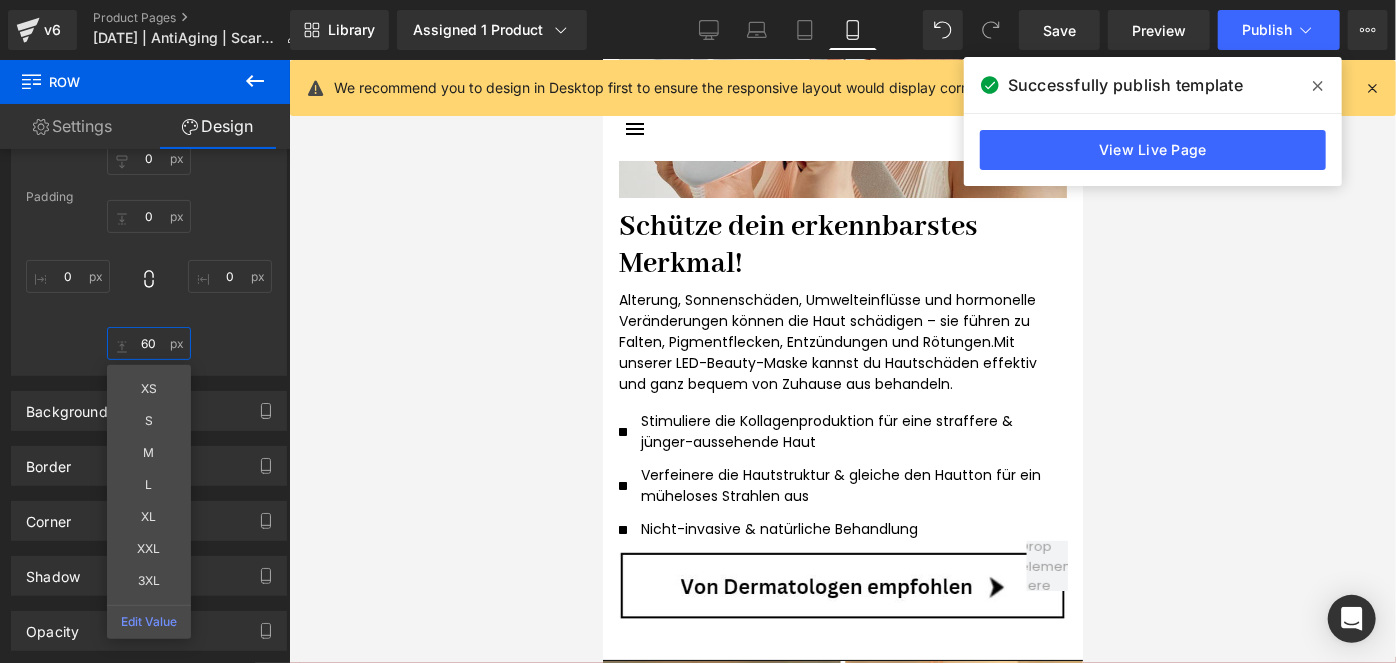 scroll, scrollTop: 4090, scrollLeft: 0, axis: vertical 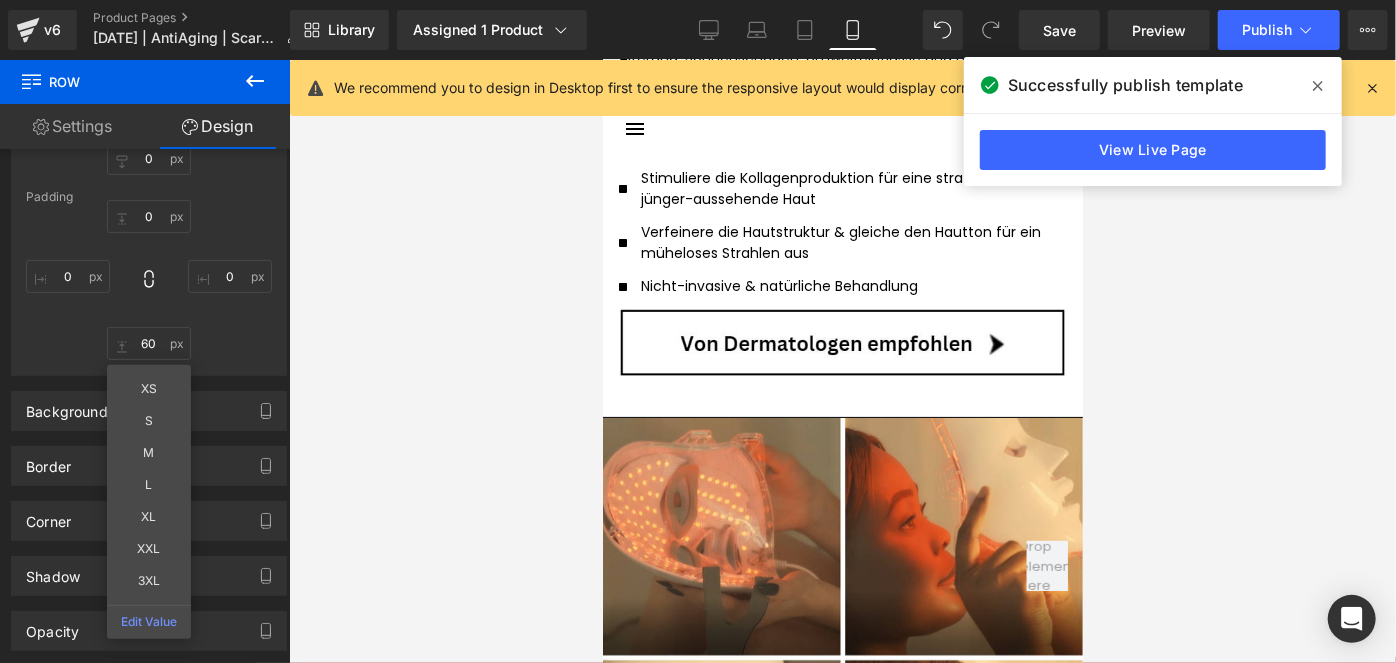 click on "Image         Schütze dein erkennbarstes Merkmal! Heading         Alterung, Sonnenschäden, Umwelteinflüsse und hormonelle Veränderungen können die Haut schädigen – sie führen zu Falten, Pigmentflecken, Entzündungen und Rötungen.  Mit unserer LED-Beauty-Maske kannst du Hautschäden effektiv und ganz bequem von Zuhause aus behandeln. Text Block
Icon
Stimuliere die Kollagenproduktion für eine straffere & jünger-aussehende Haut Text Block
Icon
Text Block" at bounding box center [842, -59] 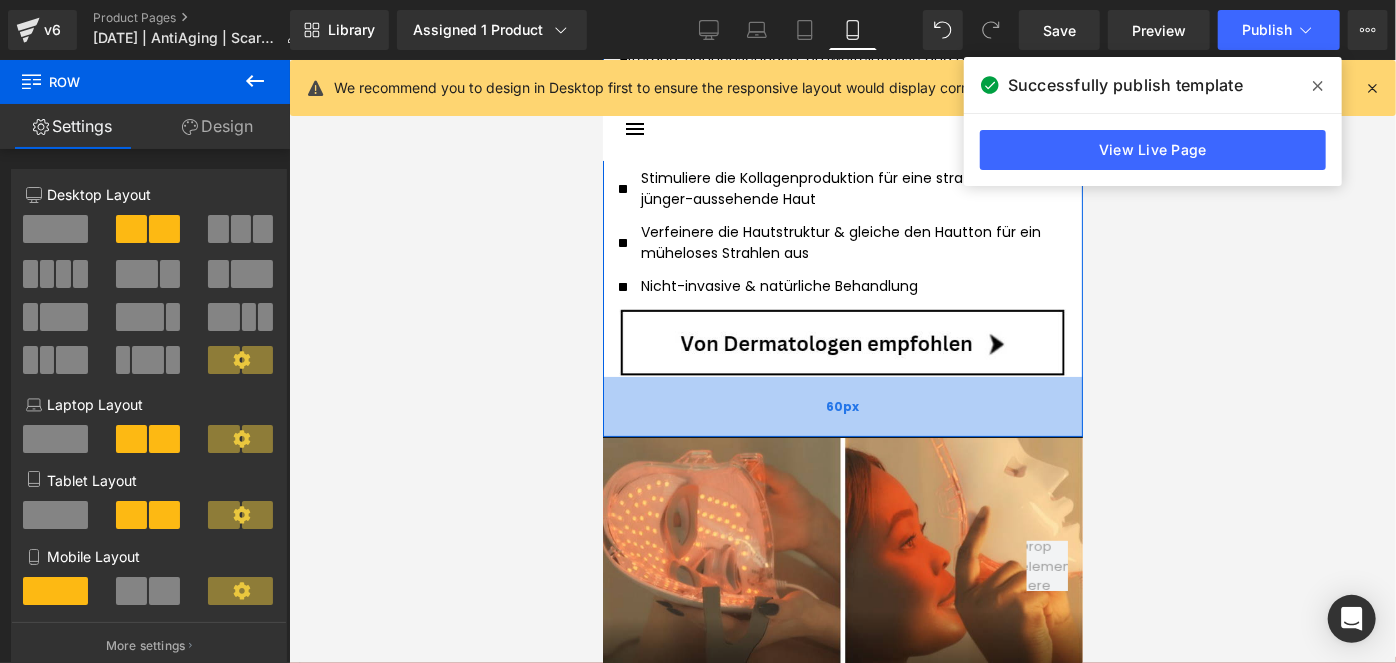 drag, startPoint x: 748, startPoint y: 385, endPoint x: 790, endPoint y: 405, distance: 46.518814 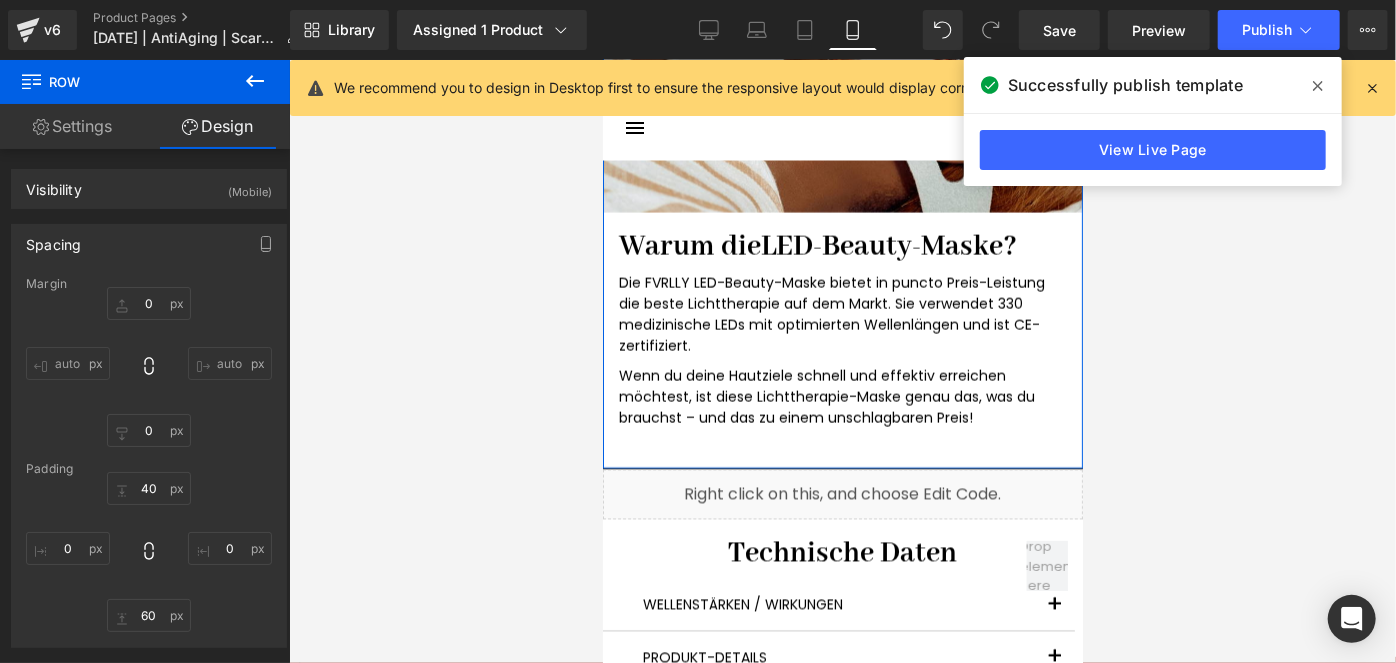 scroll, scrollTop: 5909, scrollLeft: 0, axis: vertical 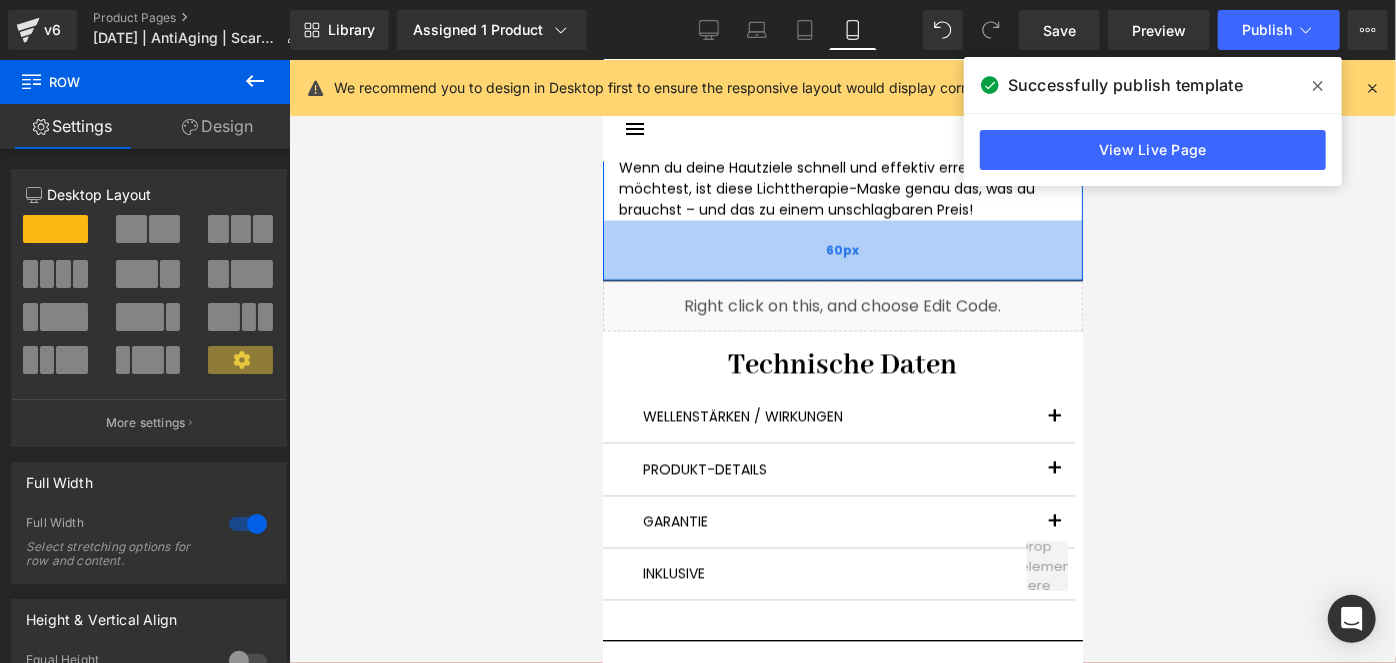 drag, startPoint x: 722, startPoint y: 228, endPoint x: 778, endPoint y: 248, distance: 59.464275 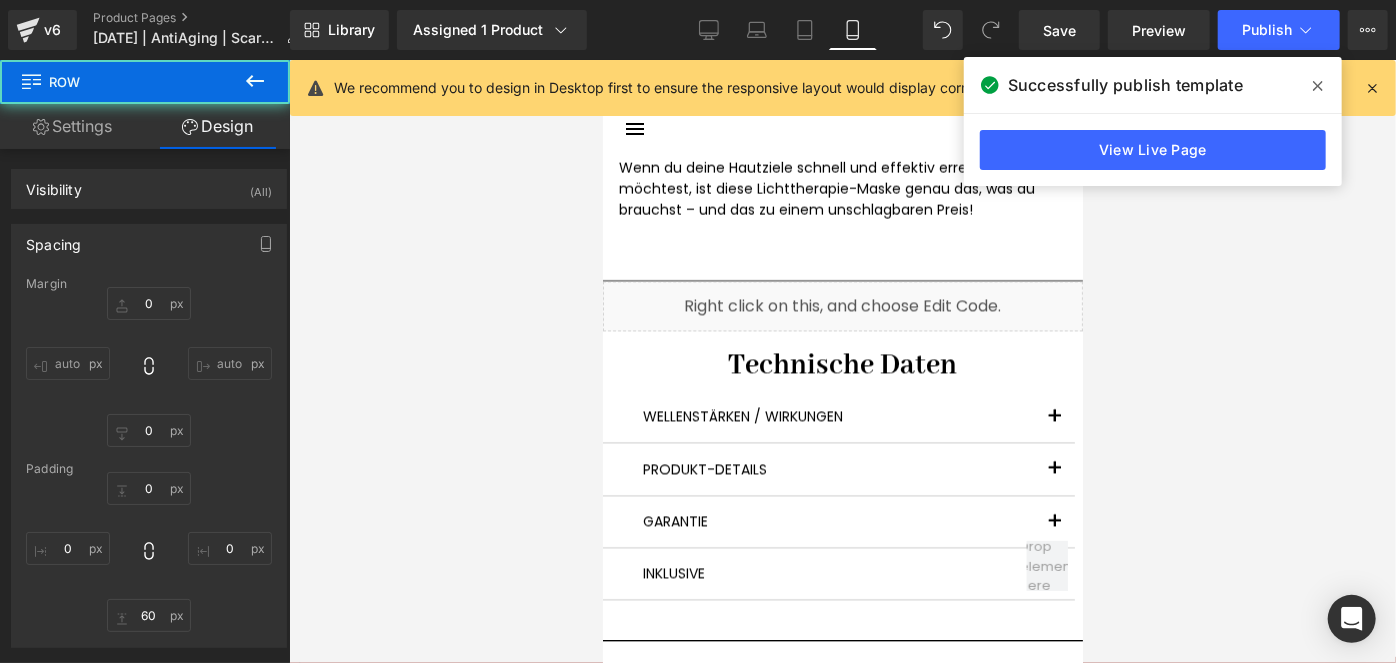 scroll, scrollTop: 6272, scrollLeft: 0, axis: vertical 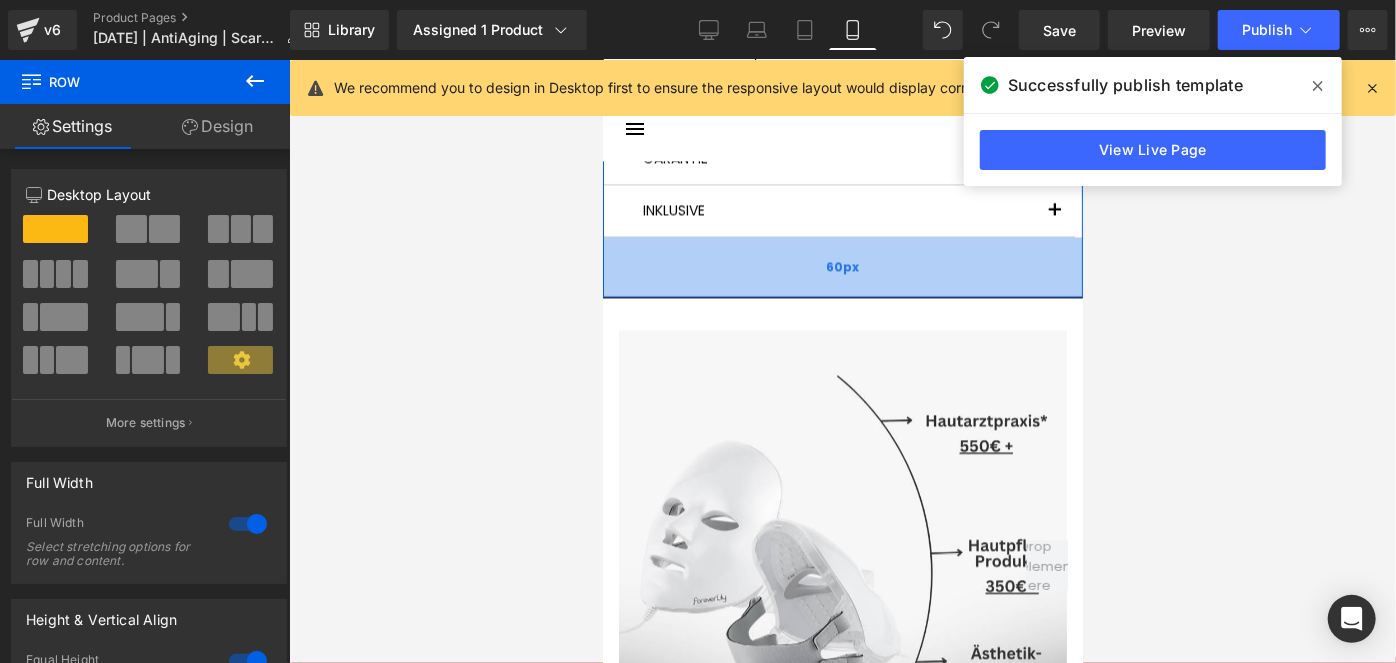 drag, startPoint x: 719, startPoint y: 245, endPoint x: 775, endPoint y: 264, distance: 59.135437 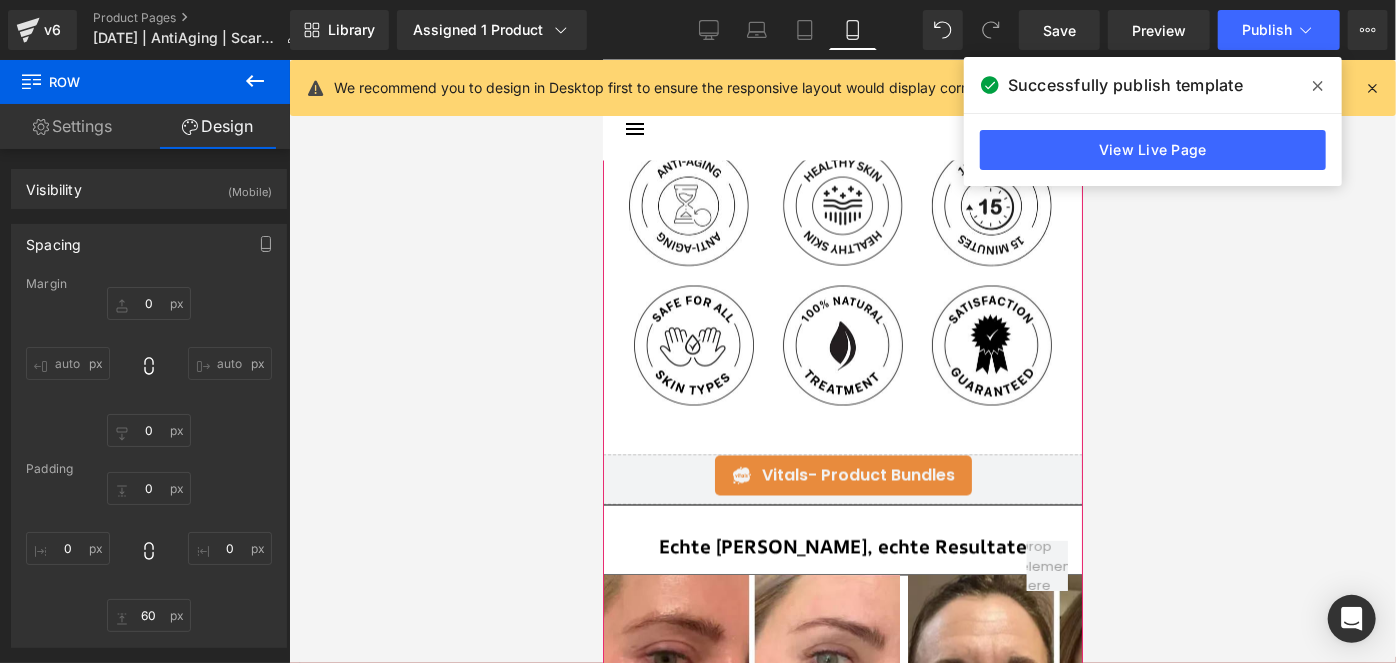 scroll, scrollTop: 1818, scrollLeft: 0, axis: vertical 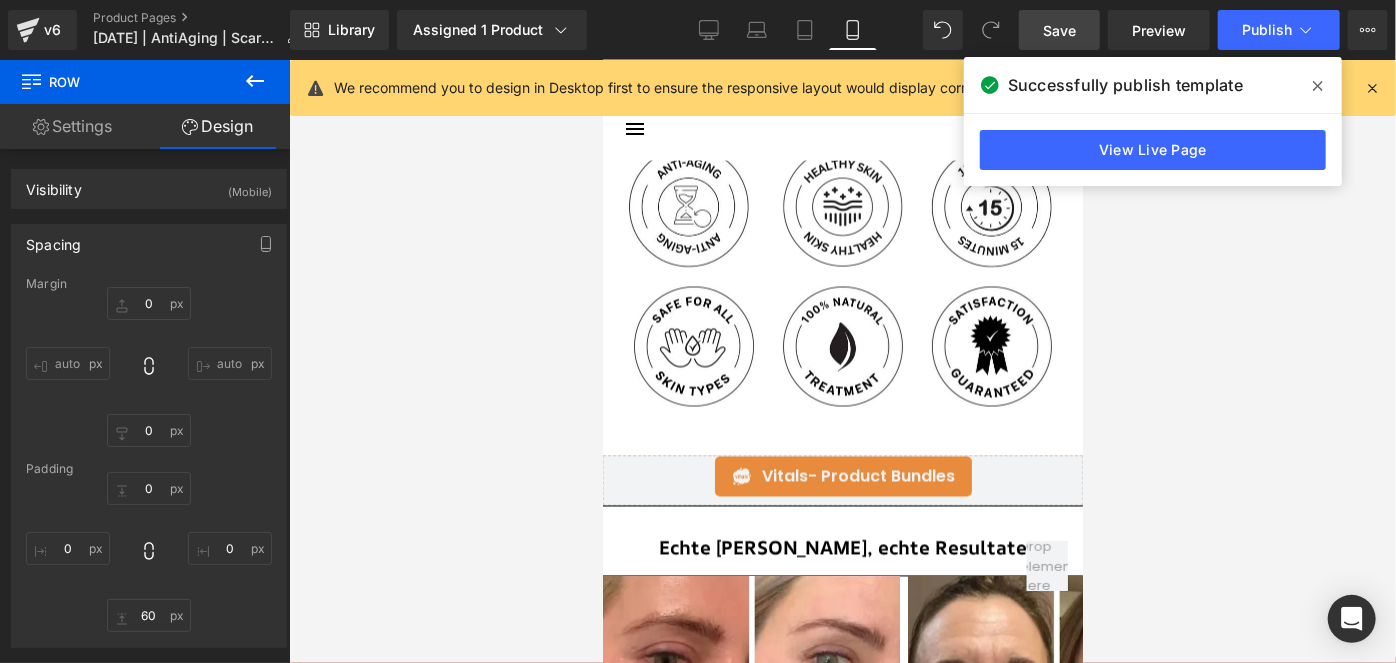 click on "Save" at bounding box center [1059, 30] 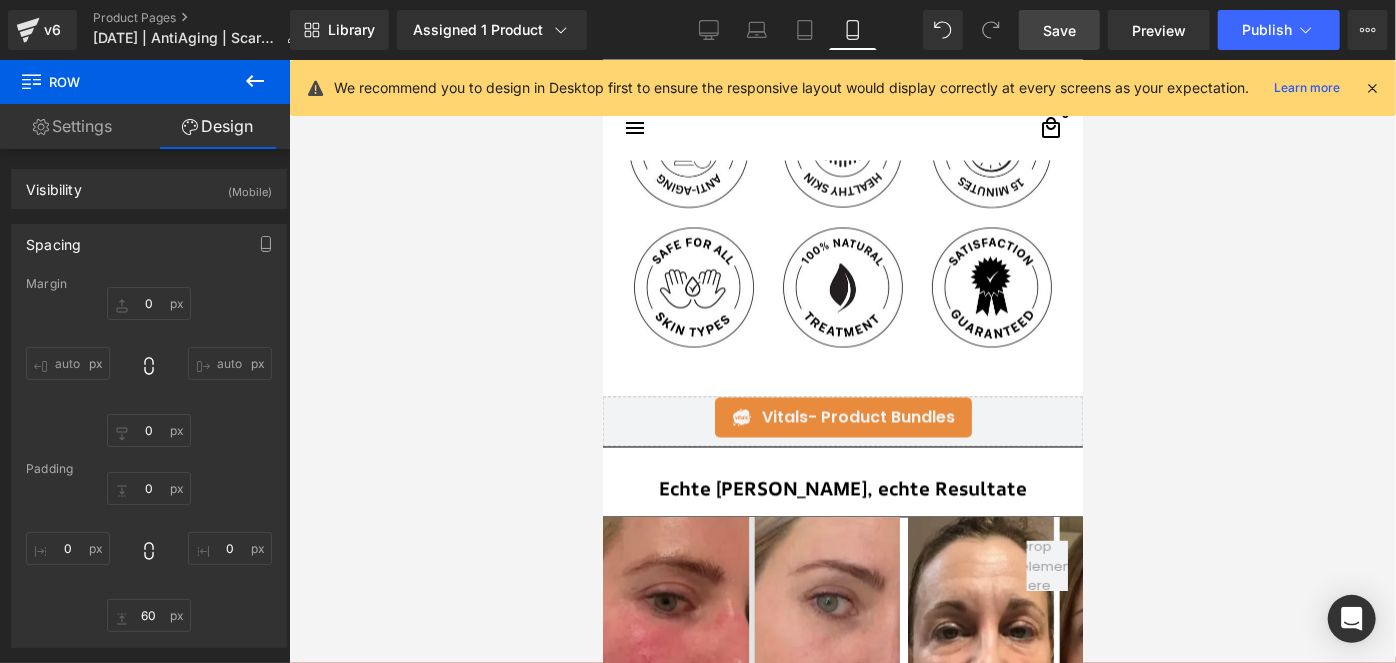 scroll, scrollTop: 1909, scrollLeft: 0, axis: vertical 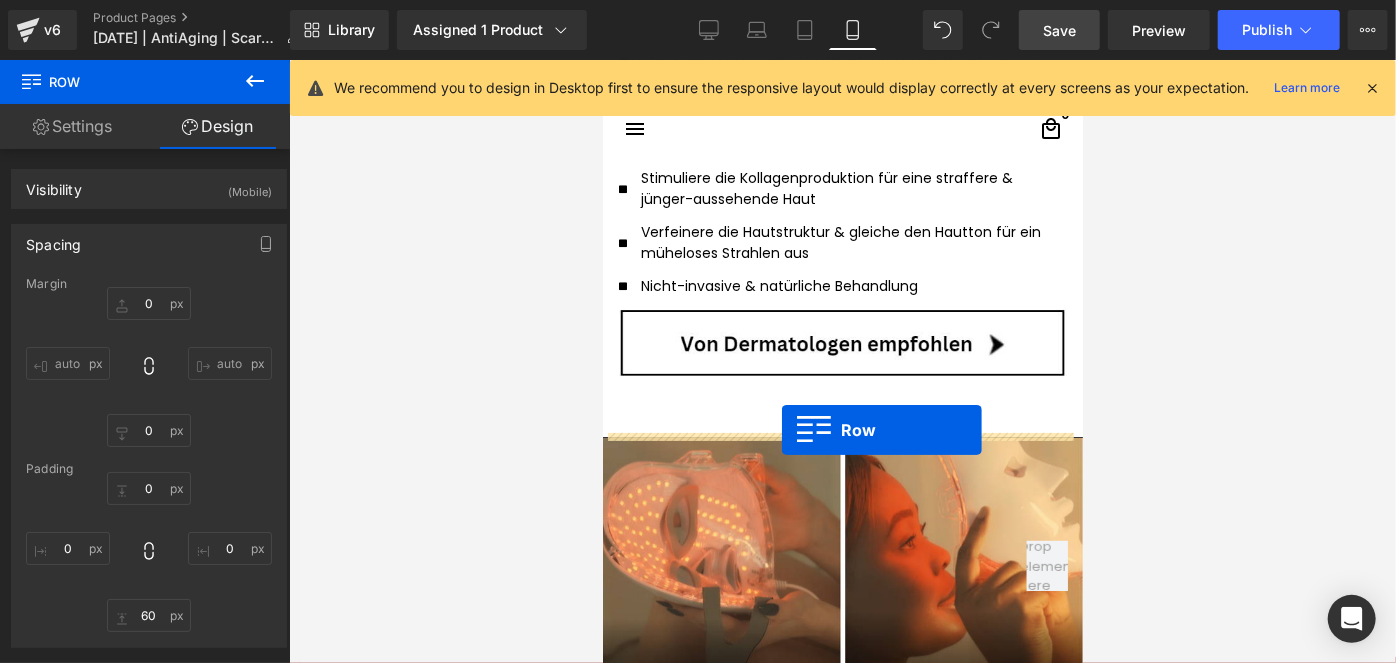 drag, startPoint x: 641, startPoint y: 431, endPoint x: 781, endPoint y: 429, distance: 140.01428 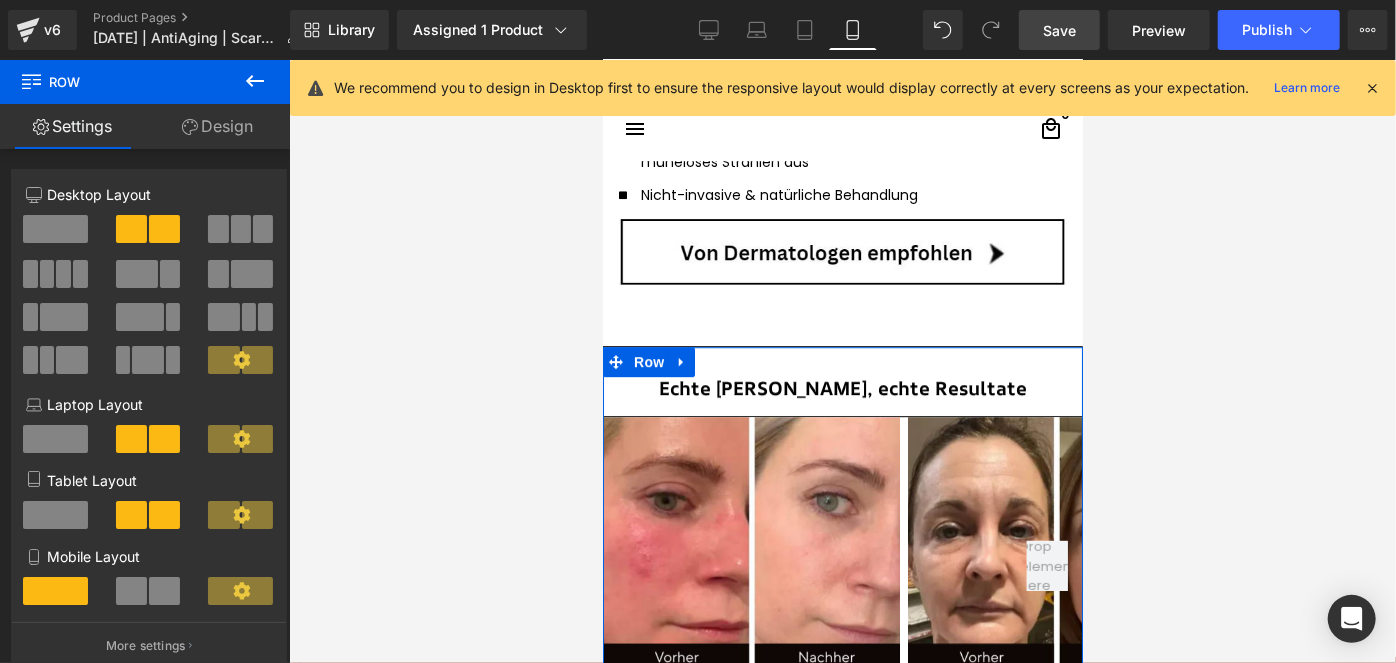 scroll, scrollTop: 2586, scrollLeft: 0, axis: vertical 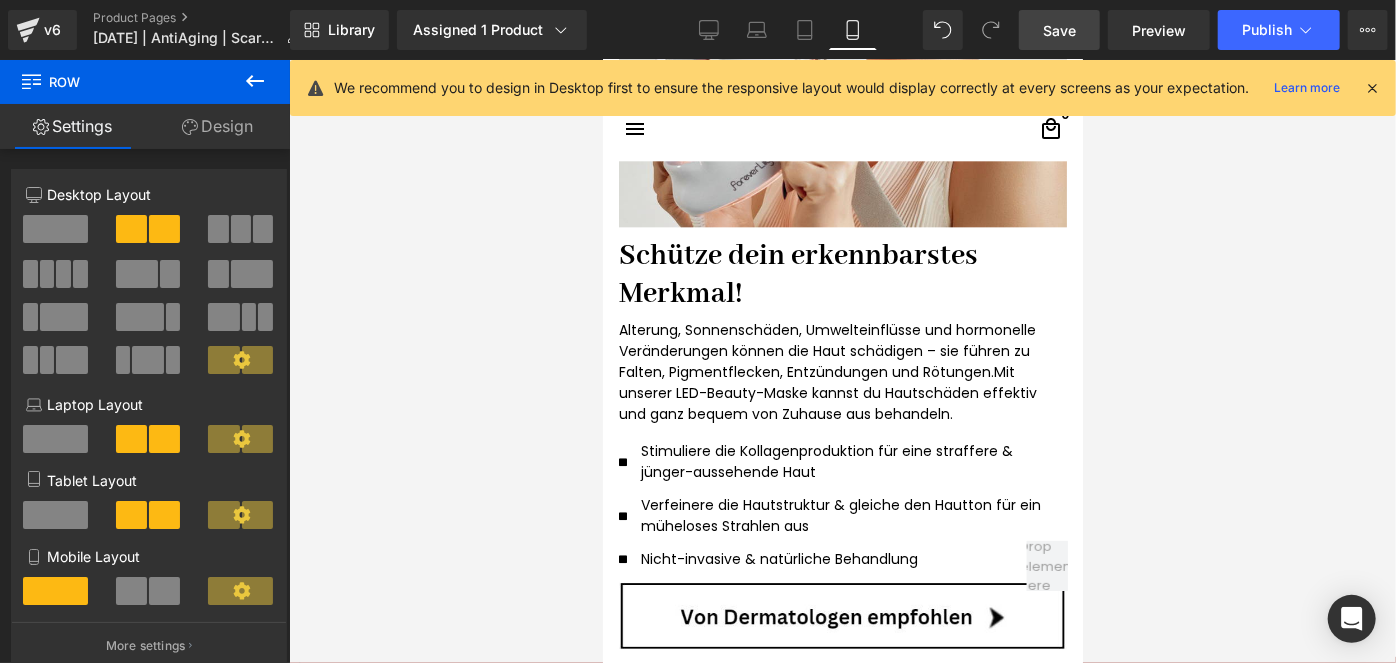 click on "Library Assigned 1 Product  Product Preview
FVRLLY LED-Beauty-Maske | In 30 Tagen Zur Perfekten Haut Manage assigned products Mobile Desktop Laptop Tablet Mobile Save Preview Publish Scheduled View Live Page View with current Template Save Template to Library Schedule Publish  Optimize  Publish Settings Shortcuts We recommend you to design in Desktop first to ensure the responsive layout would display correctly at every screens as your expectation. Learn more  Your page can’t be published   You've reached the maximum number of published pages on your plan  (4/999999).  You need to upgrade your plan or unpublish all your pages to get 1 publish slot.   Unpublish pages   Upgrade plan" at bounding box center [843, 30] 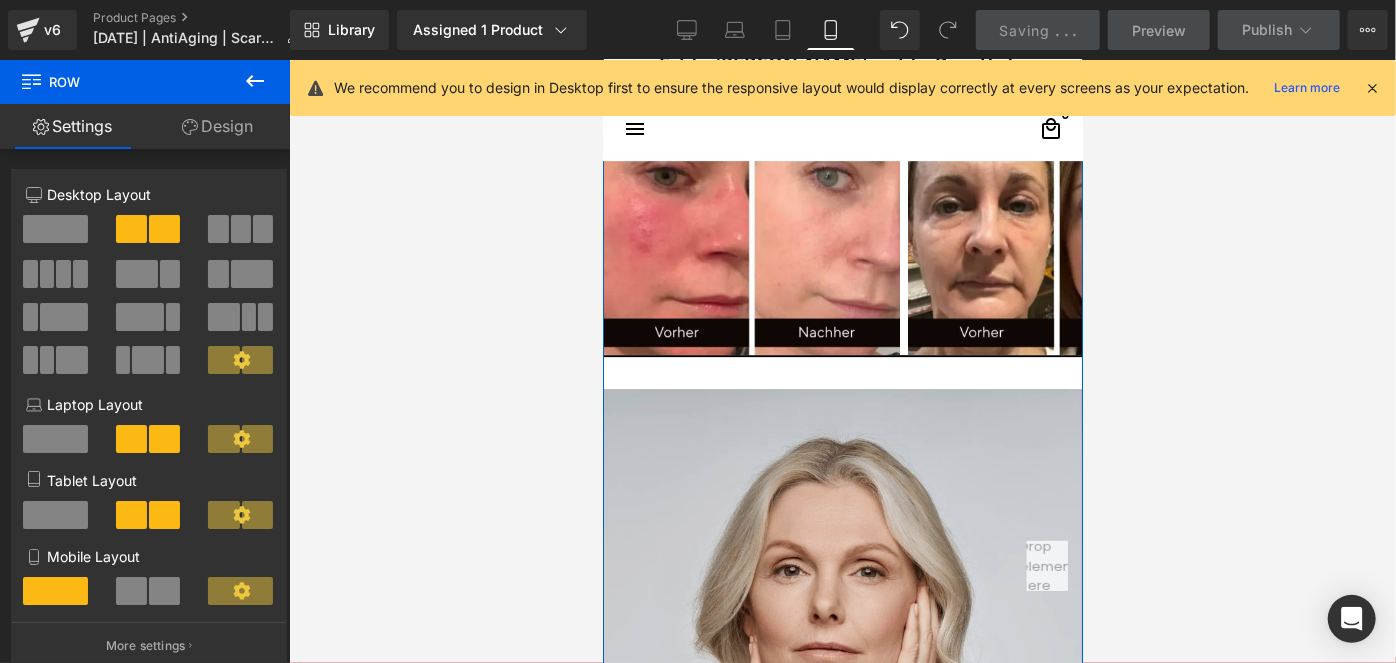 scroll, scrollTop: 3132, scrollLeft: 0, axis: vertical 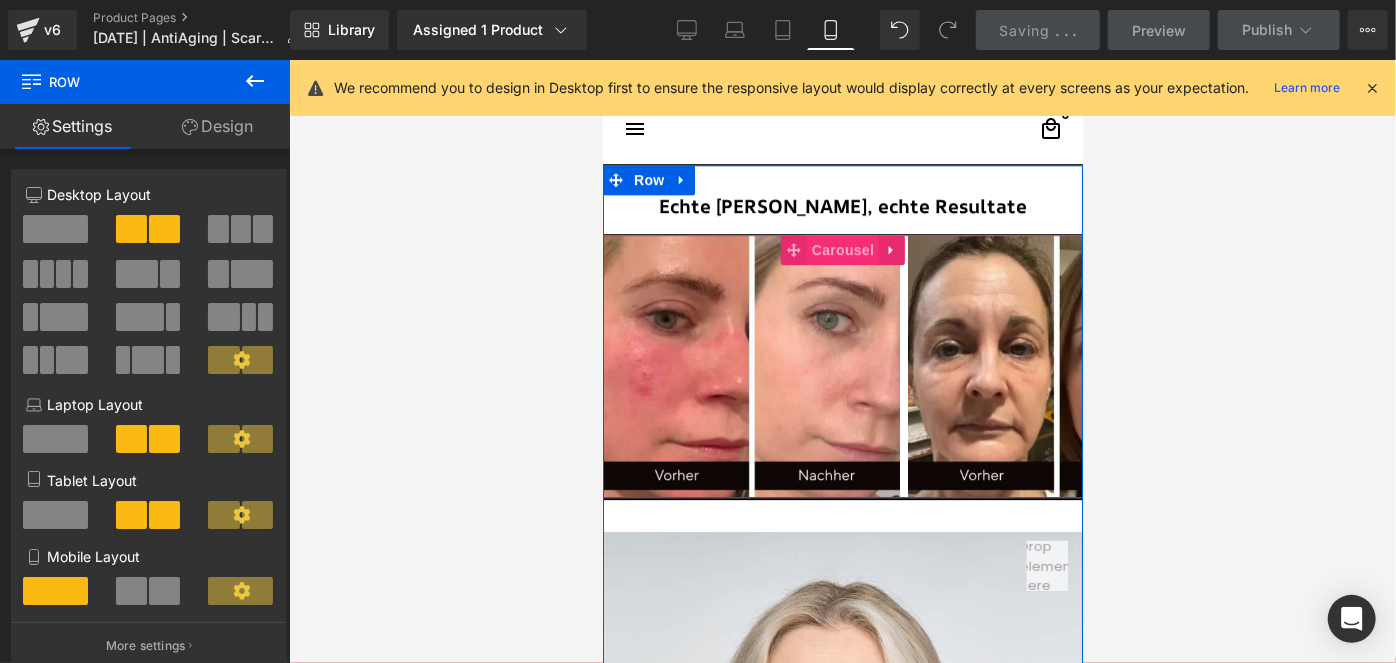 click on "Carousel" at bounding box center [842, 249] 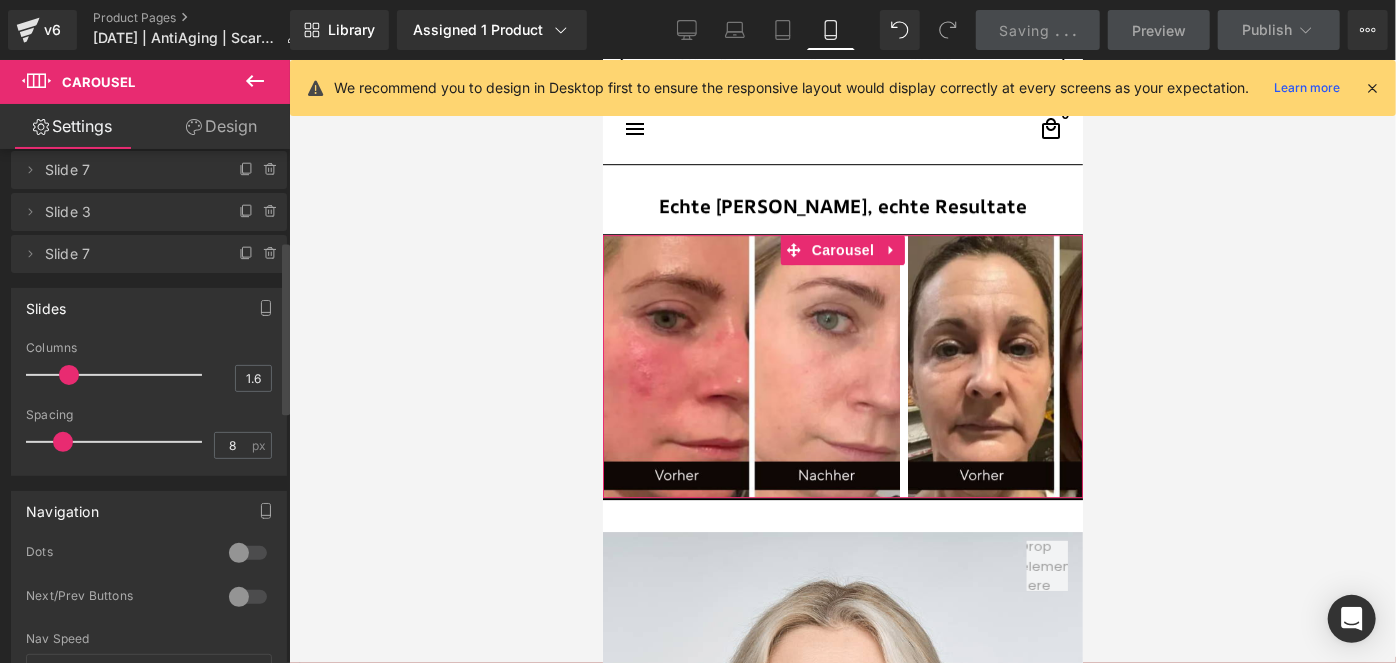 scroll, scrollTop: 272, scrollLeft: 0, axis: vertical 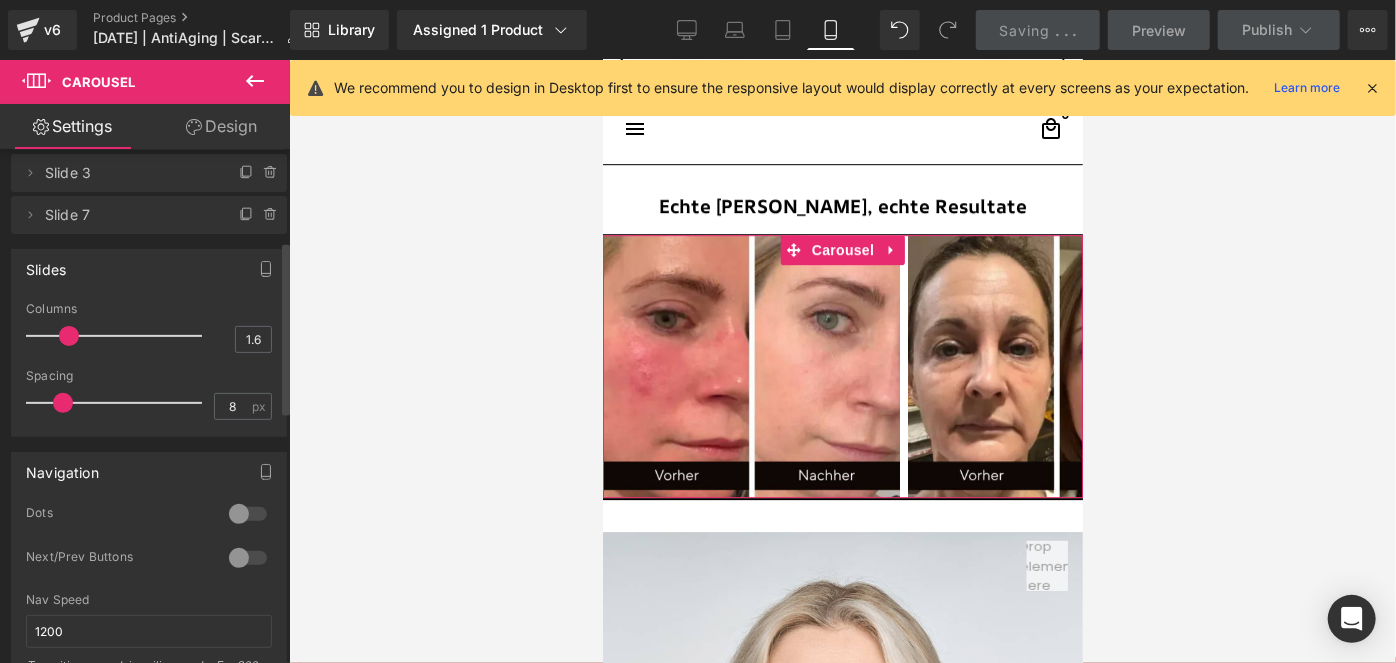click at bounding box center [248, 514] 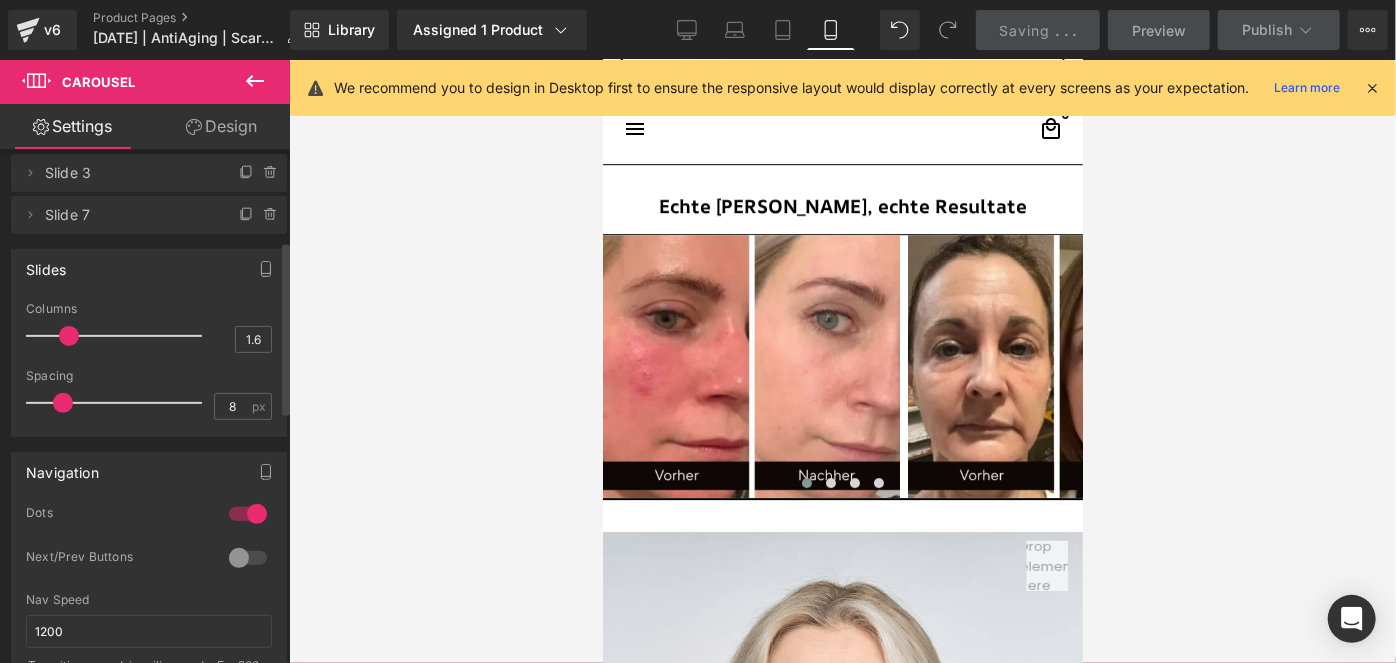 click at bounding box center [248, 514] 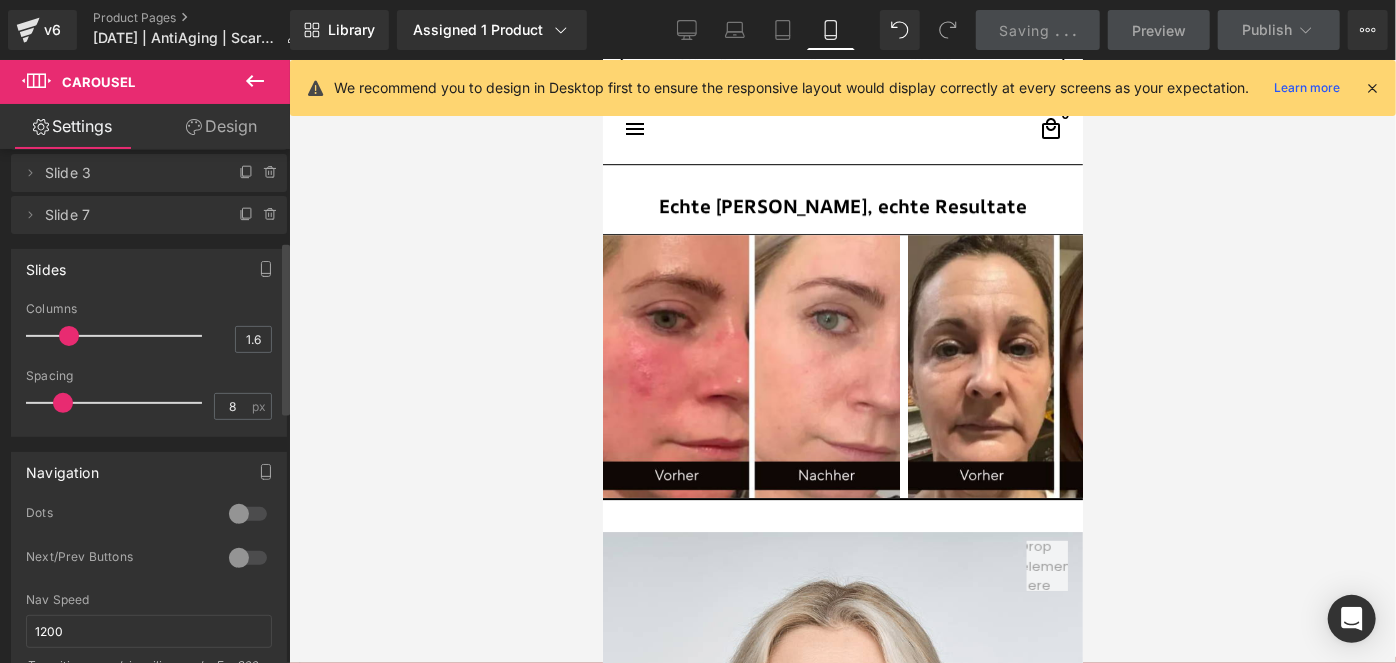 click at bounding box center (248, 558) 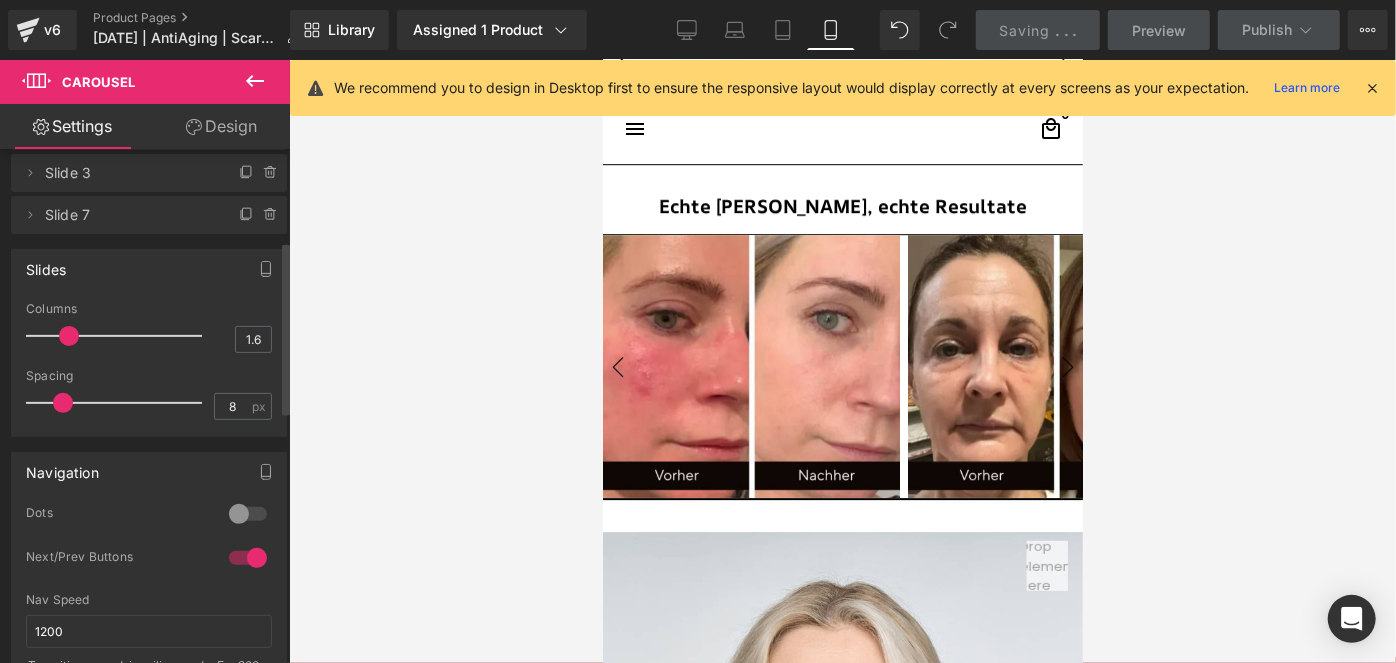 click at bounding box center [248, 558] 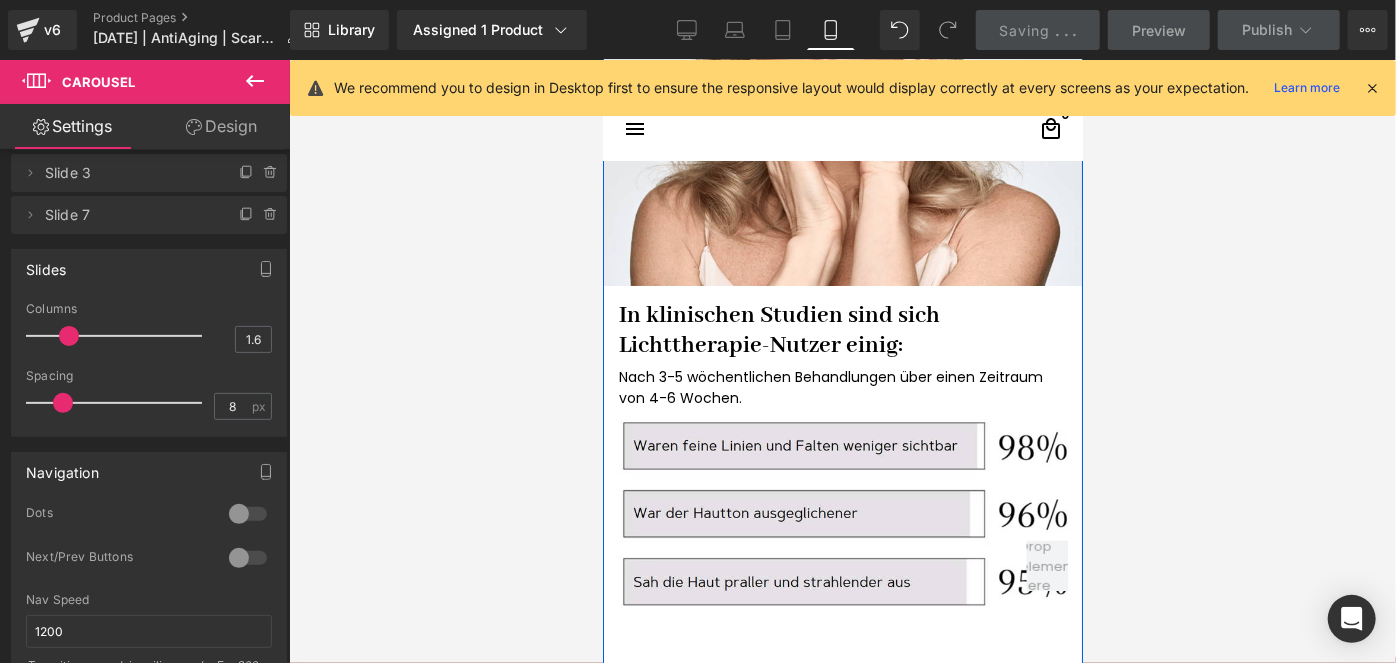scroll, scrollTop: 3859, scrollLeft: 0, axis: vertical 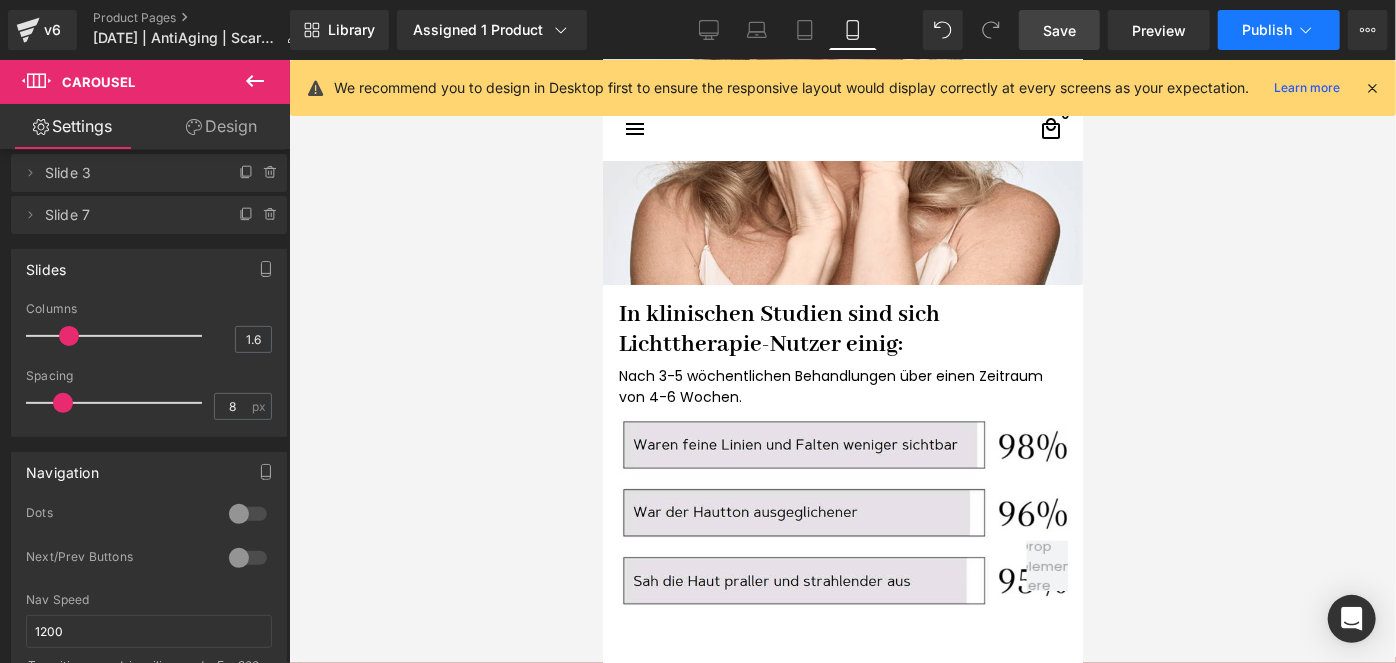 click on "Publish" at bounding box center [1267, 30] 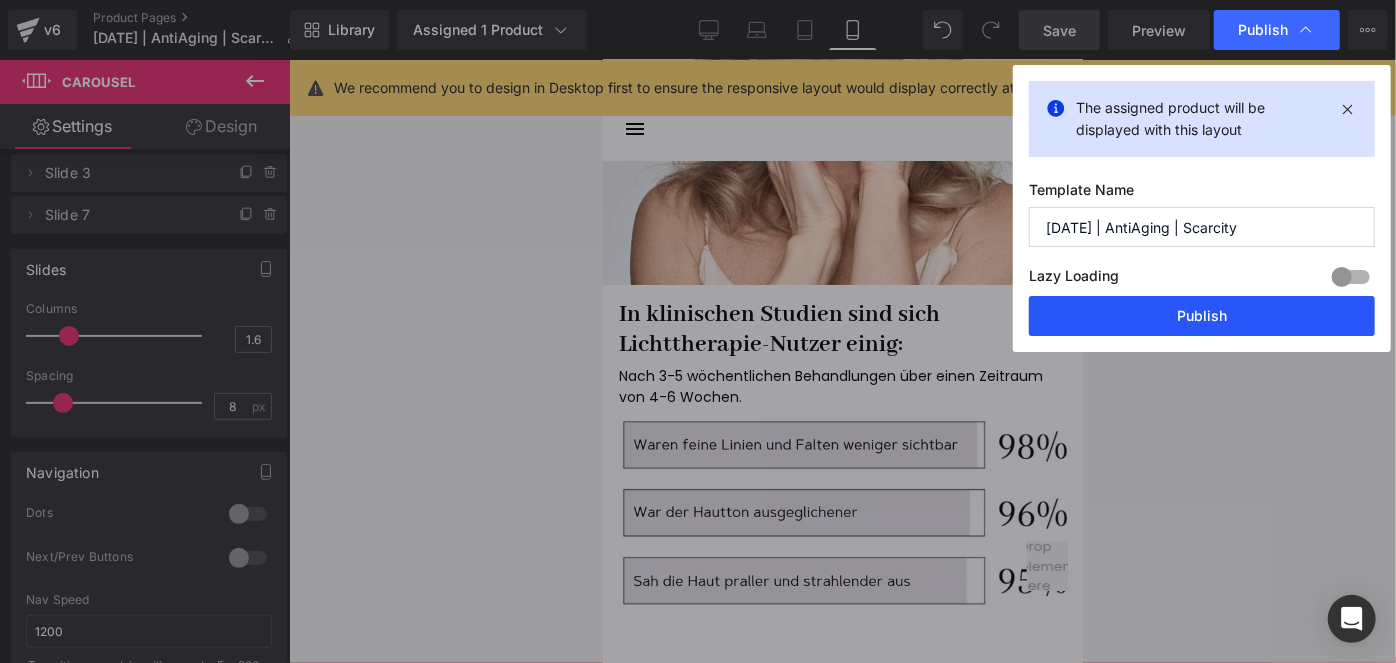 click on "Publish" at bounding box center [1202, 316] 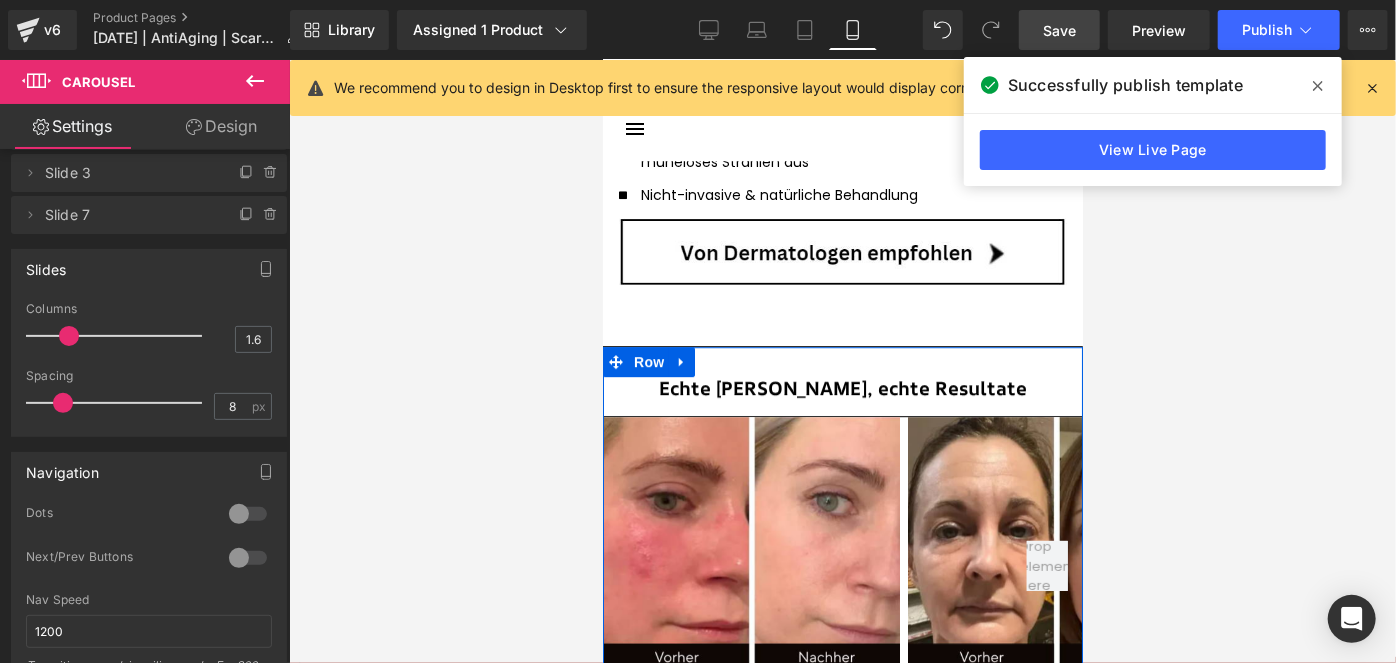 scroll, scrollTop: 2859, scrollLeft: 0, axis: vertical 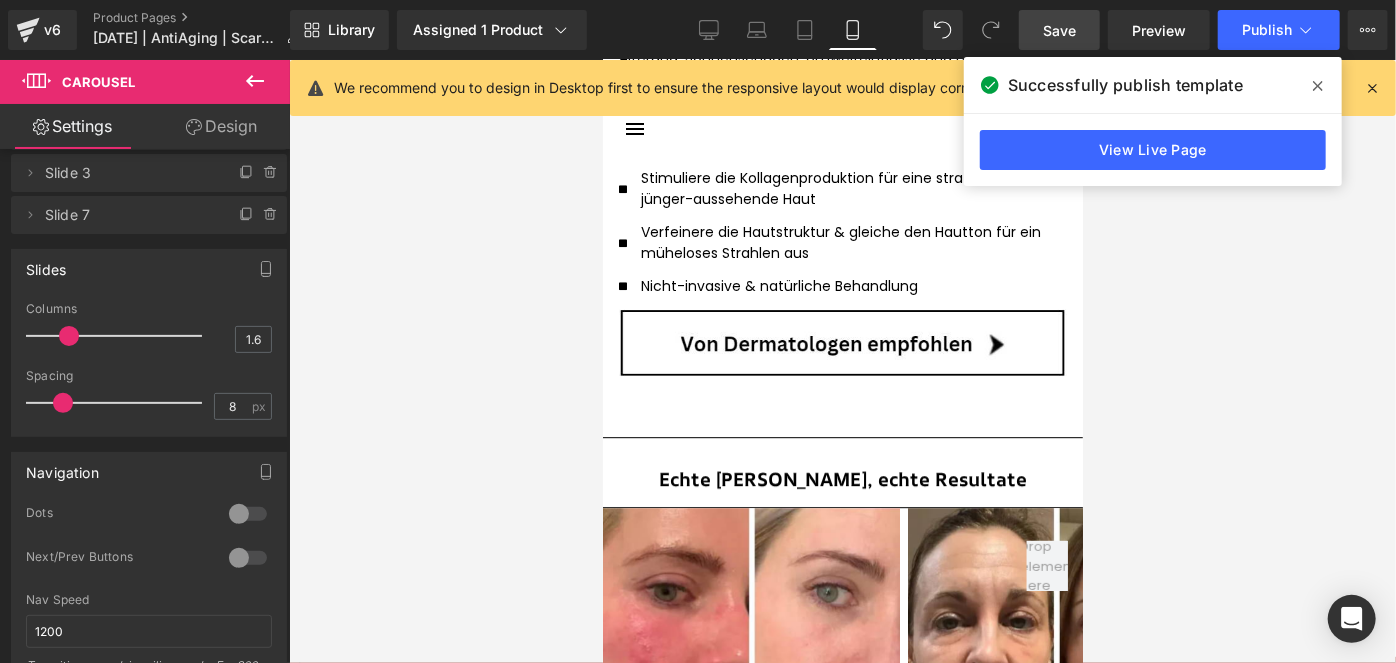 click on "Image         Schütze dein erkennbarstes Merkmal! Heading         Alterung, Sonnenschäden, Umwelteinflüsse und hormonelle Veränderungen können die Haut schädigen – sie führen zu Falten, Pigmentflecken, Entzündungen und Rötungen.  Mit unserer LED-Beauty-Maske kannst du Hautschäden effektiv und ganz bequem von Zuhause aus behandeln. Text Block
Icon
Stimuliere die Kollagenproduktion für eine straffere & jünger-aussehende Haut Text Block
Icon
Text Block" at bounding box center (842, -50) 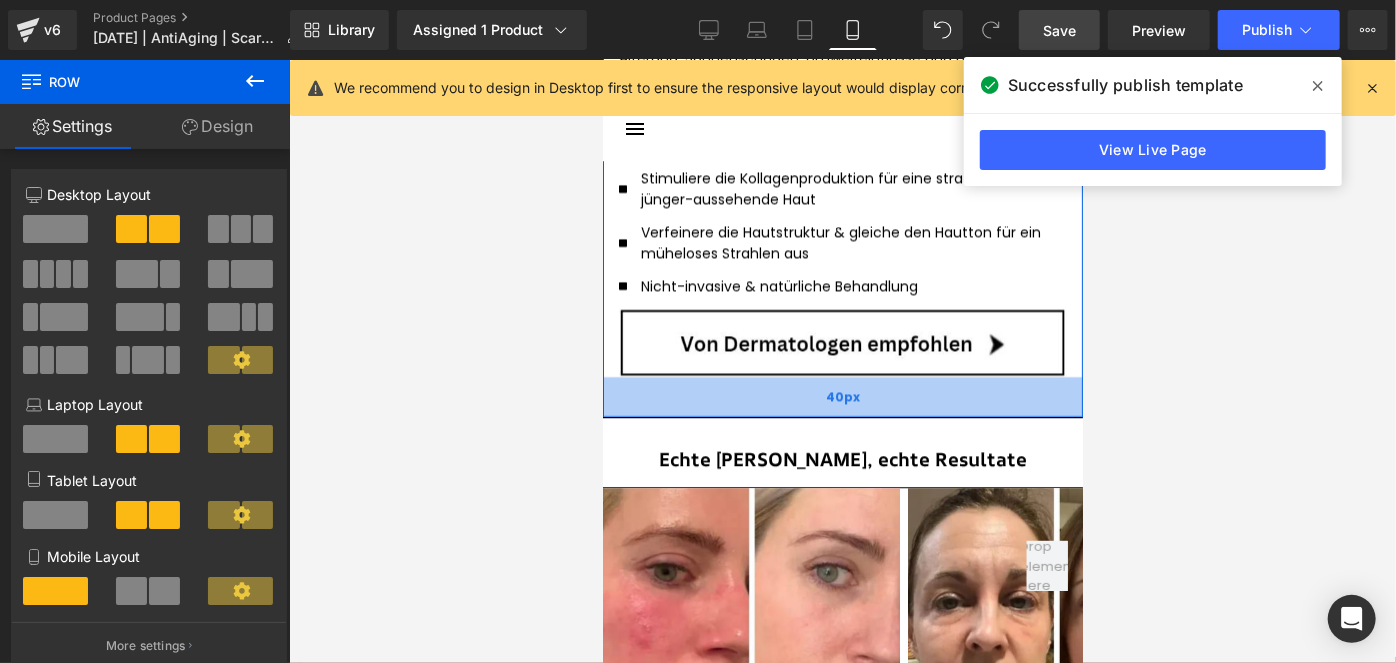 drag, startPoint x: 701, startPoint y: 411, endPoint x: 671, endPoint y: 391, distance: 36.05551 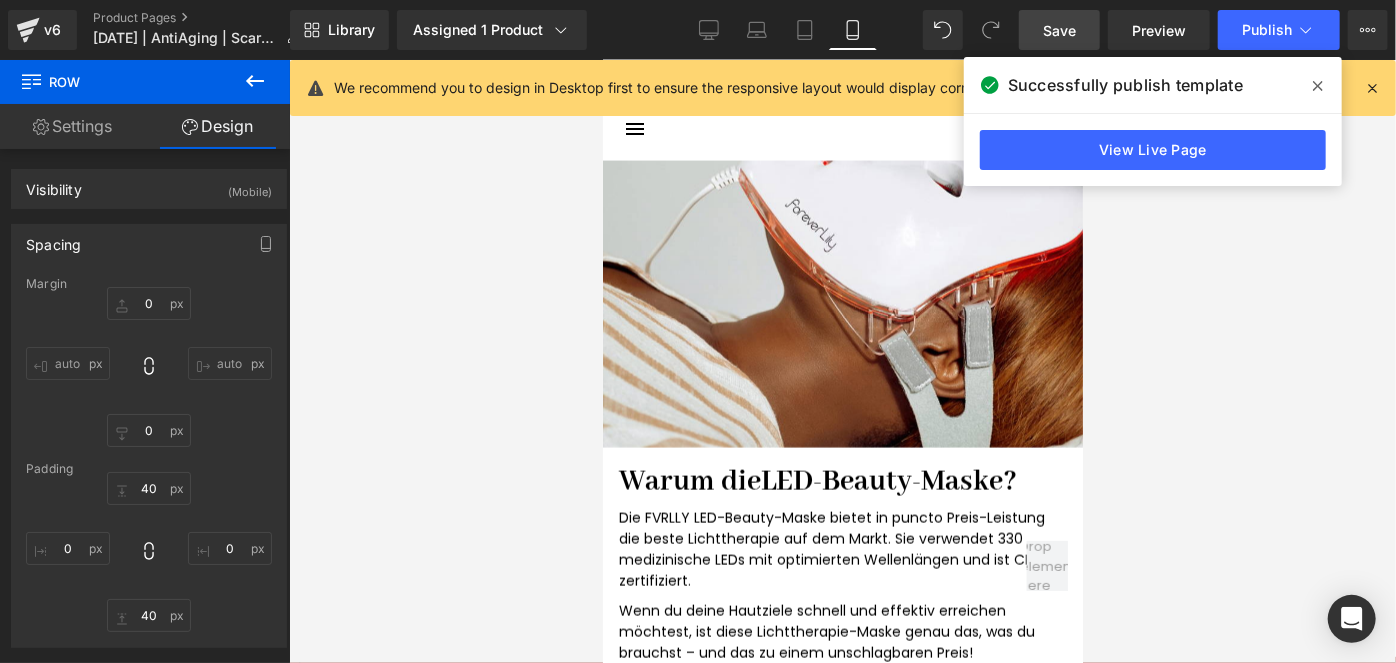 scroll, scrollTop: 5677, scrollLeft: 0, axis: vertical 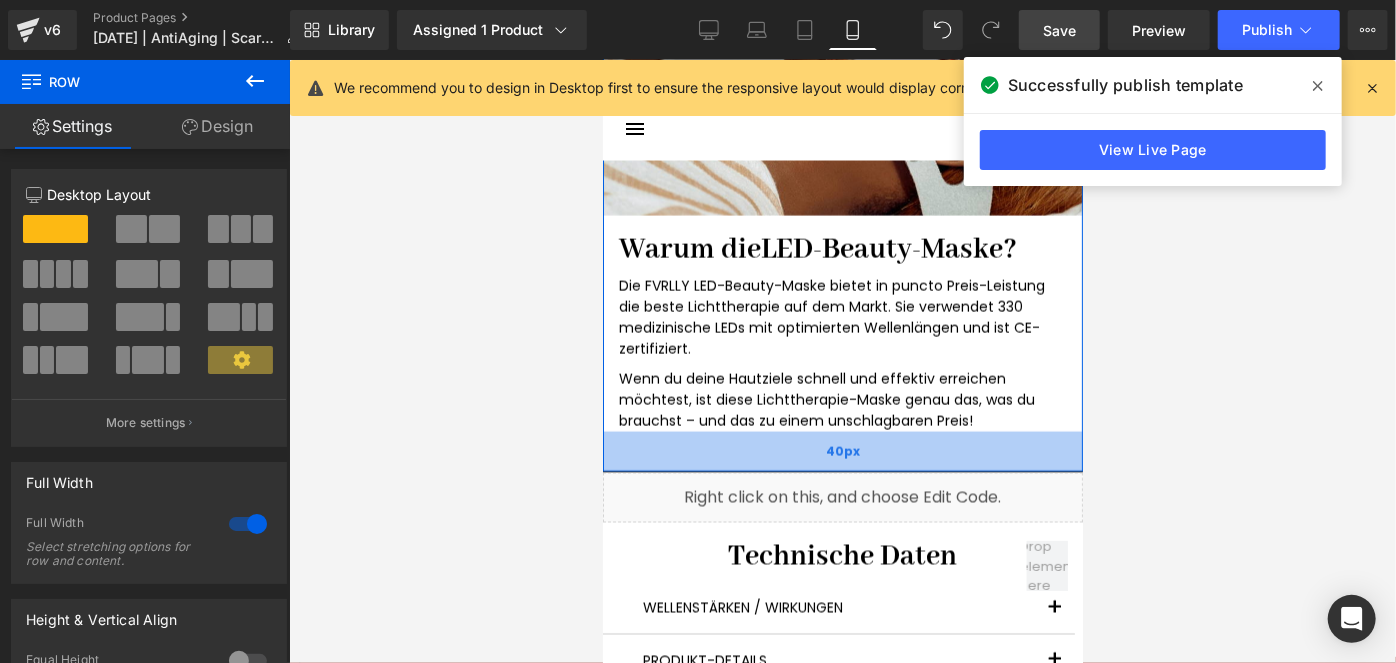 drag, startPoint x: 772, startPoint y: 453, endPoint x: 750, endPoint y: 432, distance: 30.413813 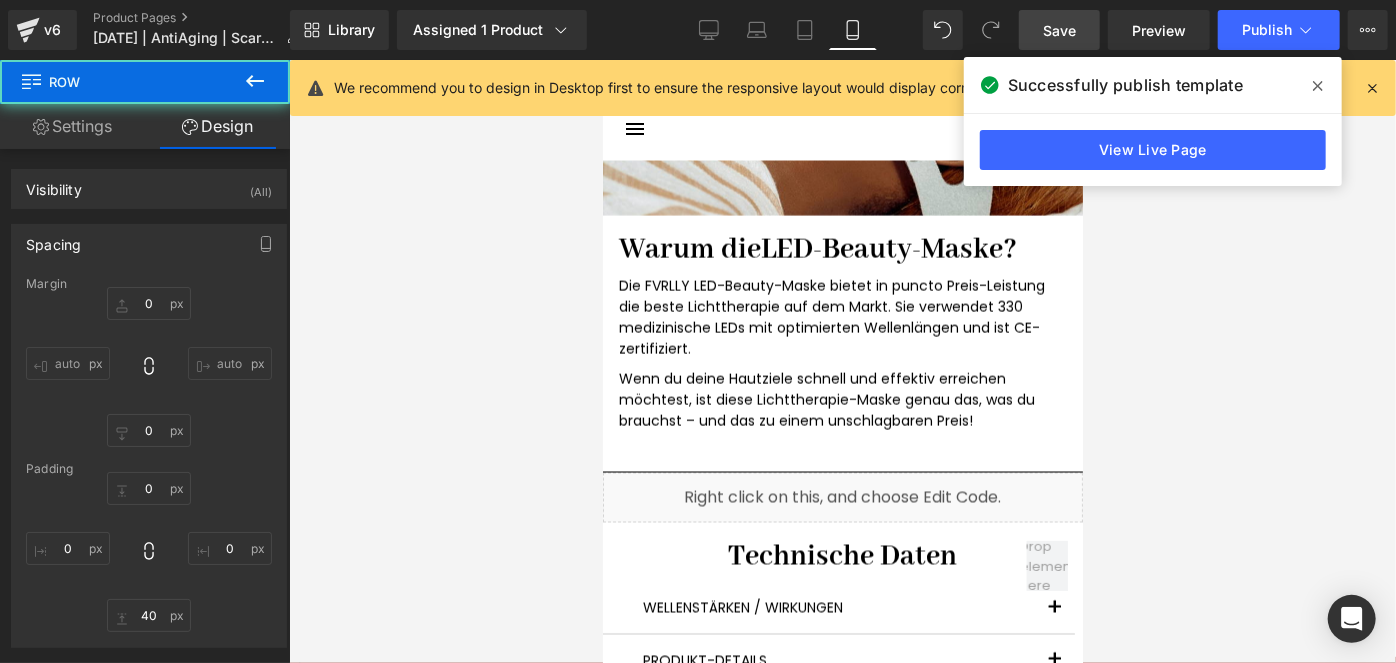 scroll, scrollTop: 6223, scrollLeft: 0, axis: vertical 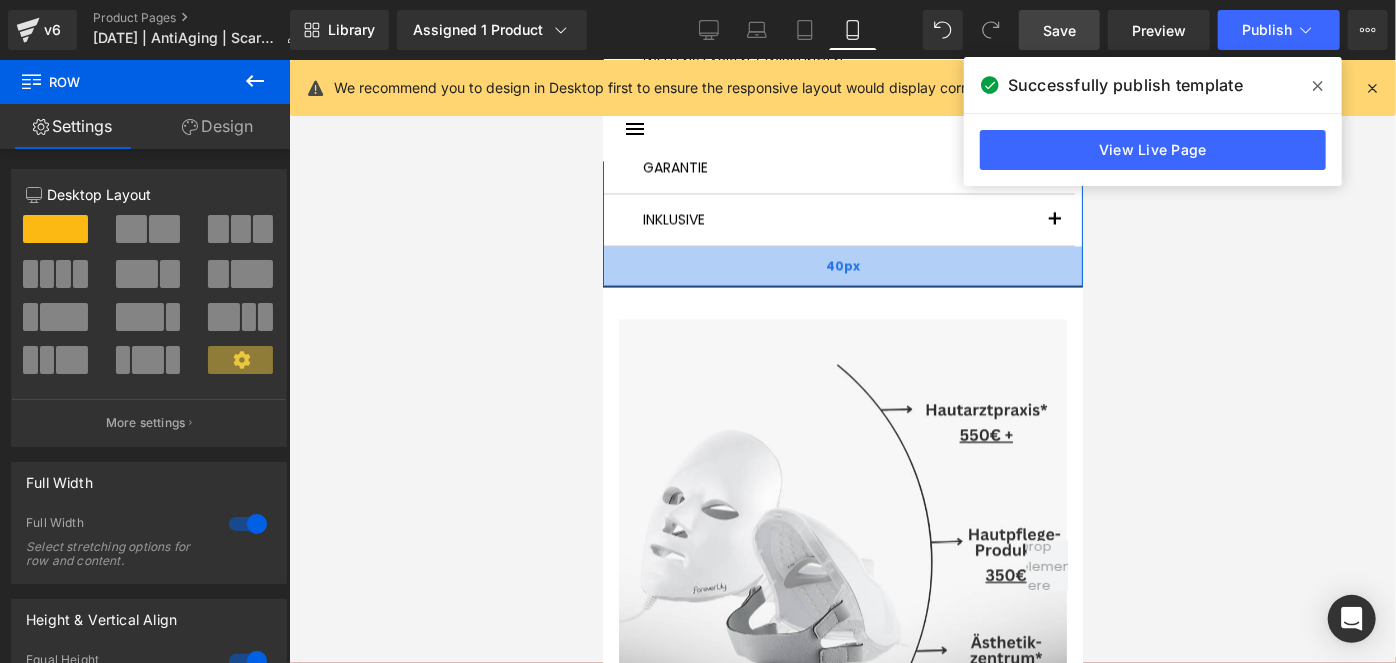 drag, startPoint x: 709, startPoint y: 264, endPoint x: 677, endPoint y: 244, distance: 37.735924 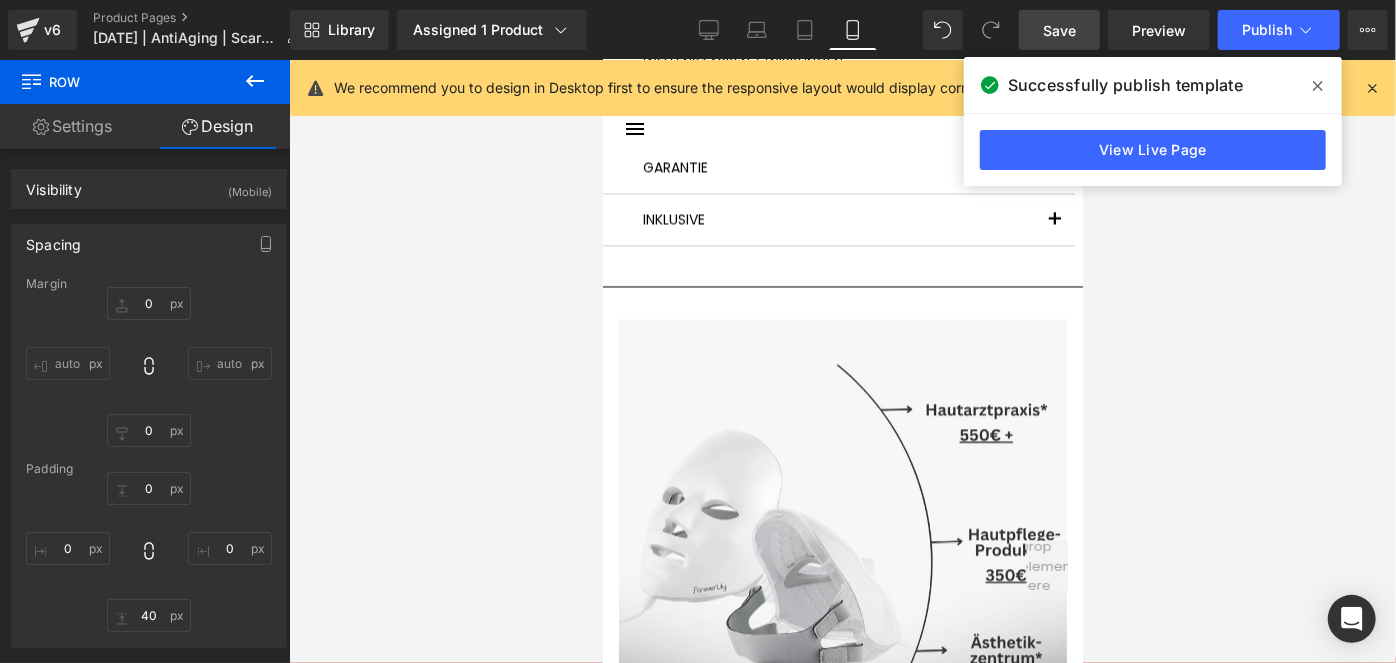 click on "Save" at bounding box center (1059, 30) 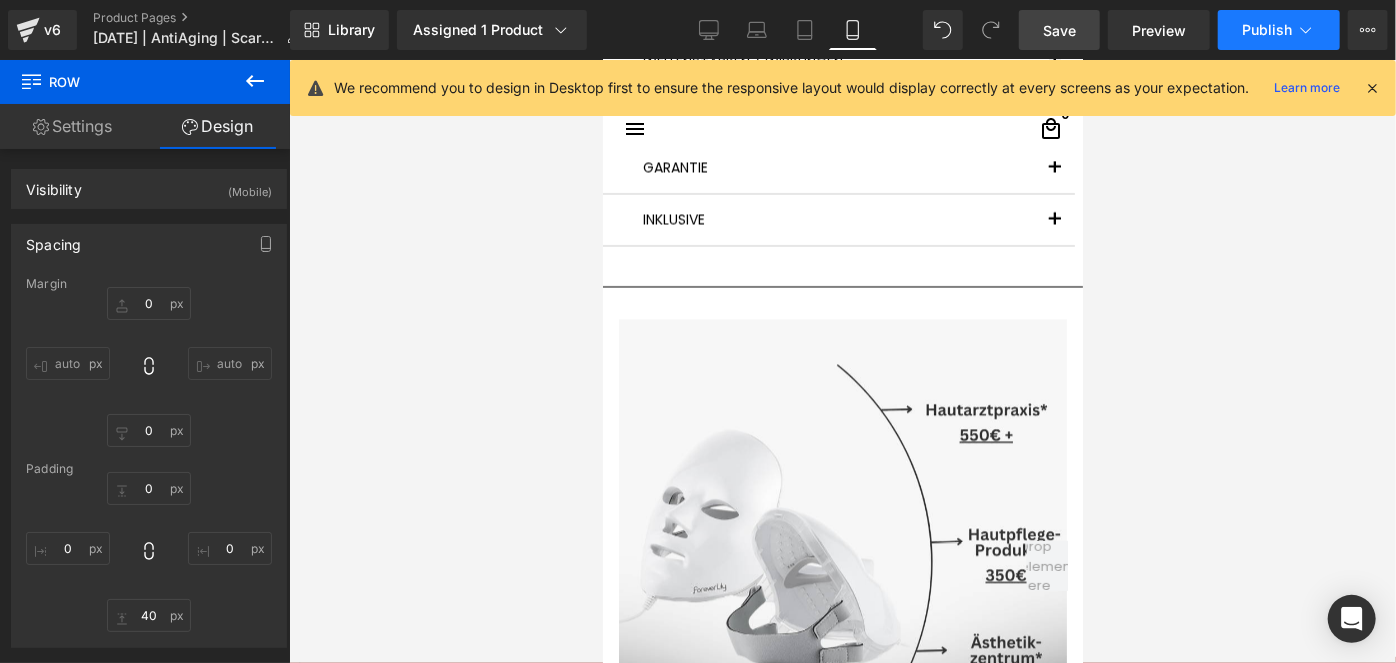 drag, startPoint x: 1243, startPoint y: 17, endPoint x: 1240, endPoint y: 40, distance: 23.194826 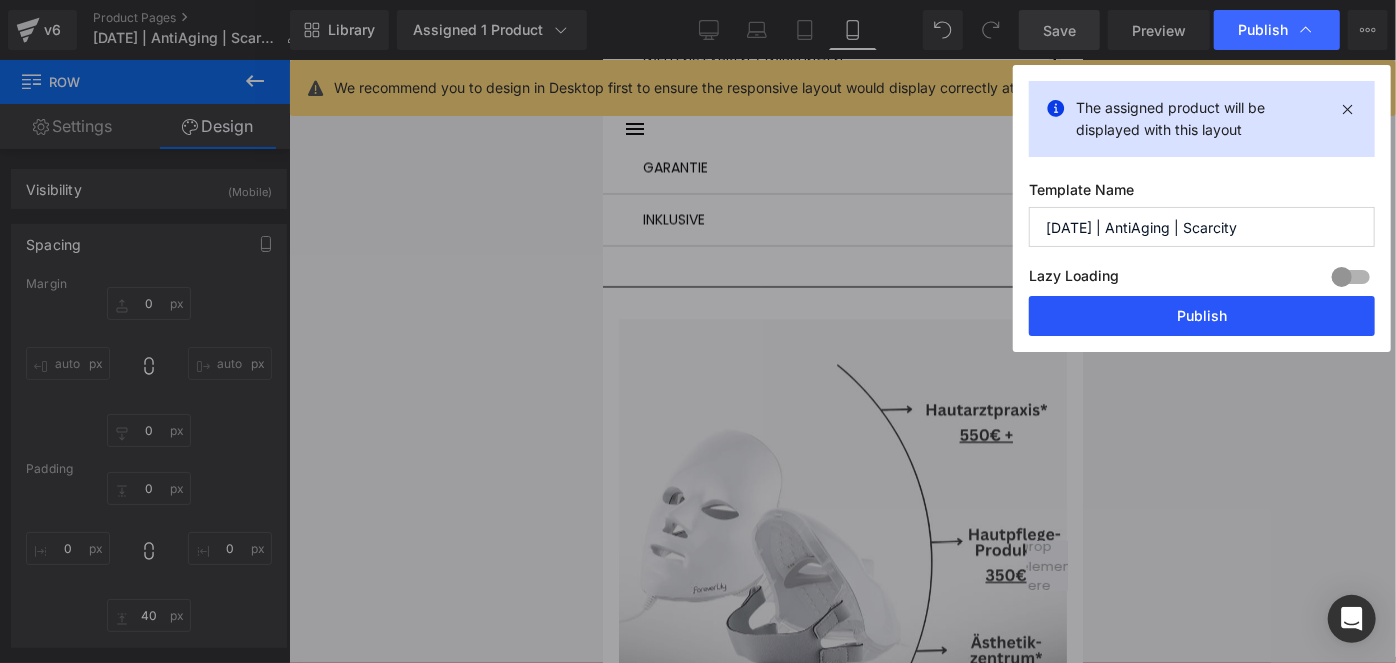 click on "Publish" at bounding box center [1202, 316] 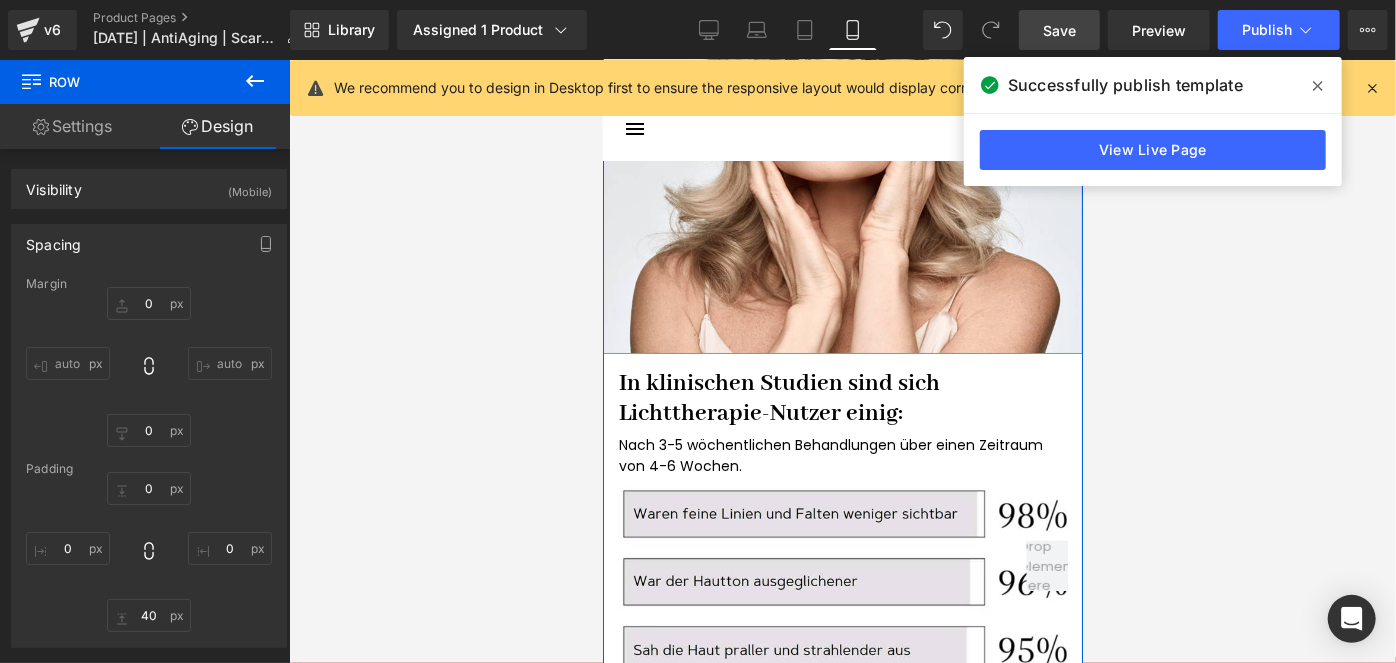 scroll, scrollTop: 3859, scrollLeft: 0, axis: vertical 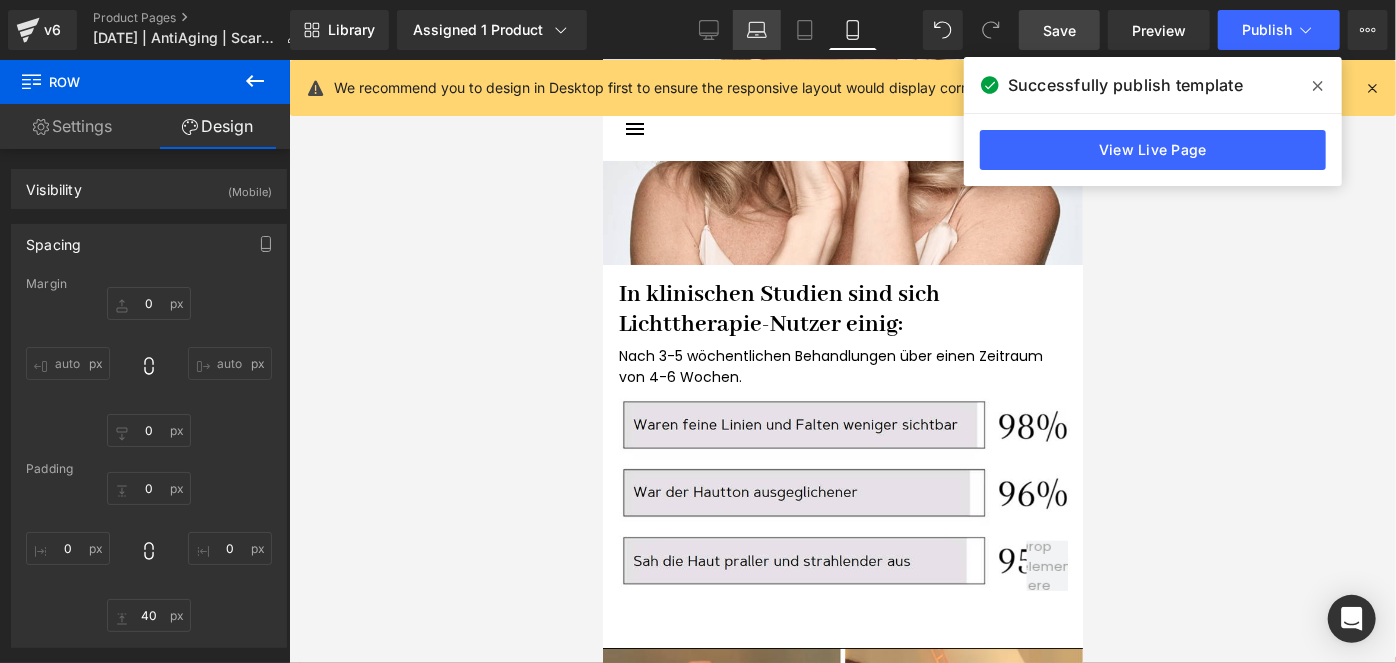 click on "Laptop" at bounding box center [757, 30] 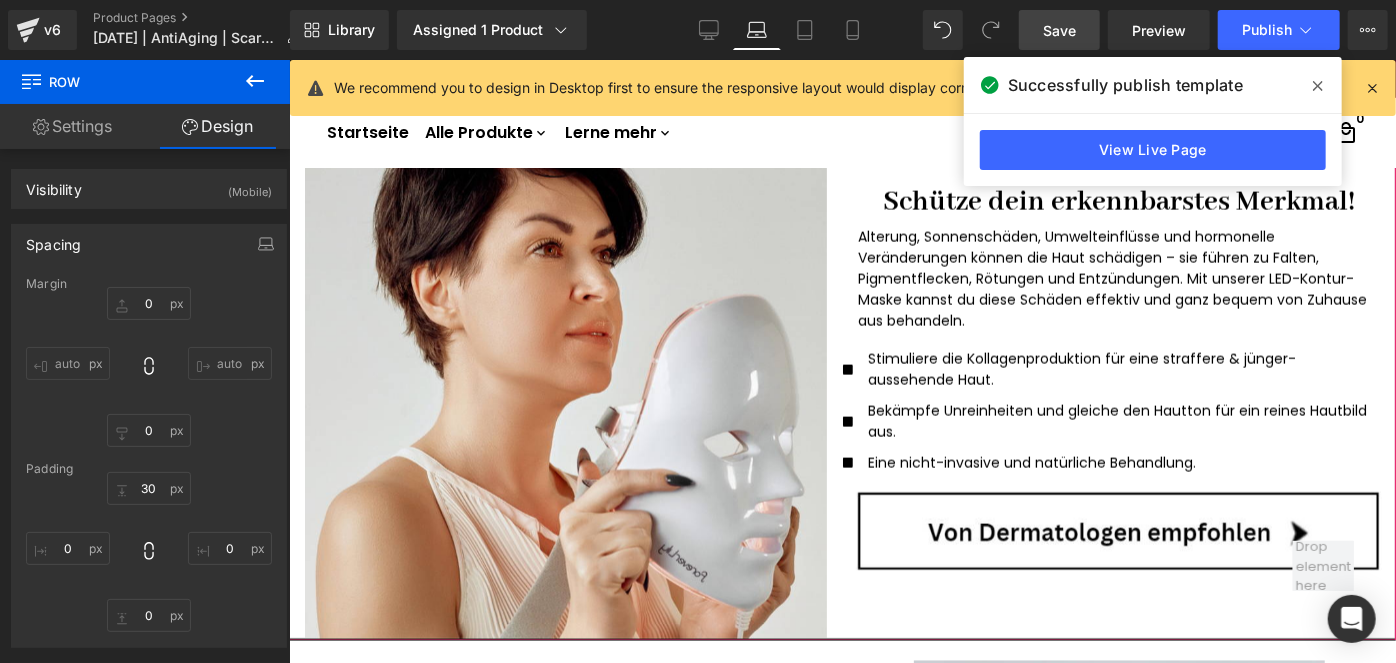 scroll, scrollTop: 2090, scrollLeft: 0, axis: vertical 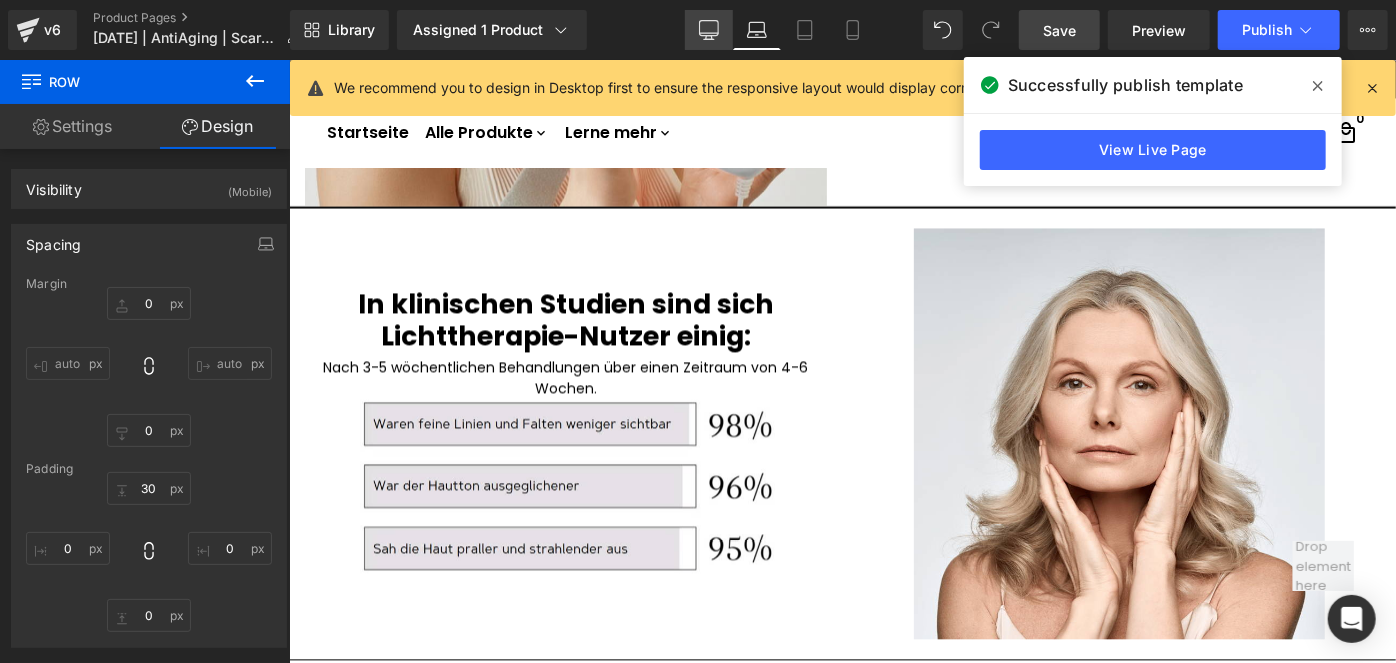 click 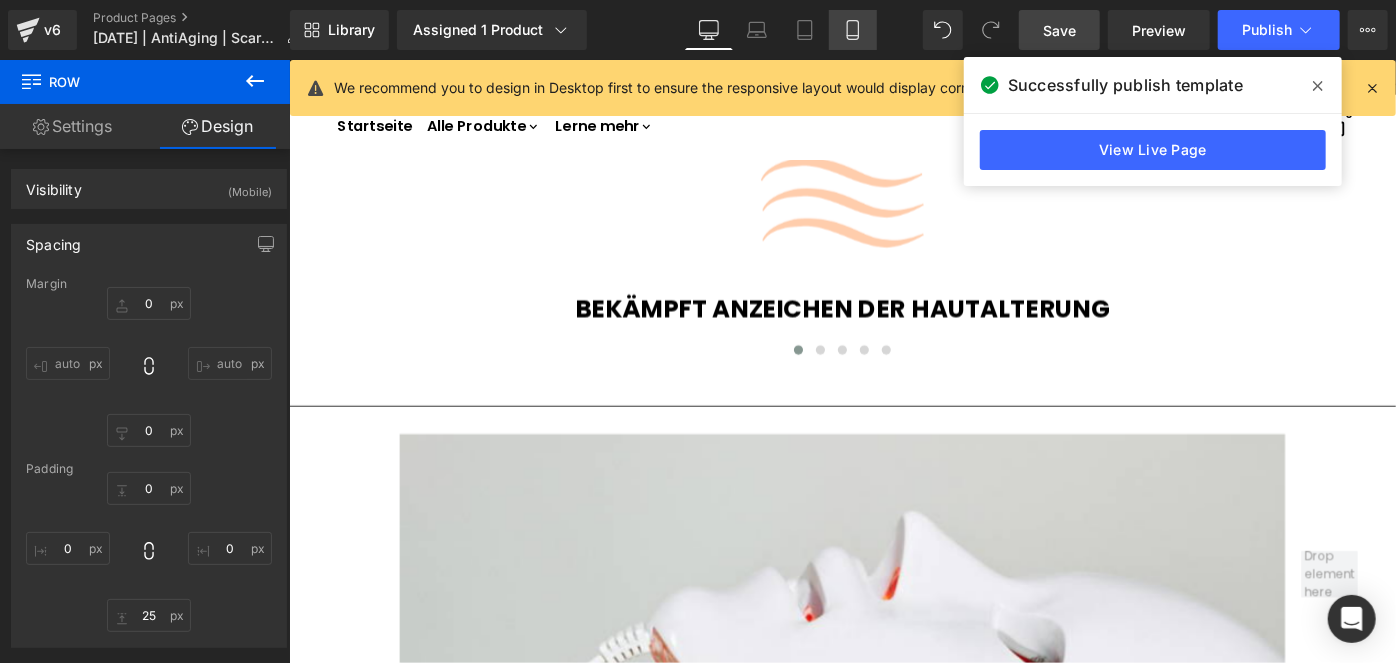 click 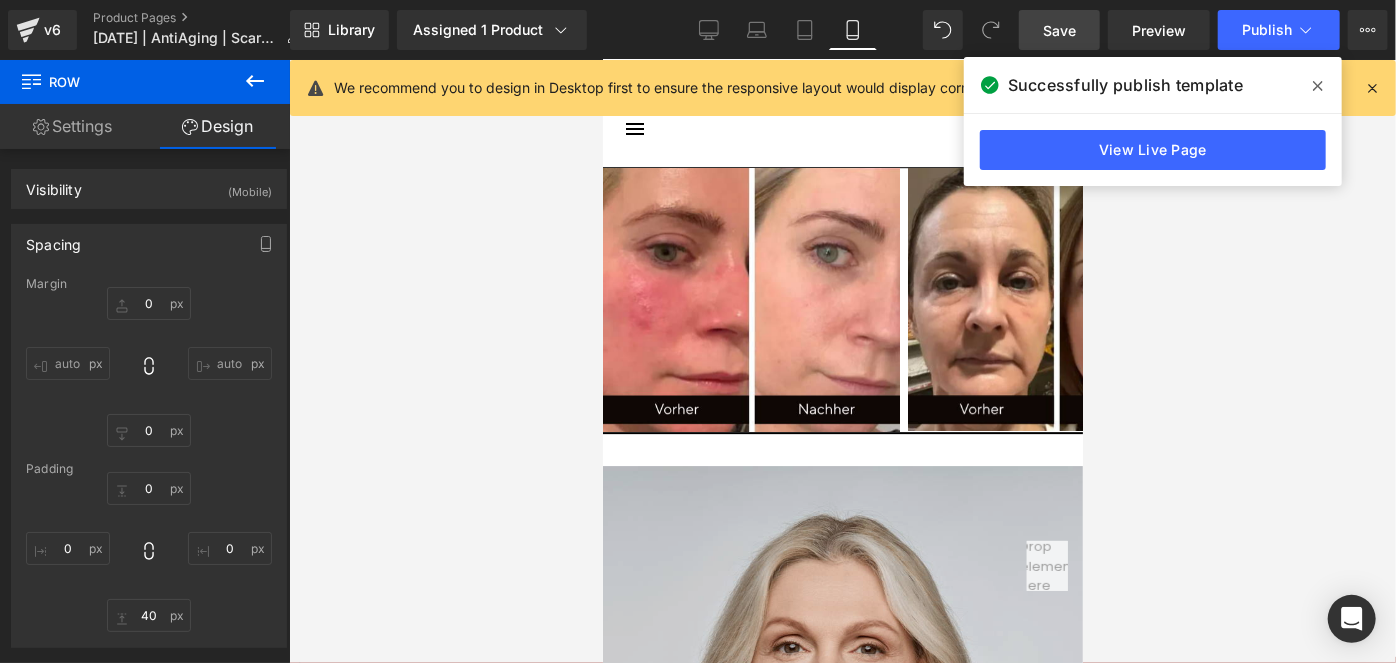 scroll, scrollTop: 2980, scrollLeft: 0, axis: vertical 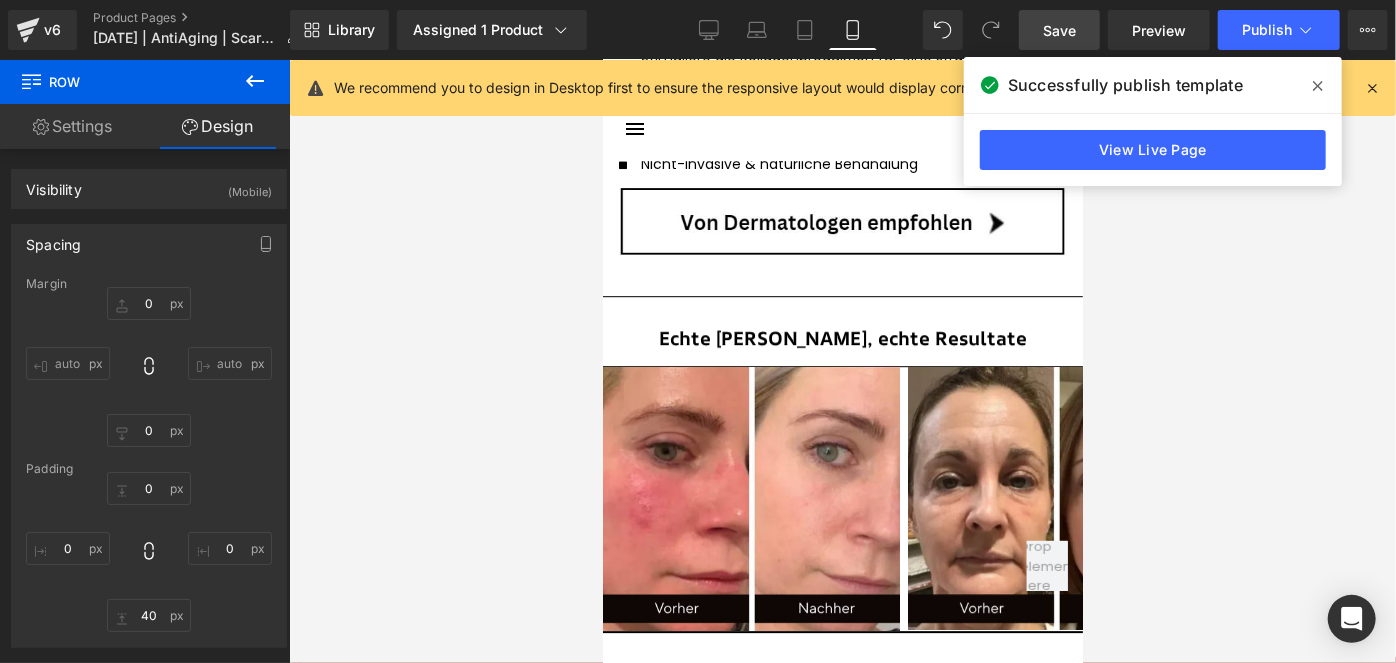 click on "Save" at bounding box center (1059, 30) 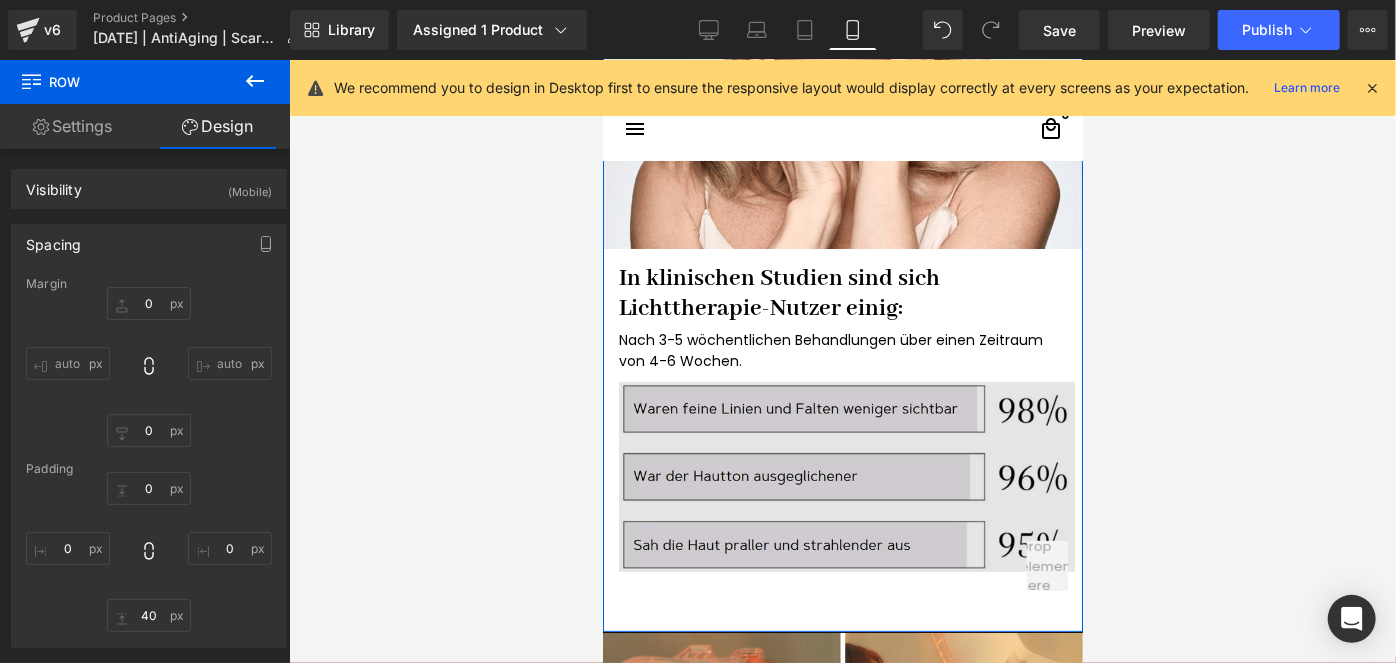 scroll, scrollTop: 3980, scrollLeft: 0, axis: vertical 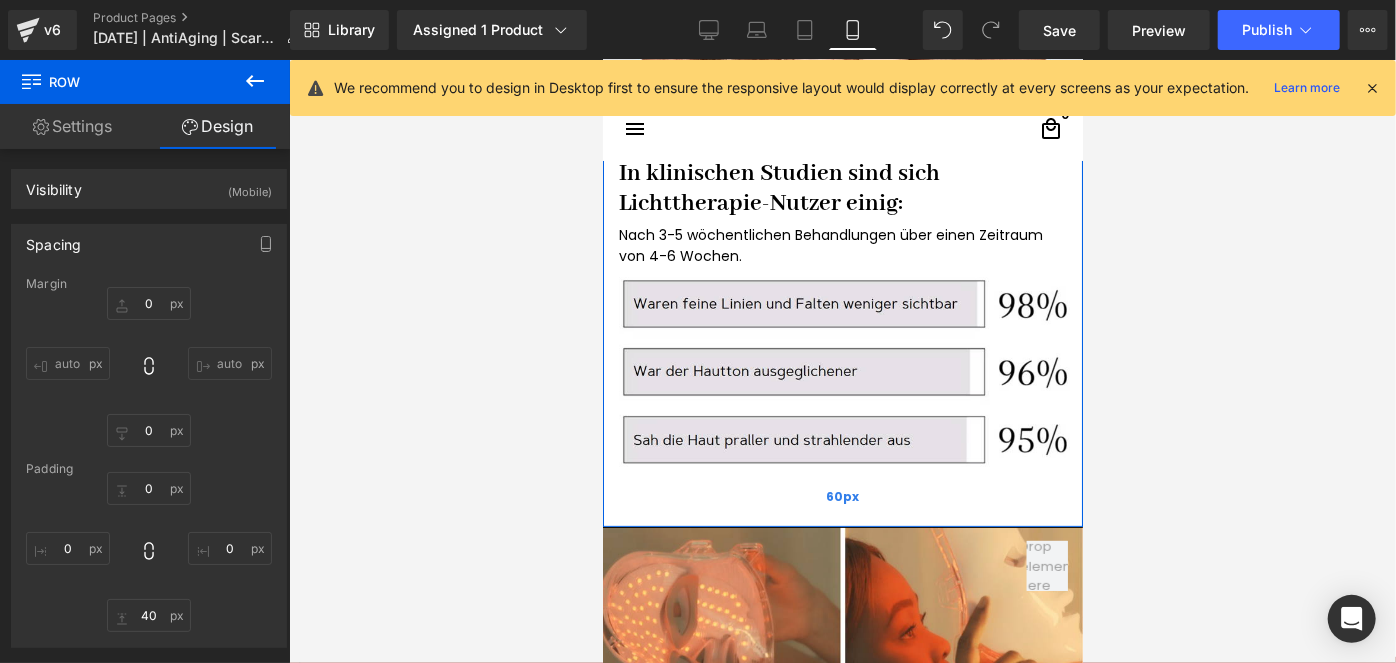 click on "60px" at bounding box center (842, 496) 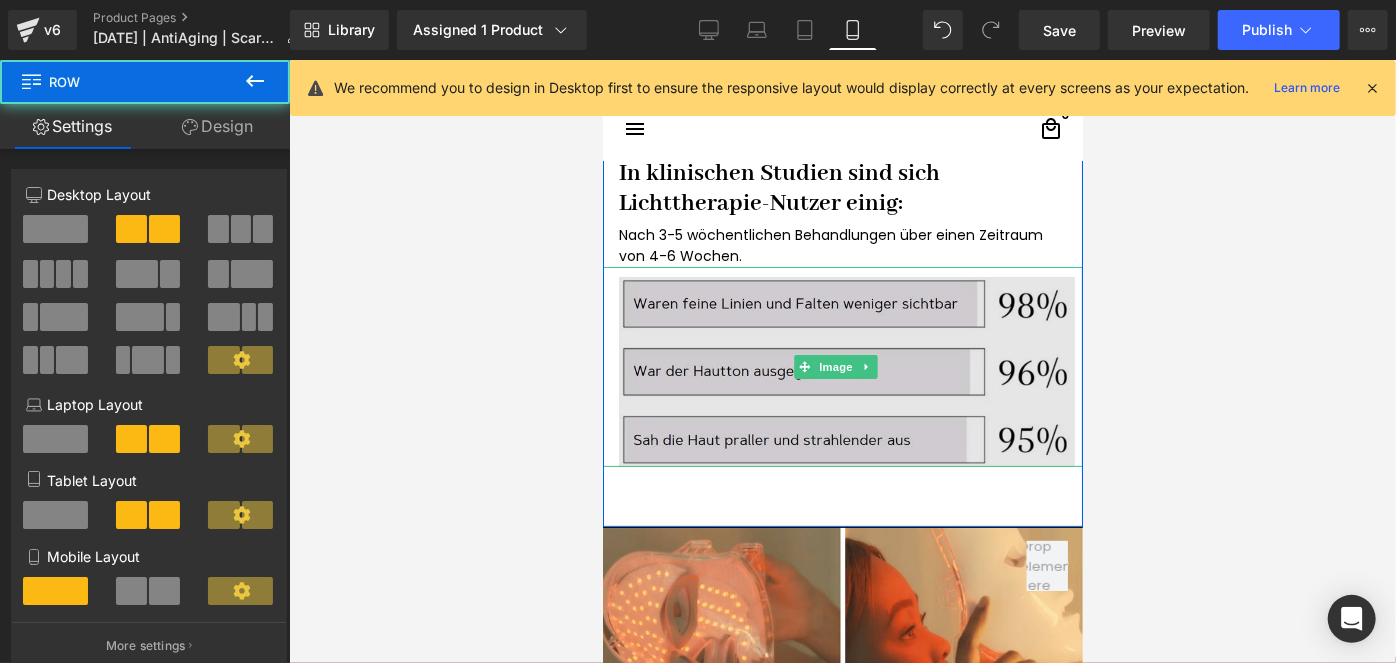 click at bounding box center (842, 366) 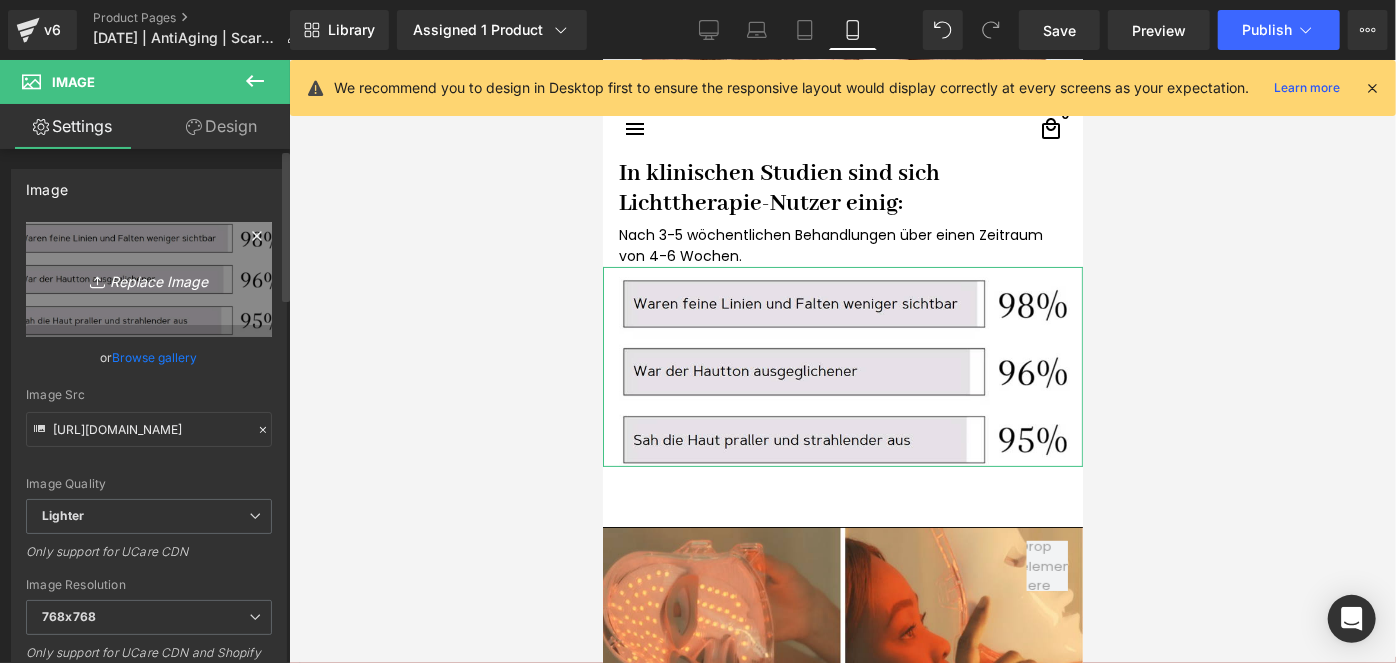 click on "Replace Image" at bounding box center [149, 279] 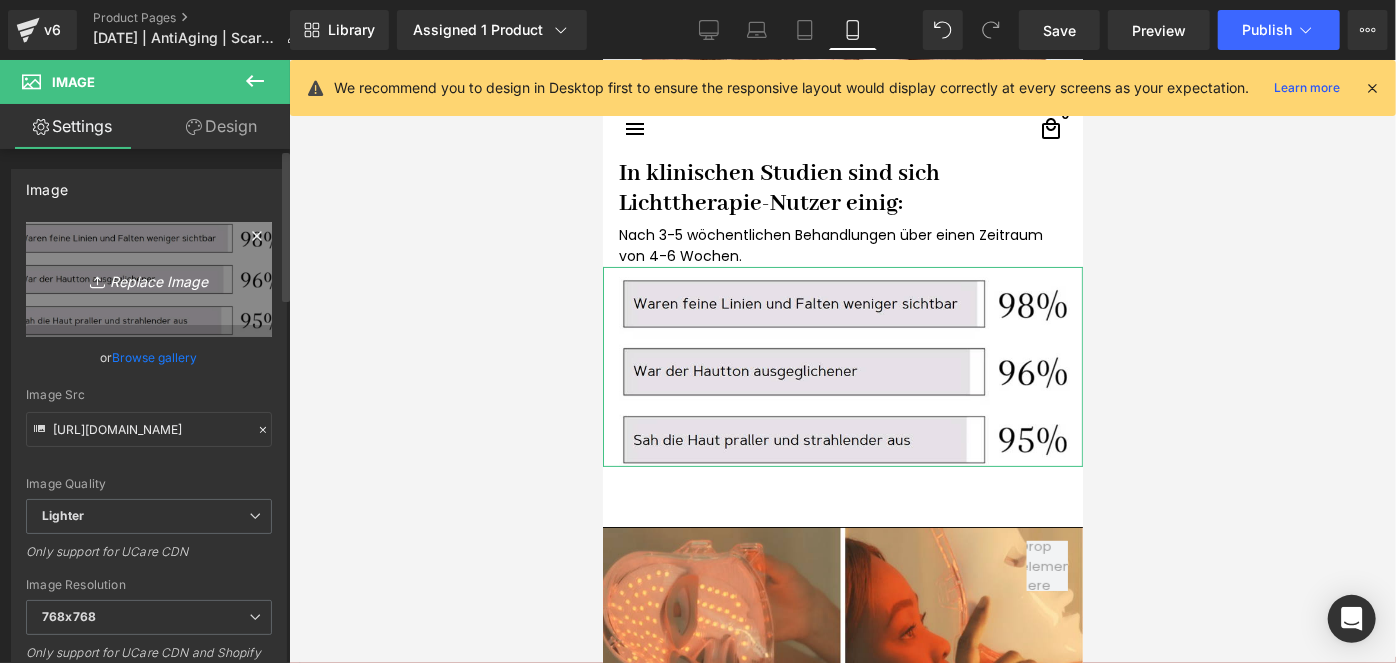 type on "C:\fakepath\Screenshot [DATE] 093131.png" 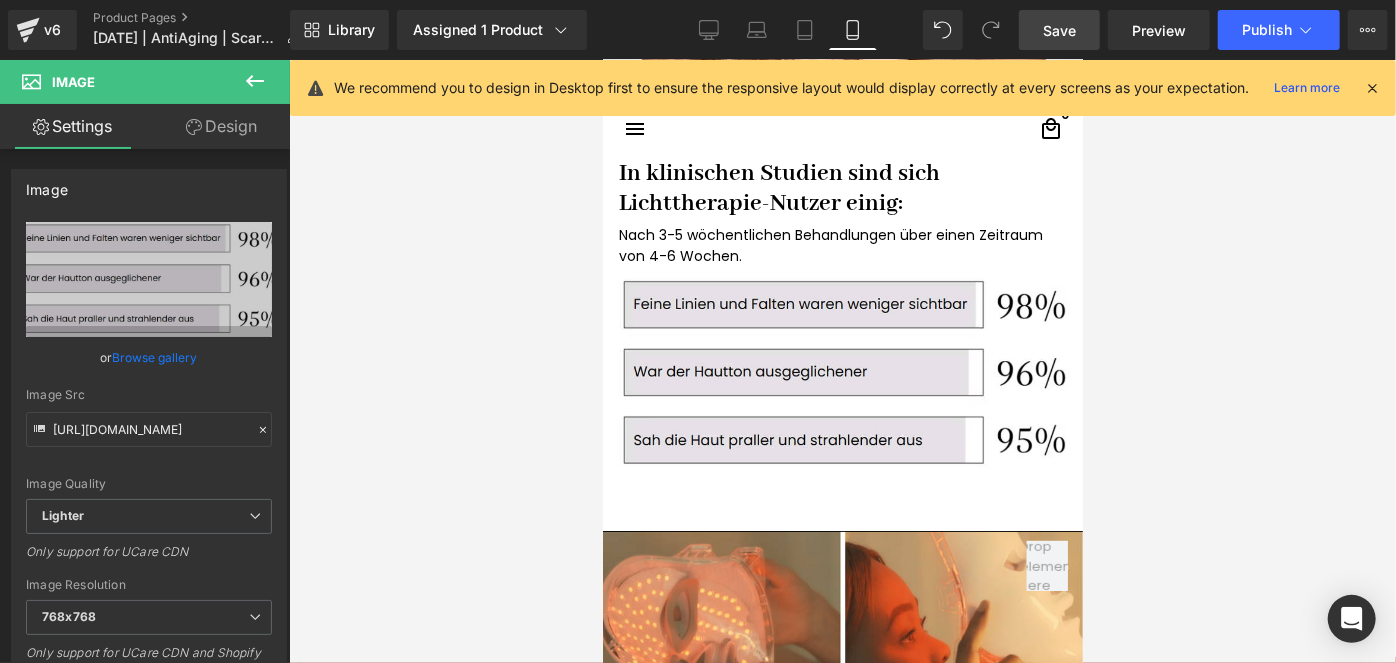 click on "Save" at bounding box center [1059, 30] 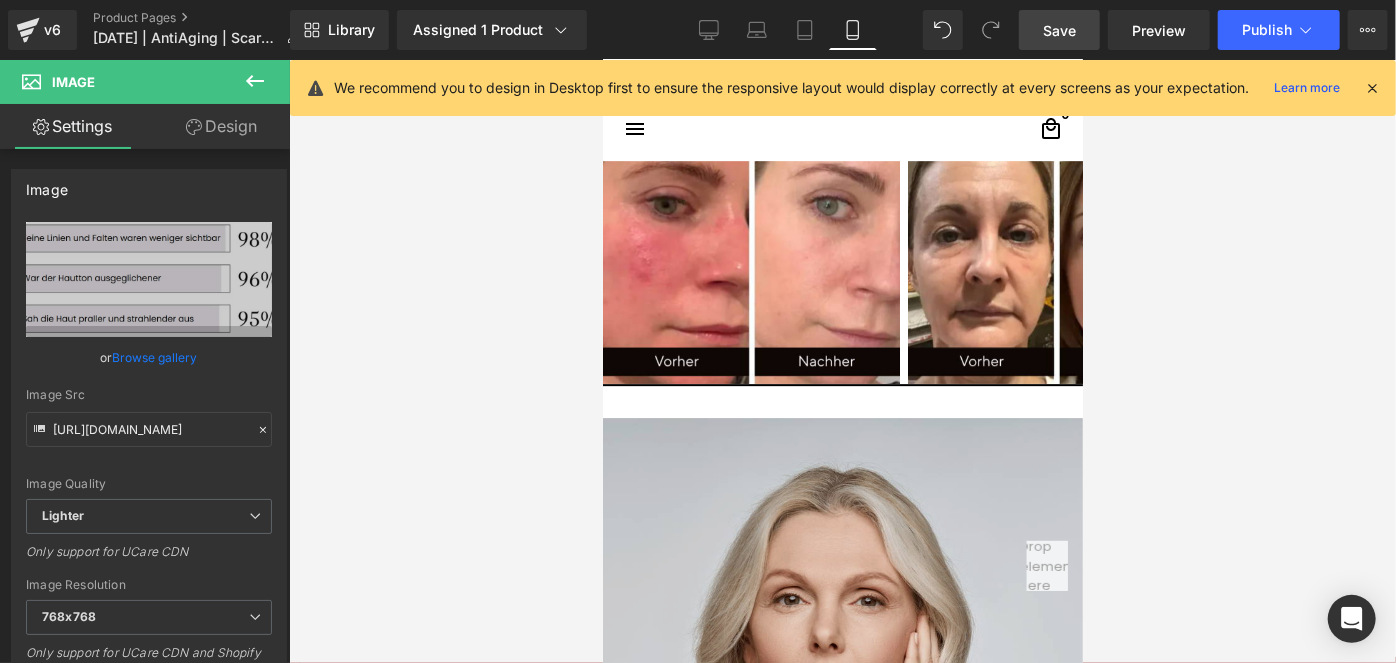 scroll, scrollTop: 3071, scrollLeft: 0, axis: vertical 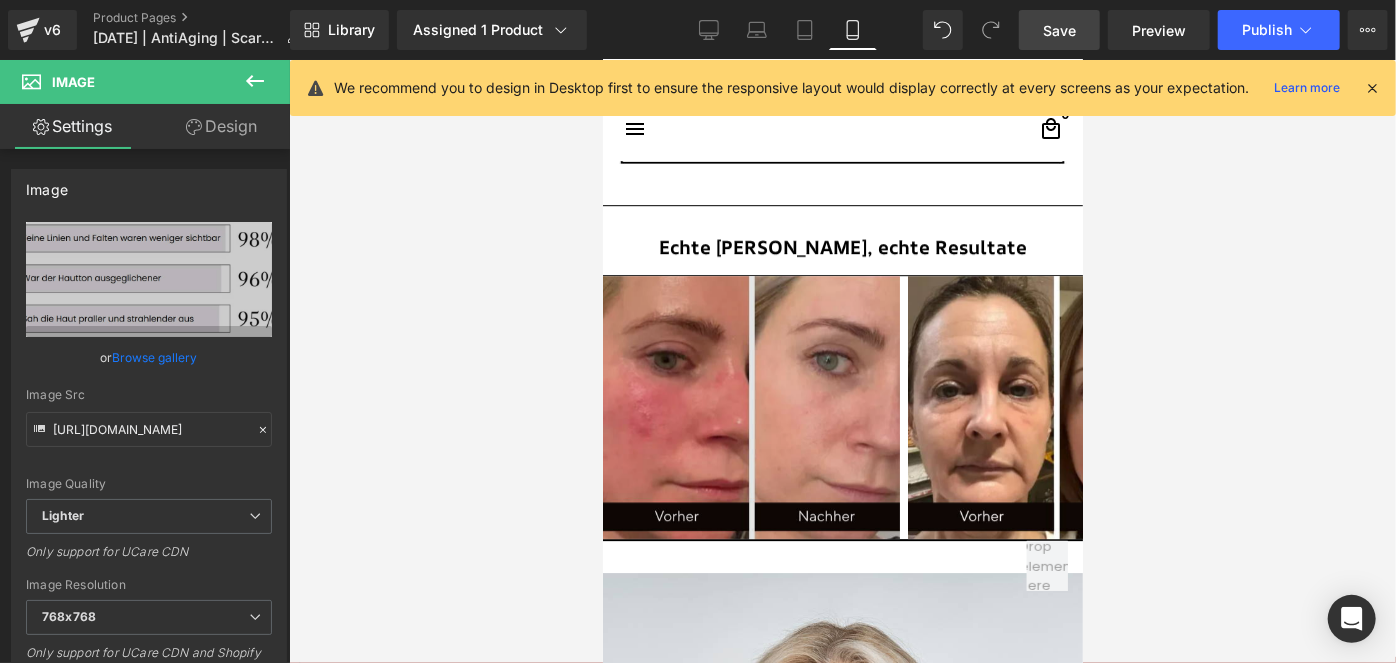 click at bounding box center [750, 407] 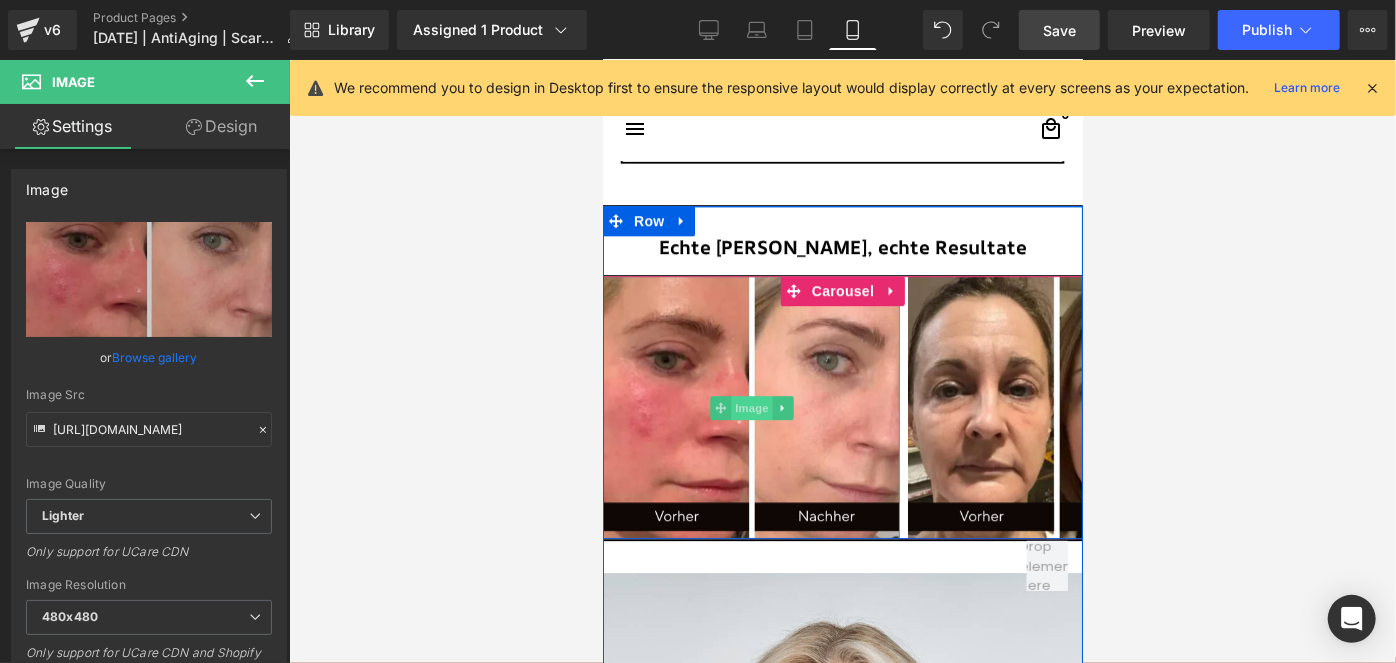 drag, startPoint x: 754, startPoint y: 406, endPoint x: 1032, endPoint y: 327, distance: 289.00693 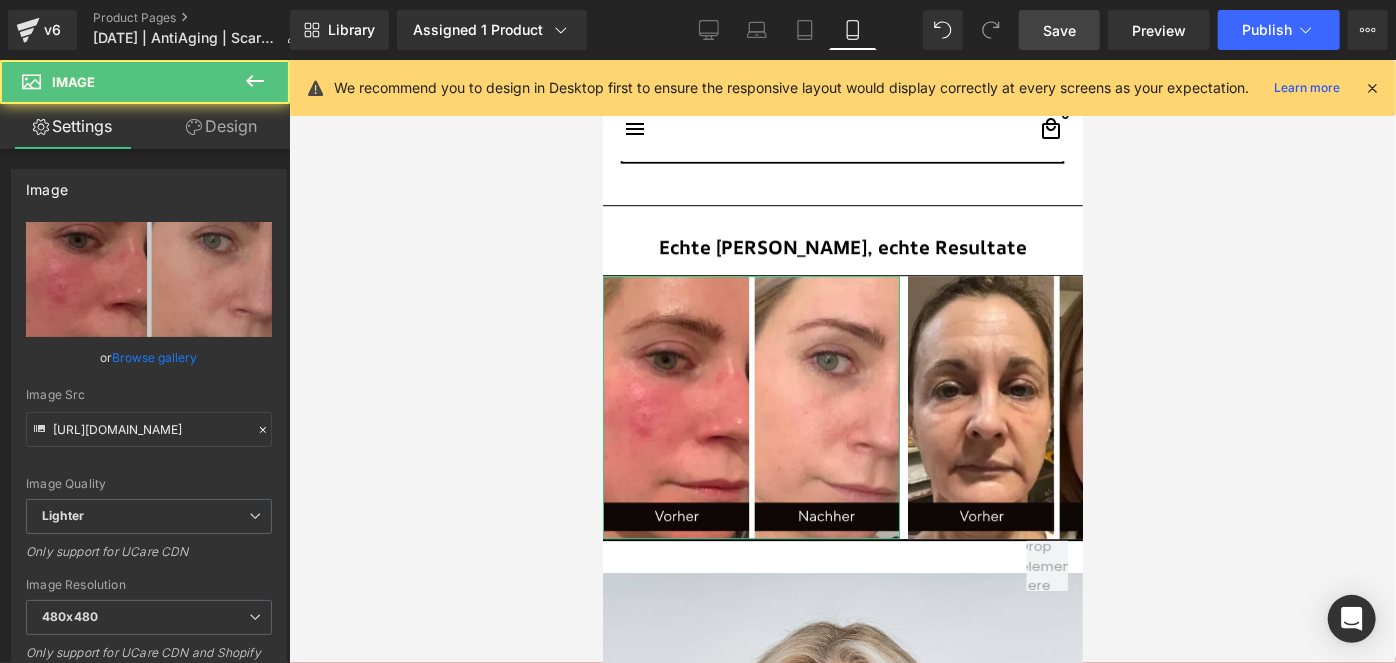 click on "Design" at bounding box center [221, 126] 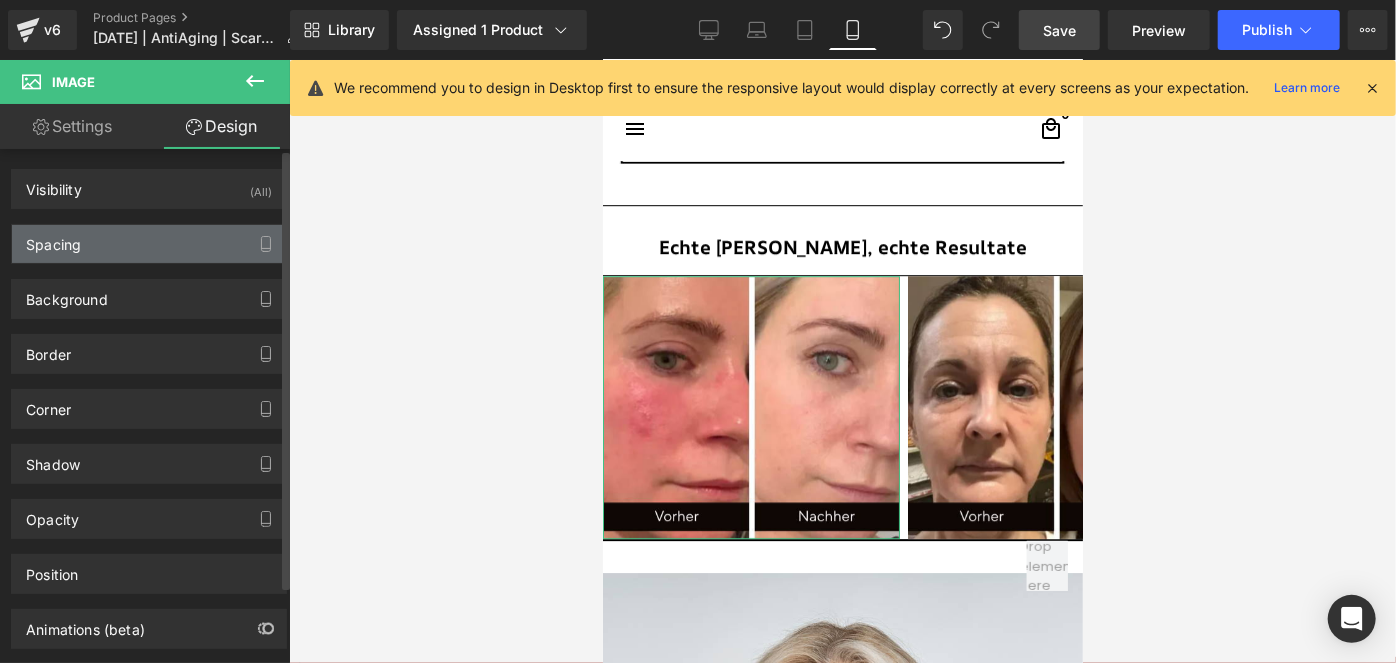 click on "Spacing" at bounding box center [149, 244] 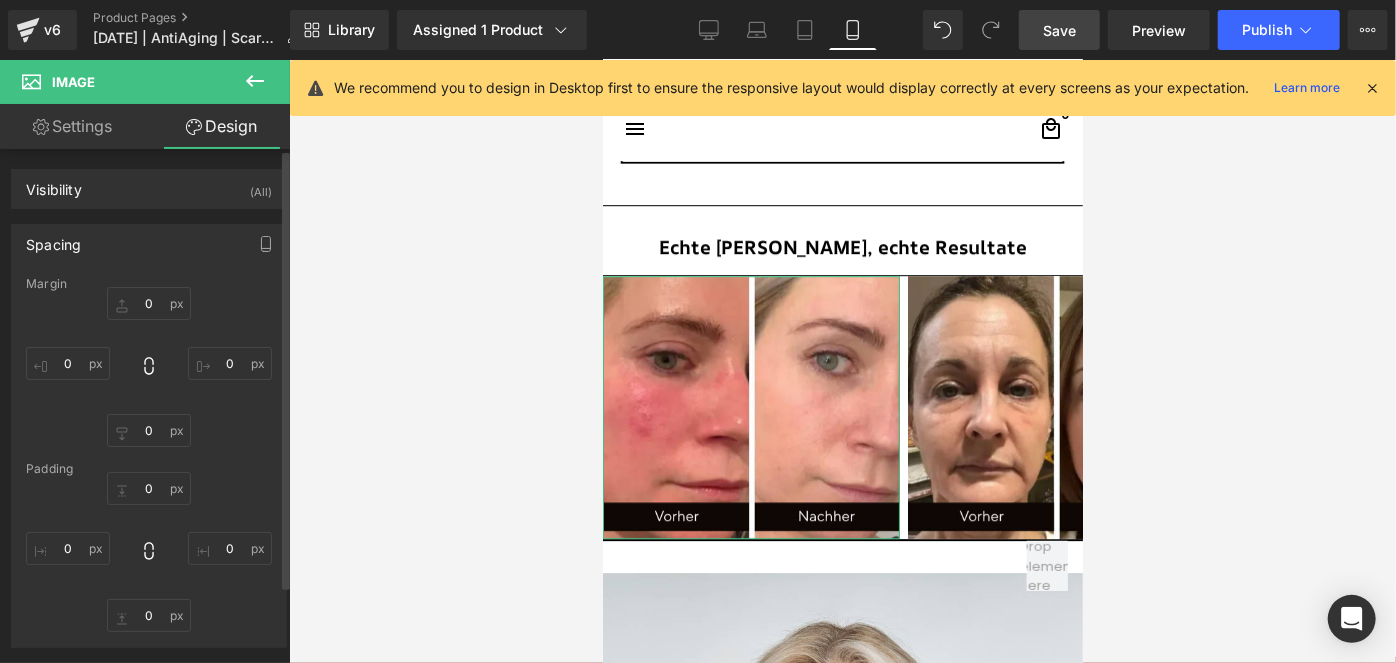 click on "Spacing" at bounding box center [149, 244] 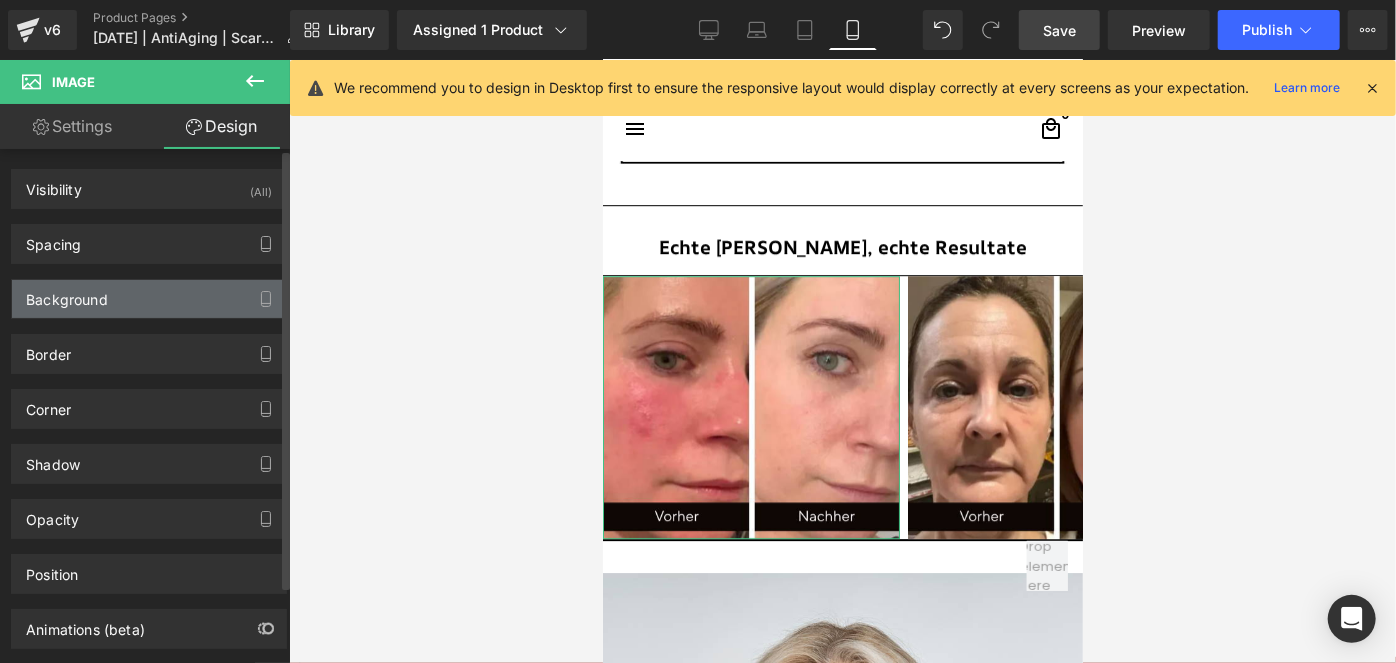 click on "Background" at bounding box center [149, 299] 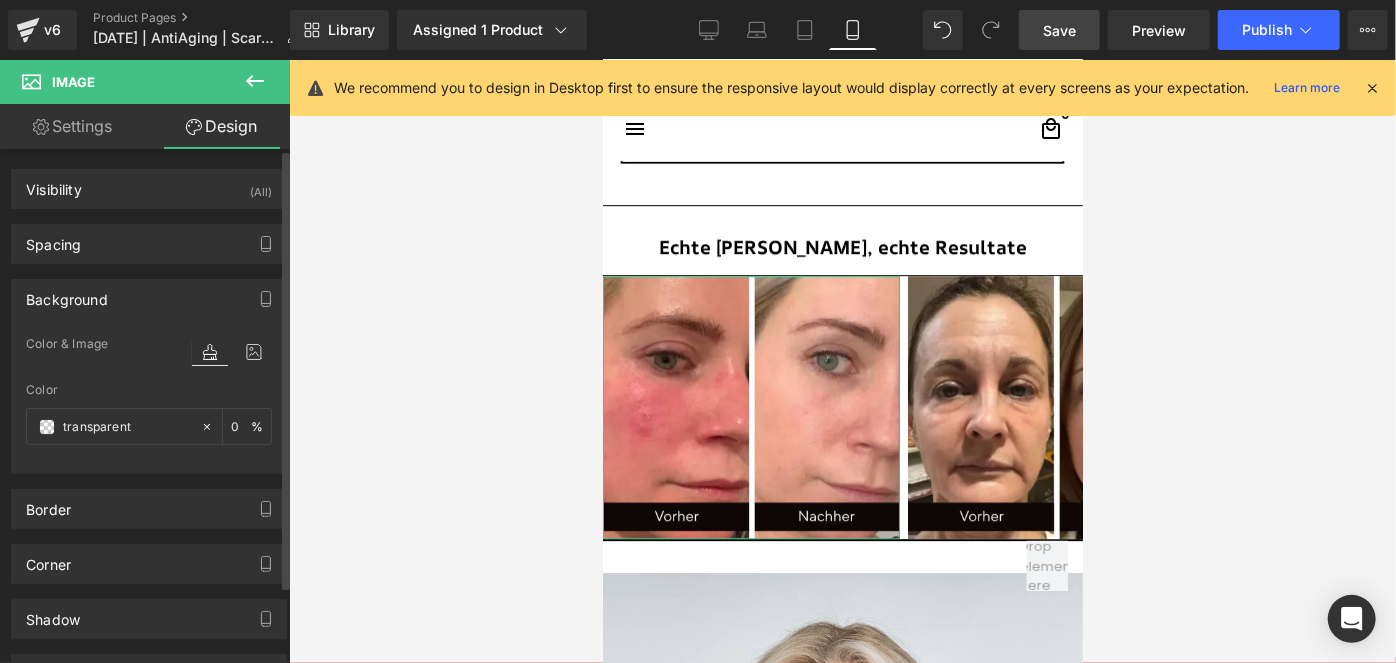 click on "Background" at bounding box center [149, 299] 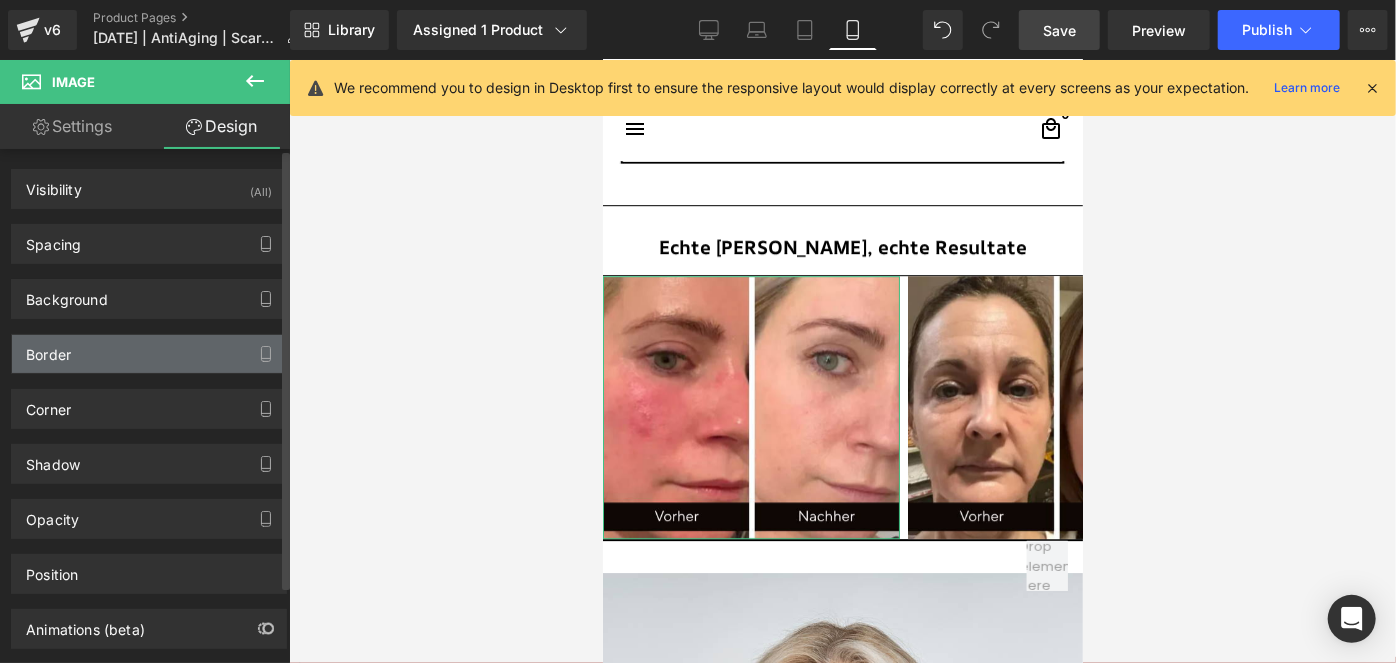 click on "Border" at bounding box center [149, 354] 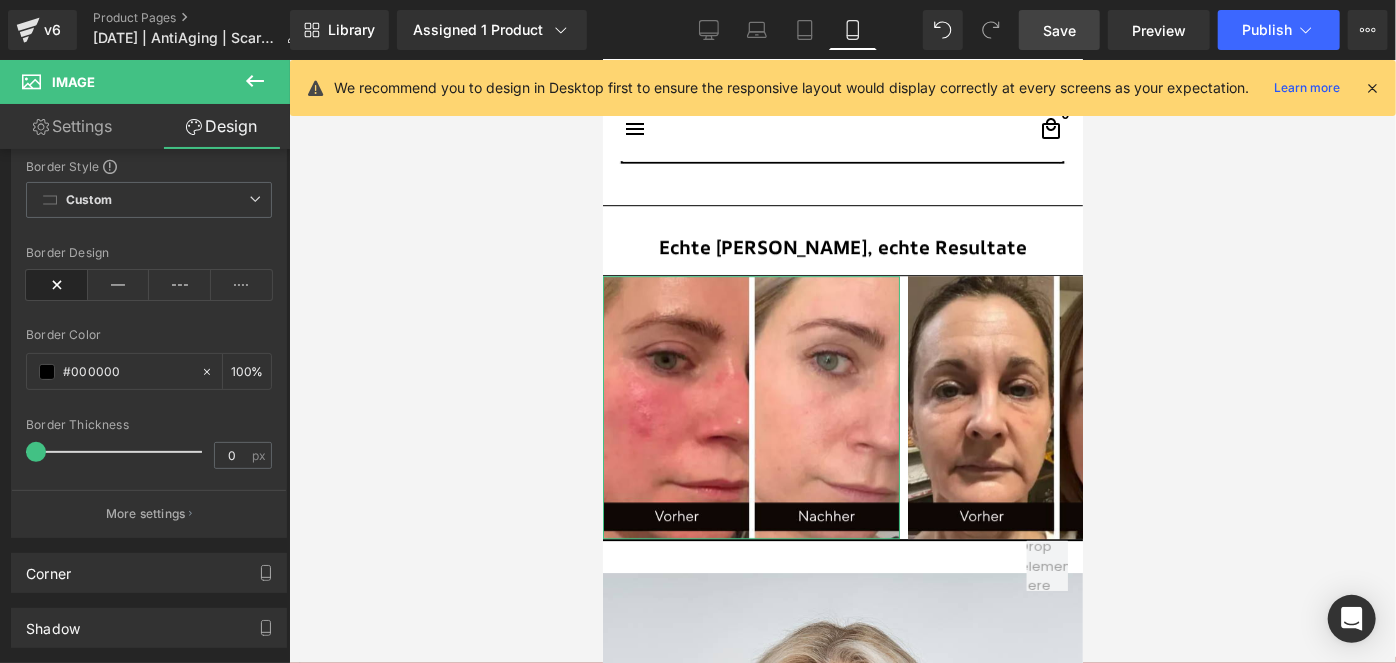 scroll, scrollTop: 272, scrollLeft: 0, axis: vertical 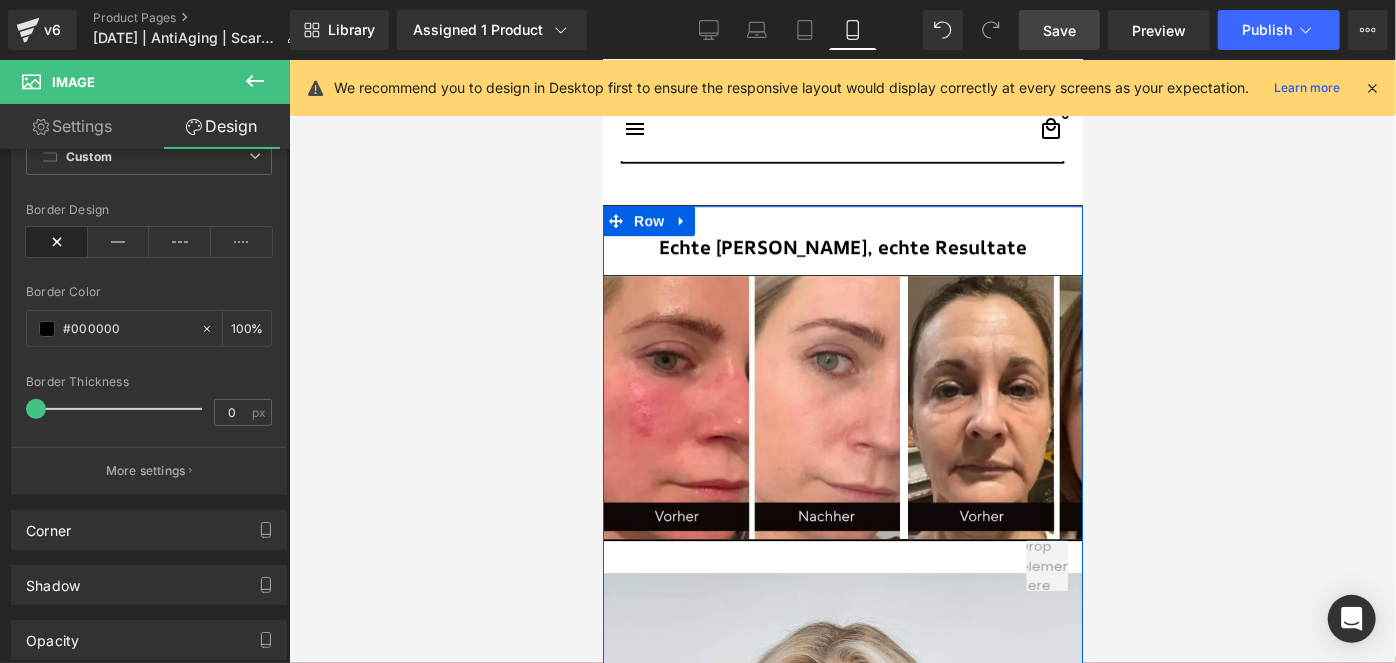 click on "Echte Nutzer, echte Resultate Heading
Image
Image
Image
Image" at bounding box center [842, 792] 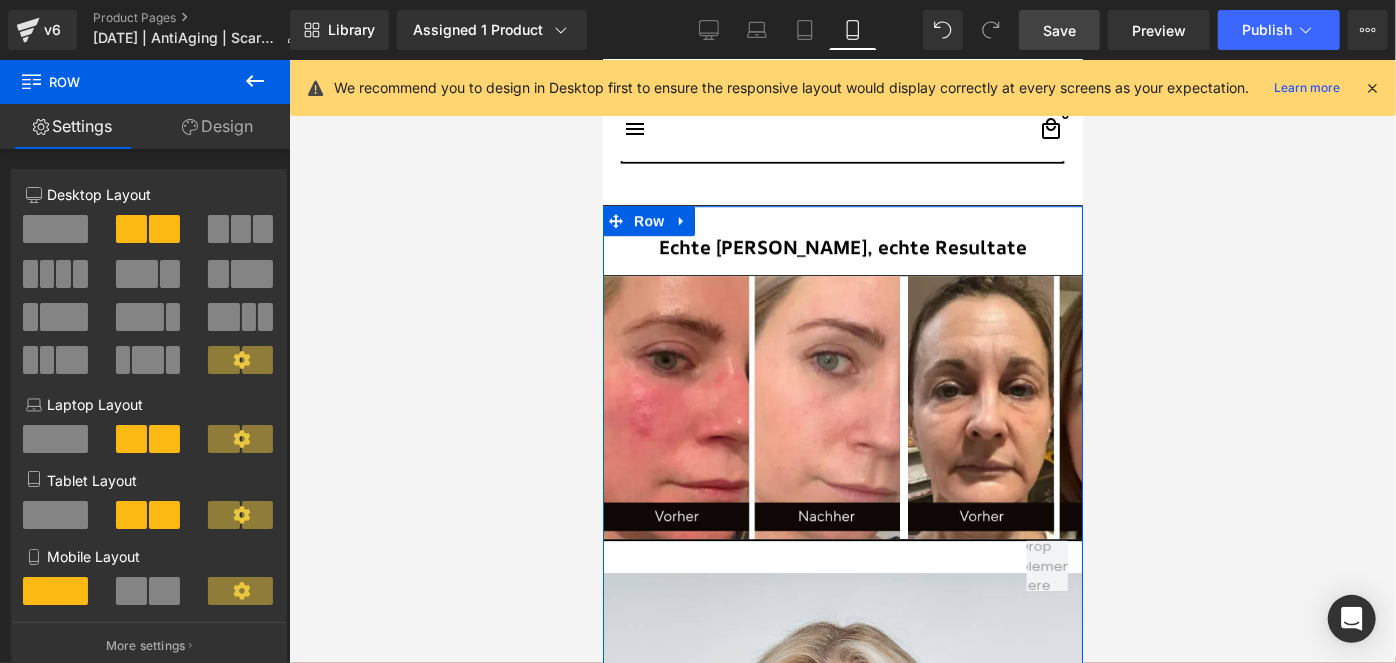 click on "Design" at bounding box center [217, 126] 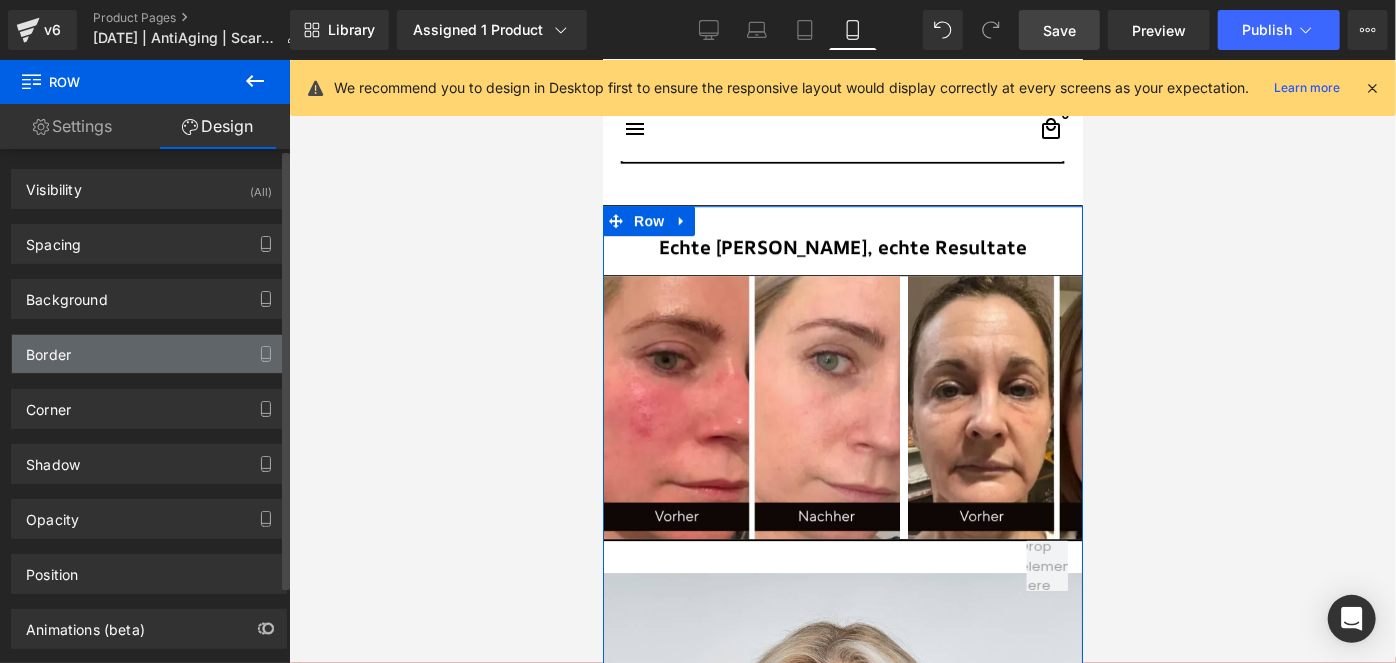 click on "Border" at bounding box center (149, 354) 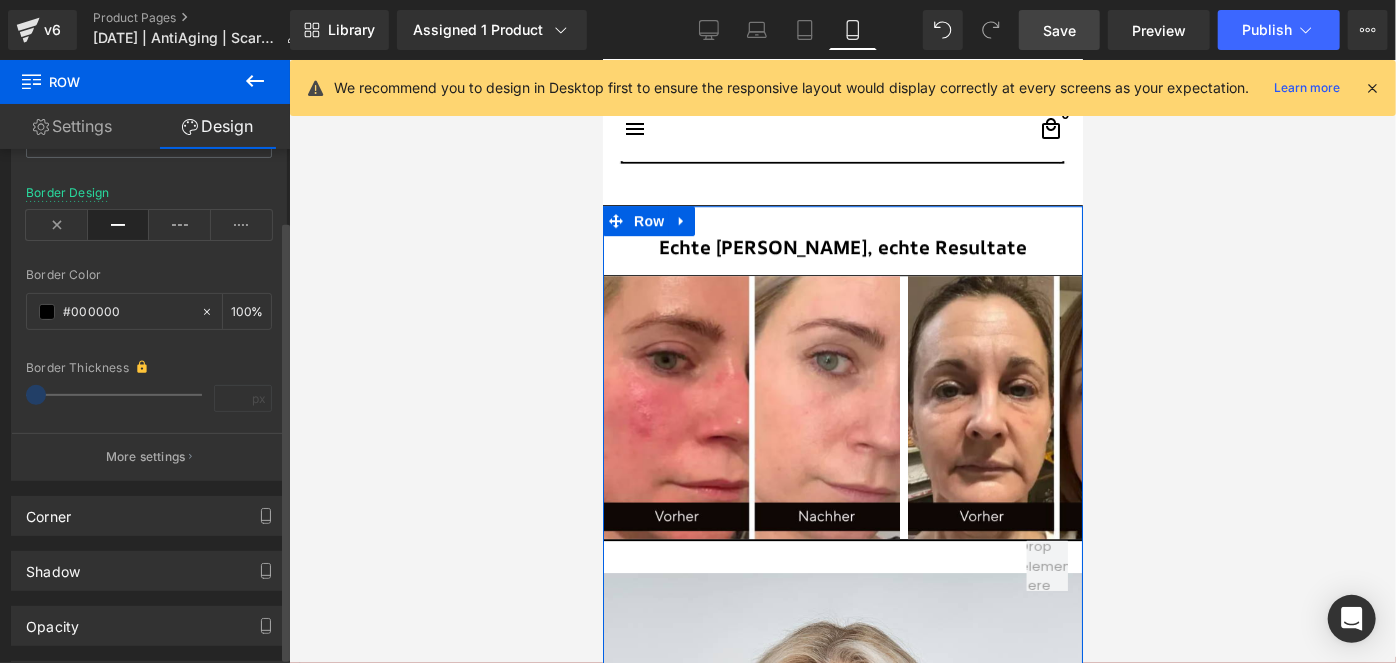 scroll, scrollTop: 363, scrollLeft: 0, axis: vertical 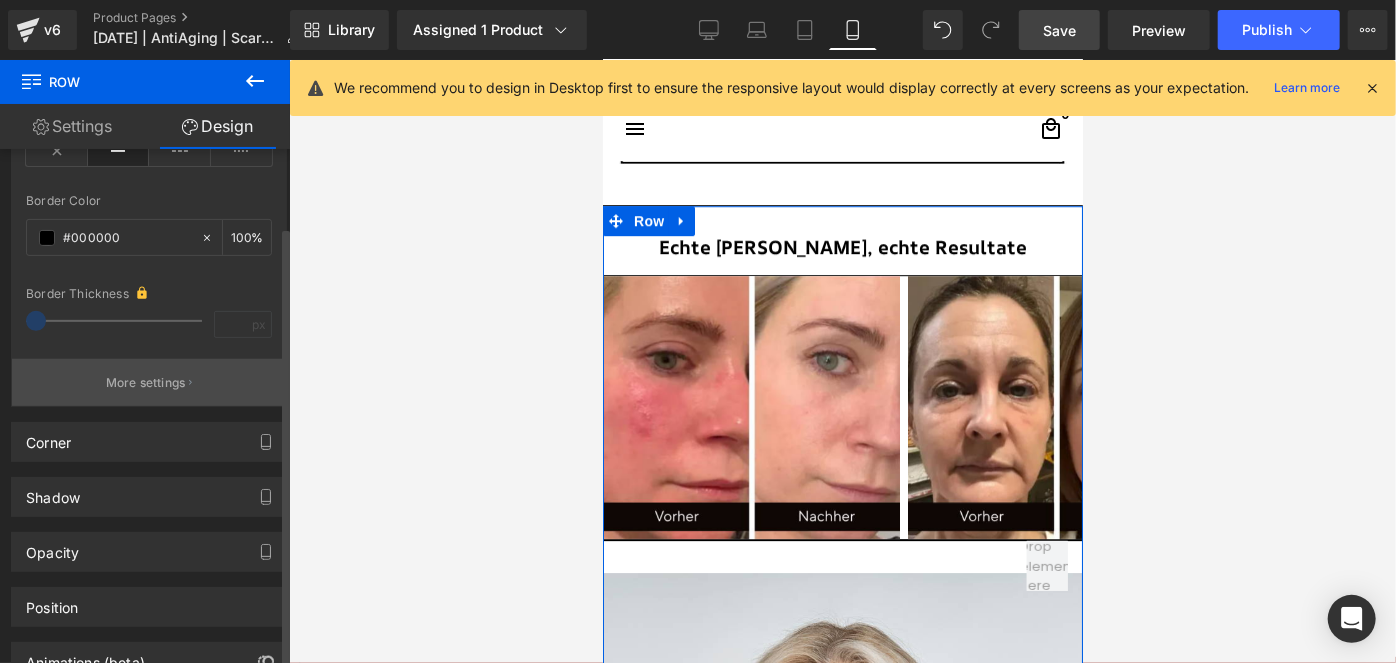 click on "More settings" at bounding box center (146, 383) 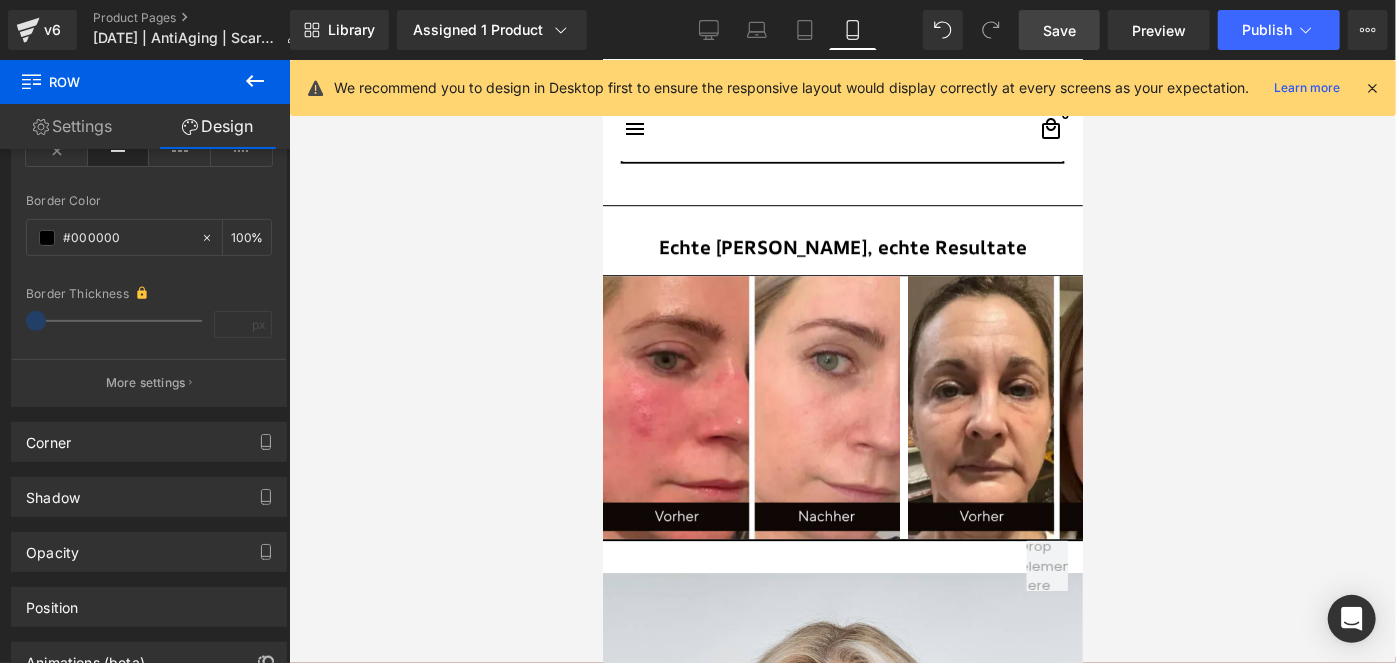 click on "□
search
close
menu
Menu
close
Startseite
Alle Produkte
add
remove" at bounding box center [842, 1447] 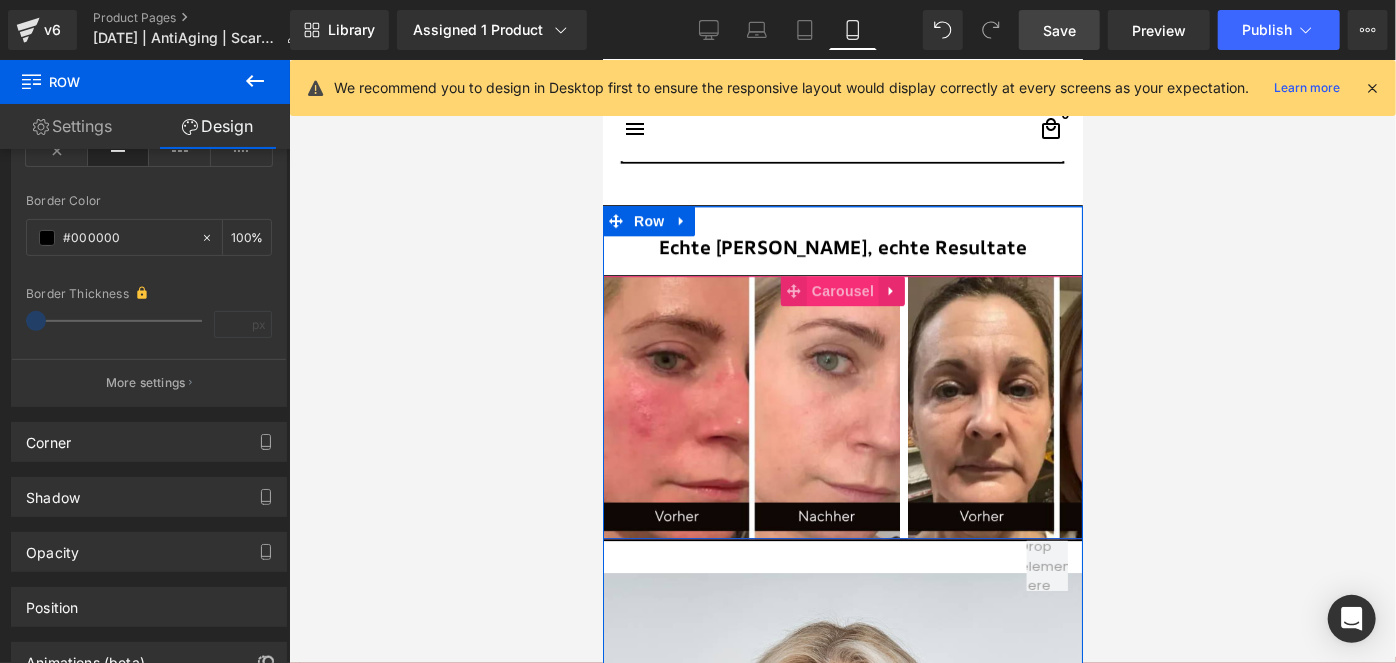 click on "Carousel" at bounding box center [842, 290] 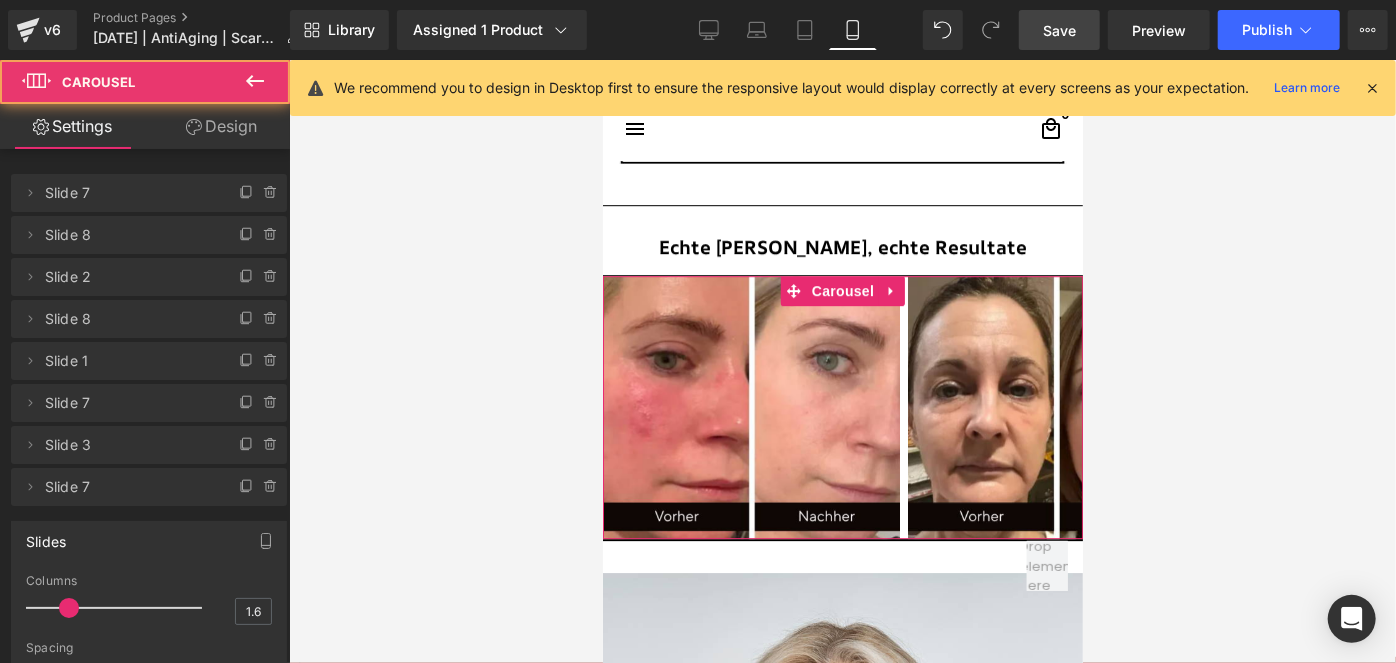 click 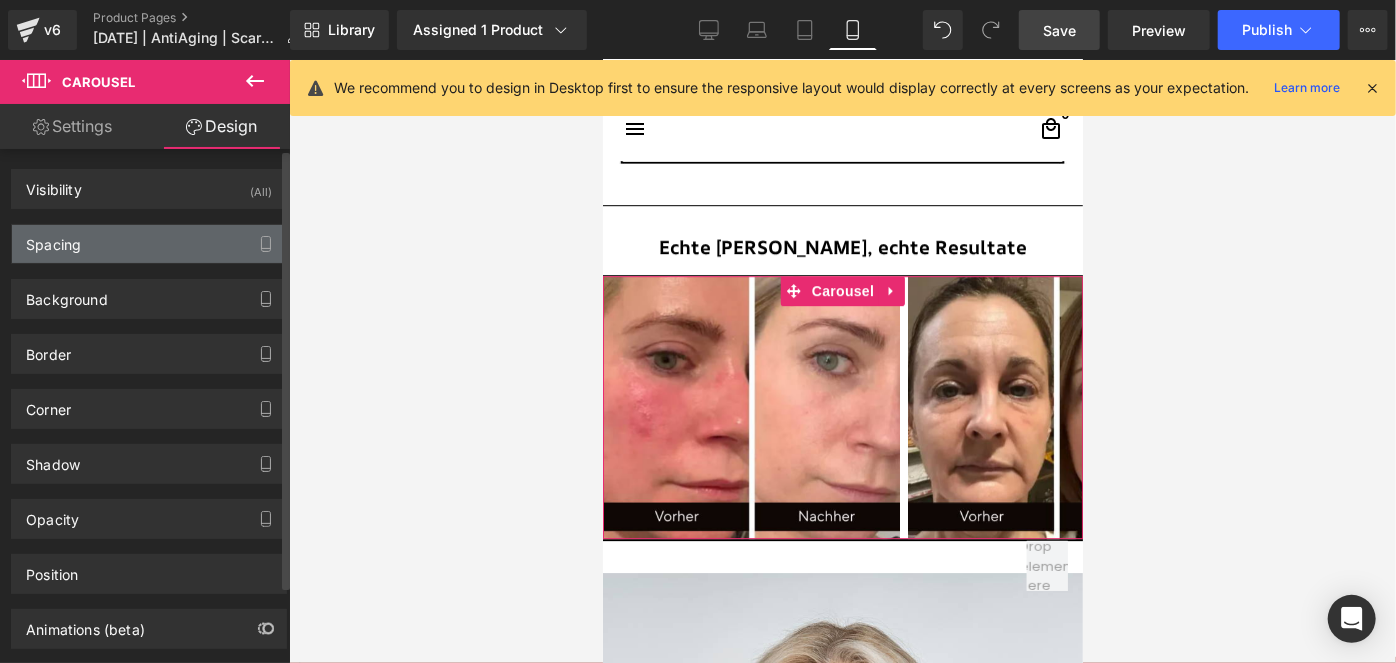 drag, startPoint x: 82, startPoint y: 262, endPoint x: 77, endPoint y: 245, distance: 17.720045 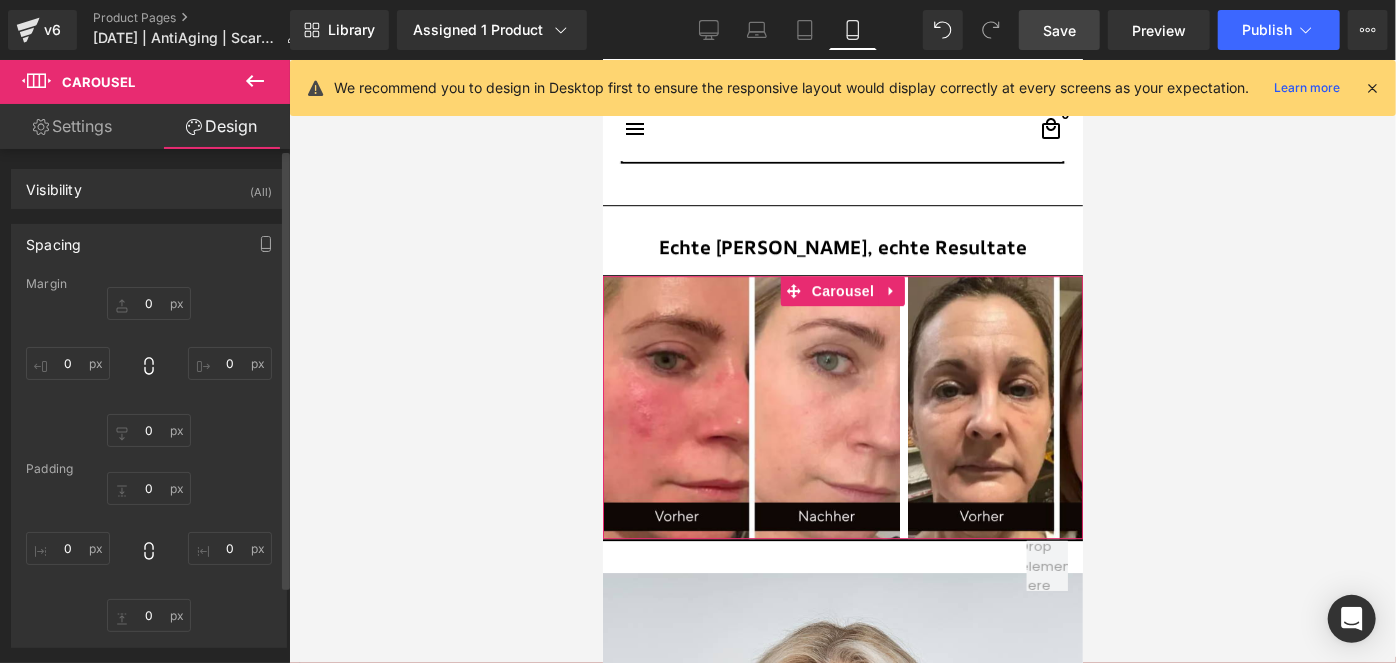 click on "Spacing" at bounding box center [149, 244] 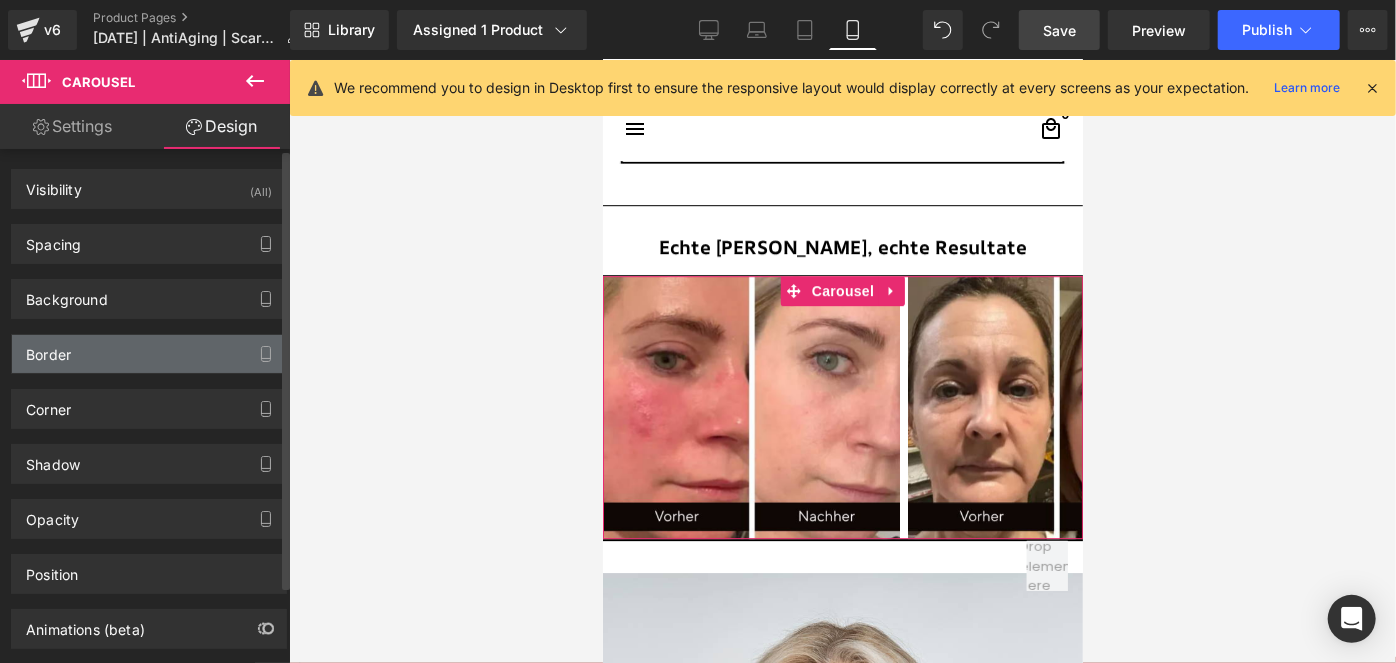 click on "Border" at bounding box center (149, 354) 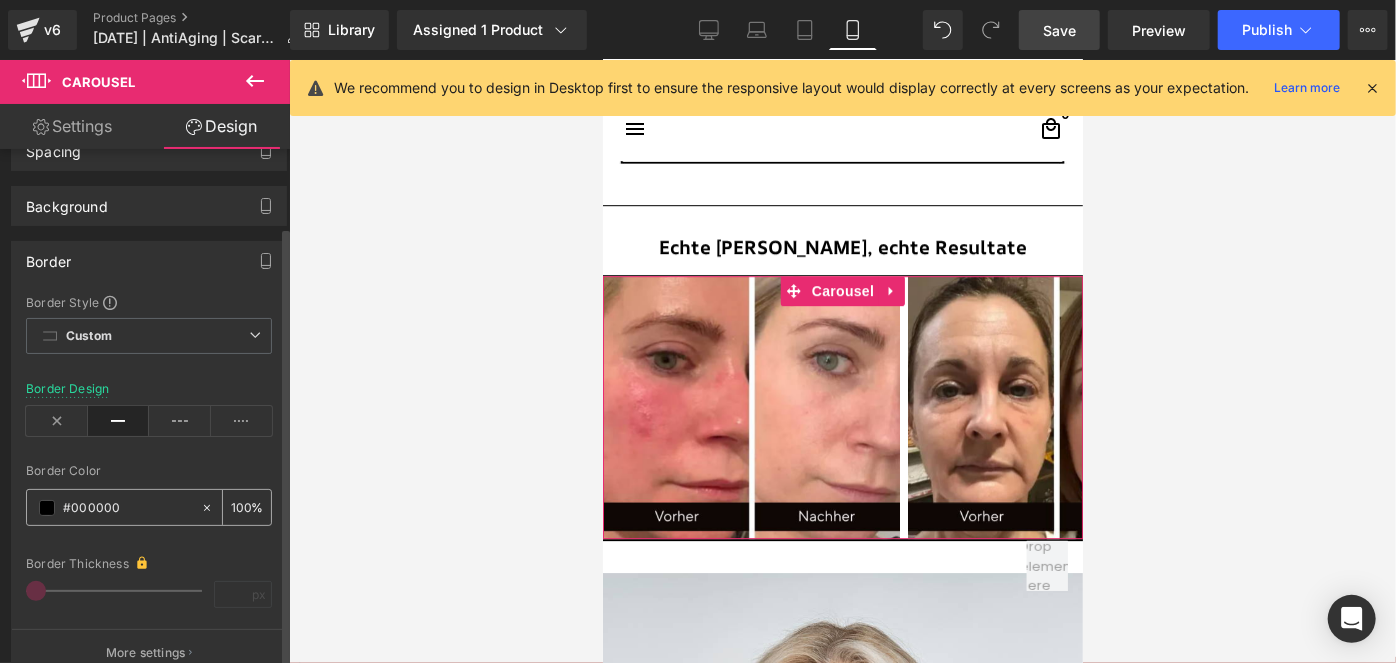 scroll, scrollTop: 181, scrollLeft: 0, axis: vertical 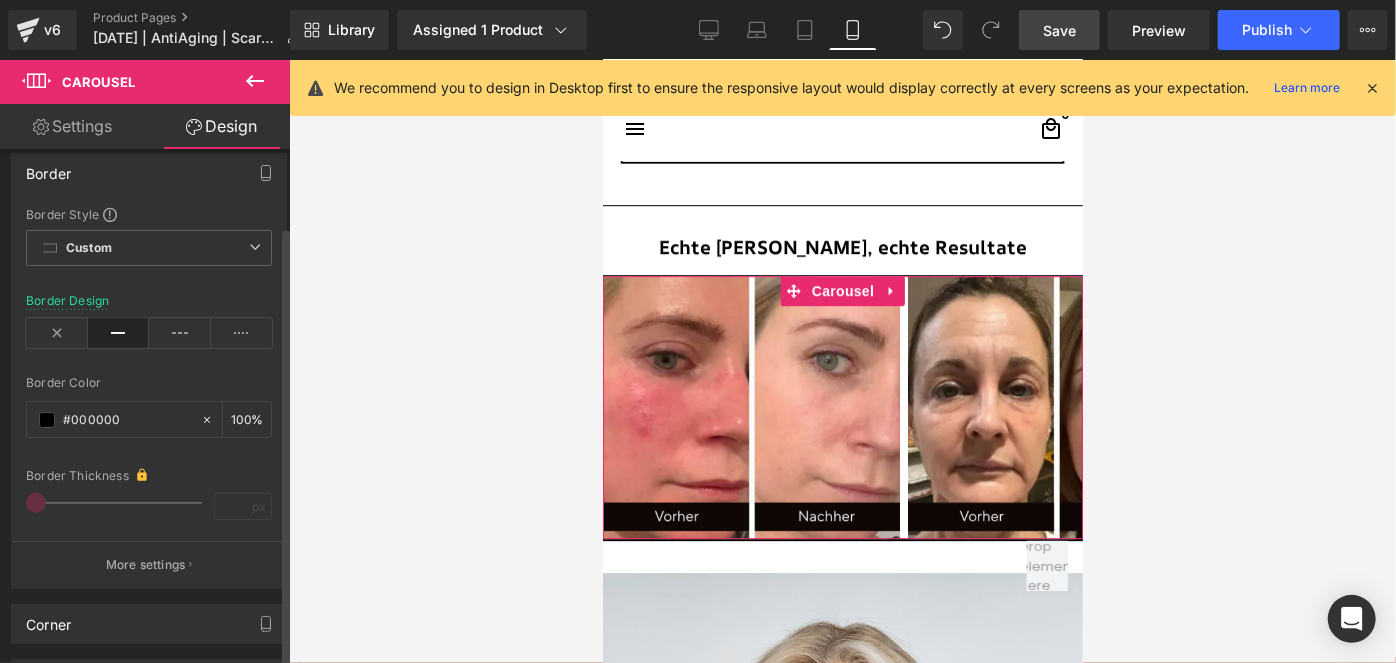 click at bounding box center [149, 529] 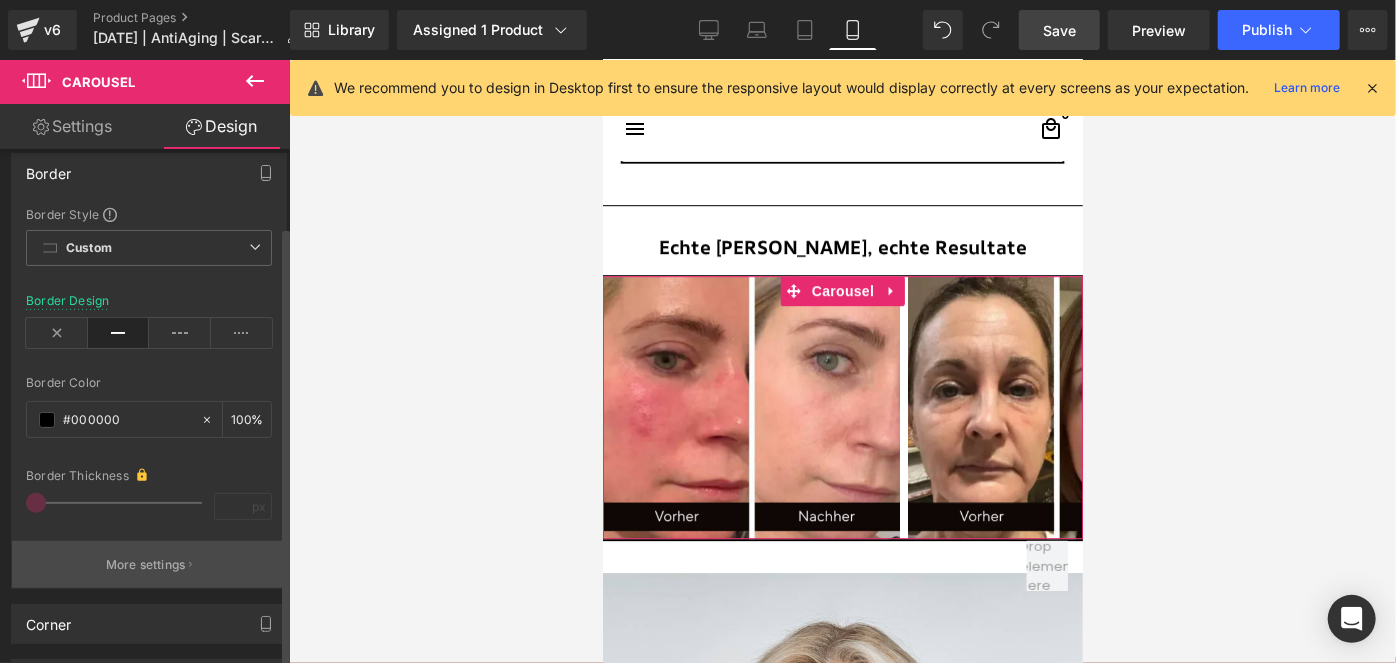 click on "More settings" at bounding box center [149, 564] 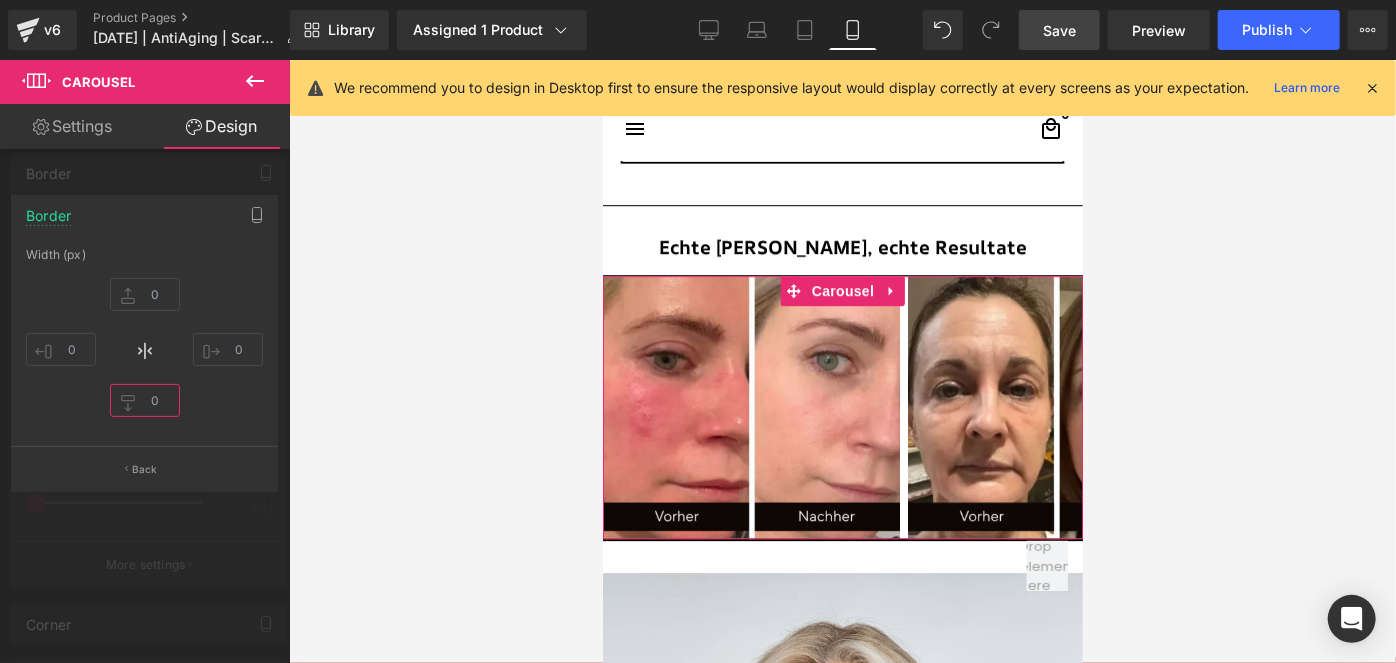 click at bounding box center (145, 400) 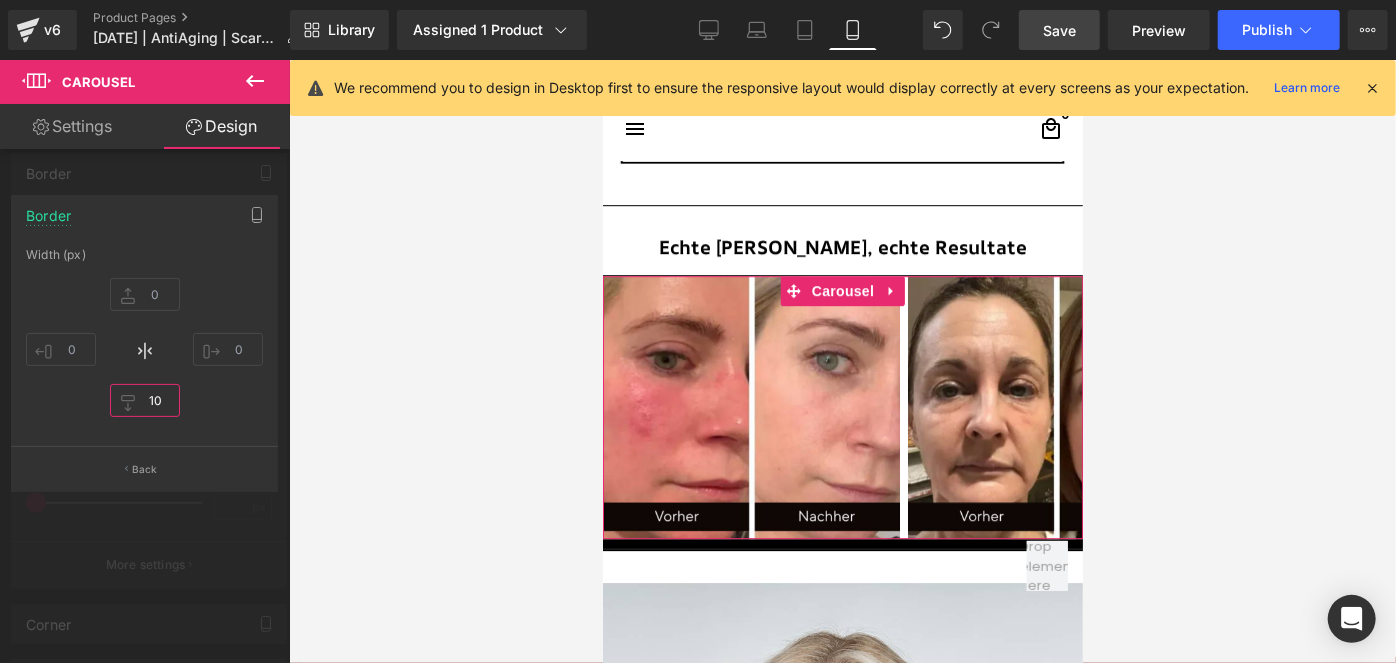 type on "1" 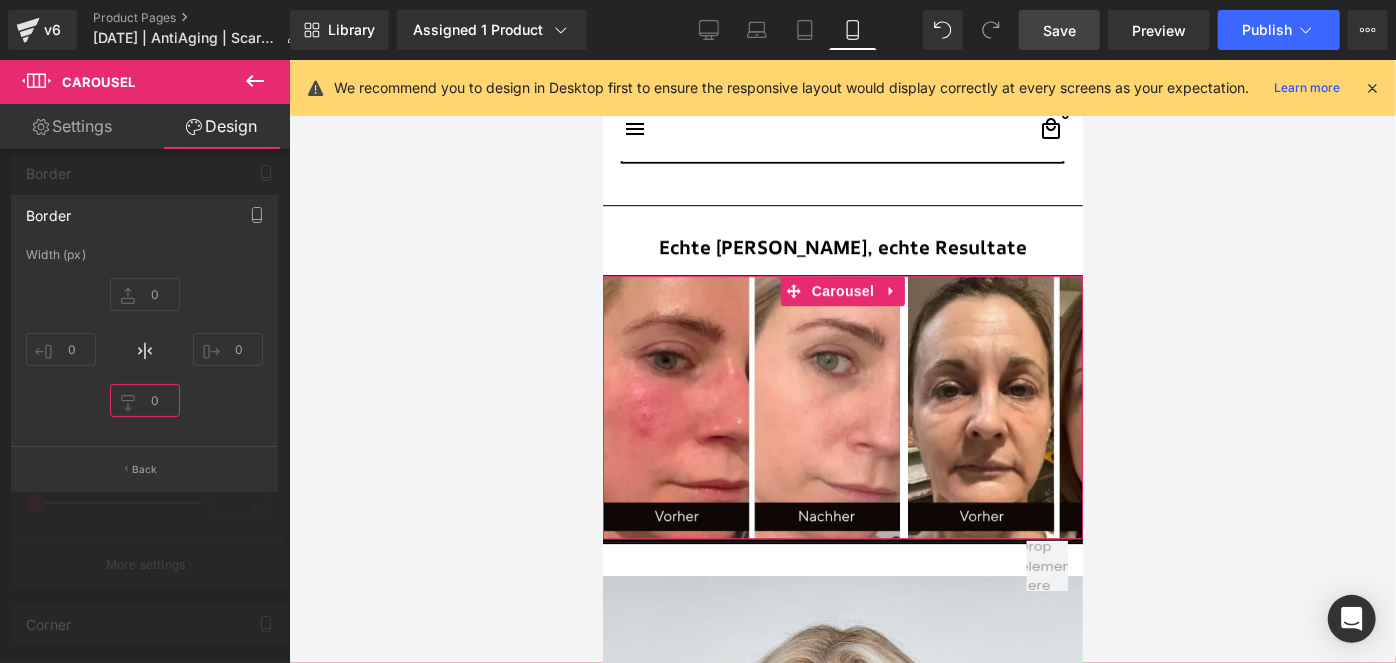 type on "0" 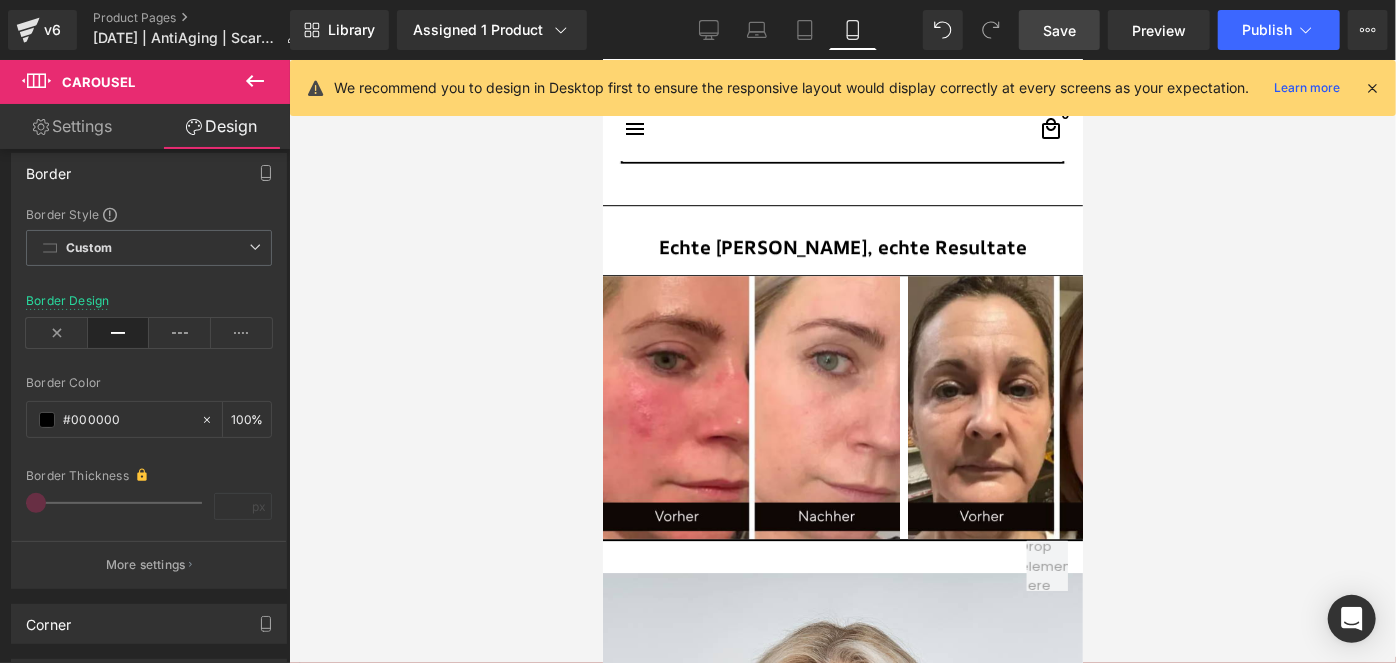 click on "□
search
close
menu
Menu
close
Startseite
Alle Produkte
add
remove" at bounding box center (842, 1447) 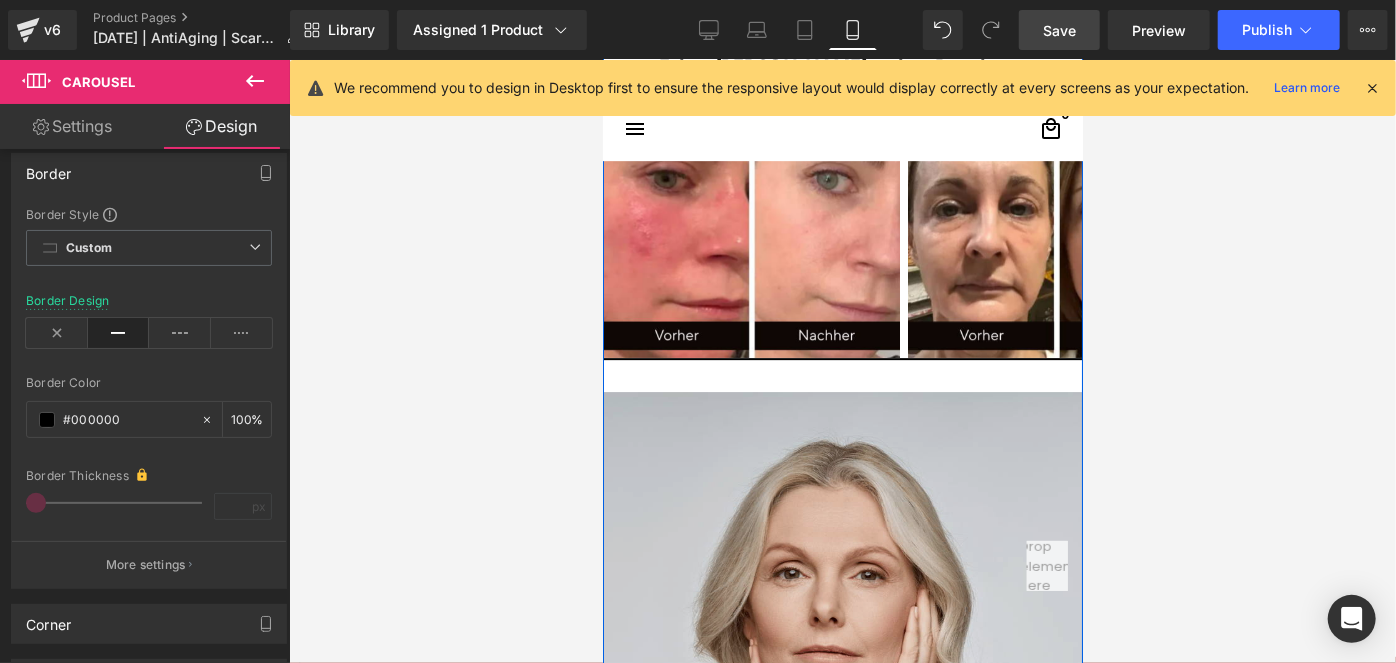 scroll, scrollTop: 3253, scrollLeft: 0, axis: vertical 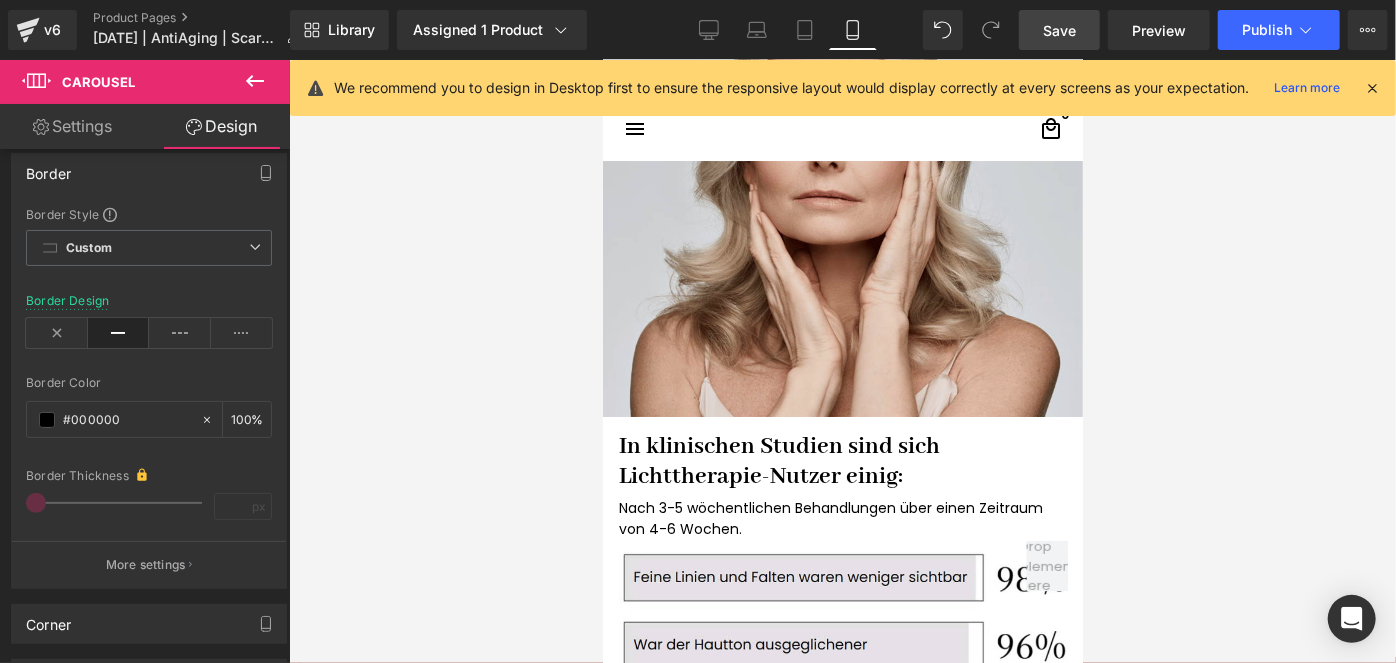 click at bounding box center (842, 176) 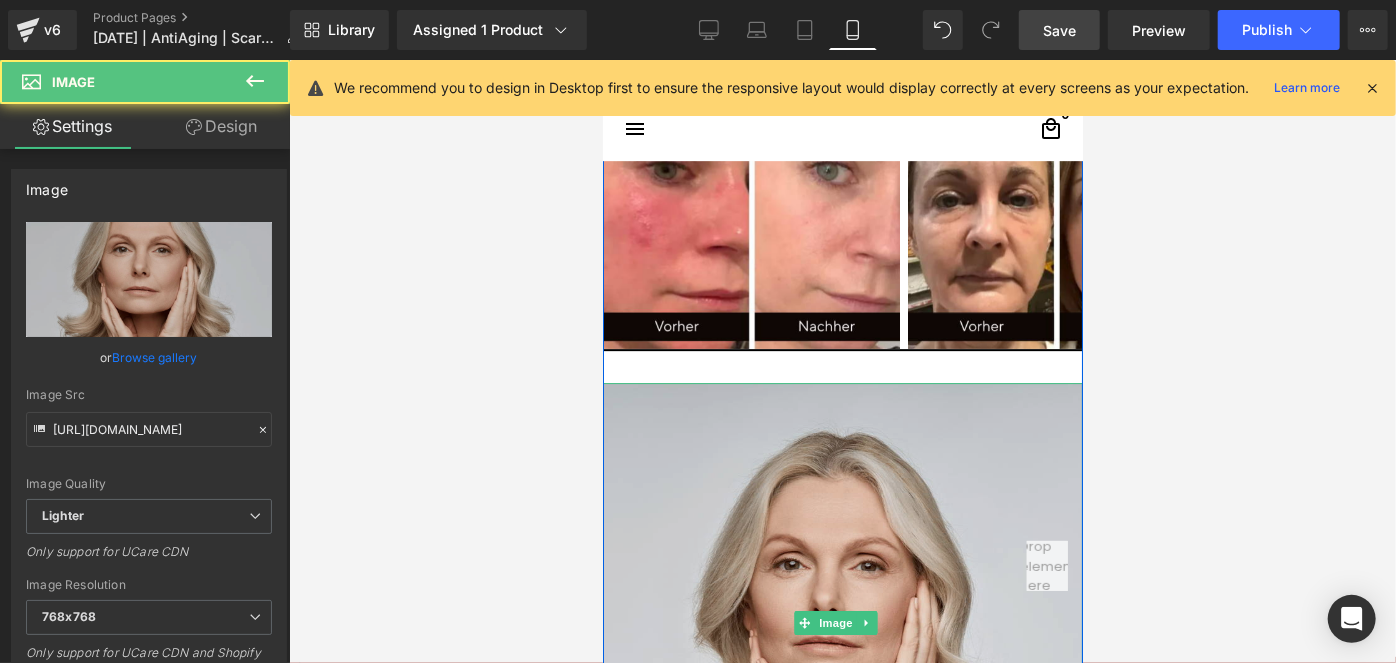 scroll, scrollTop: 3253, scrollLeft: 0, axis: vertical 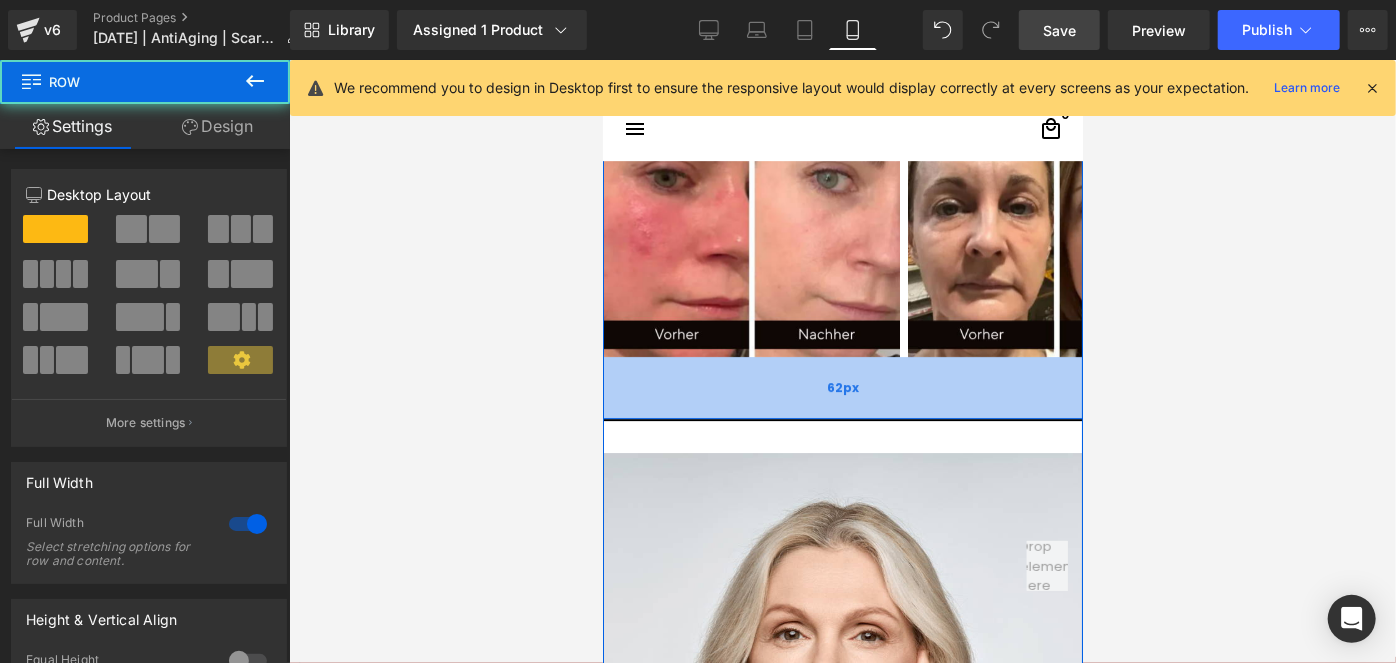 drag, startPoint x: 711, startPoint y: 351, endPoint x: 716, endPoint y: 413, distance: 62.201286 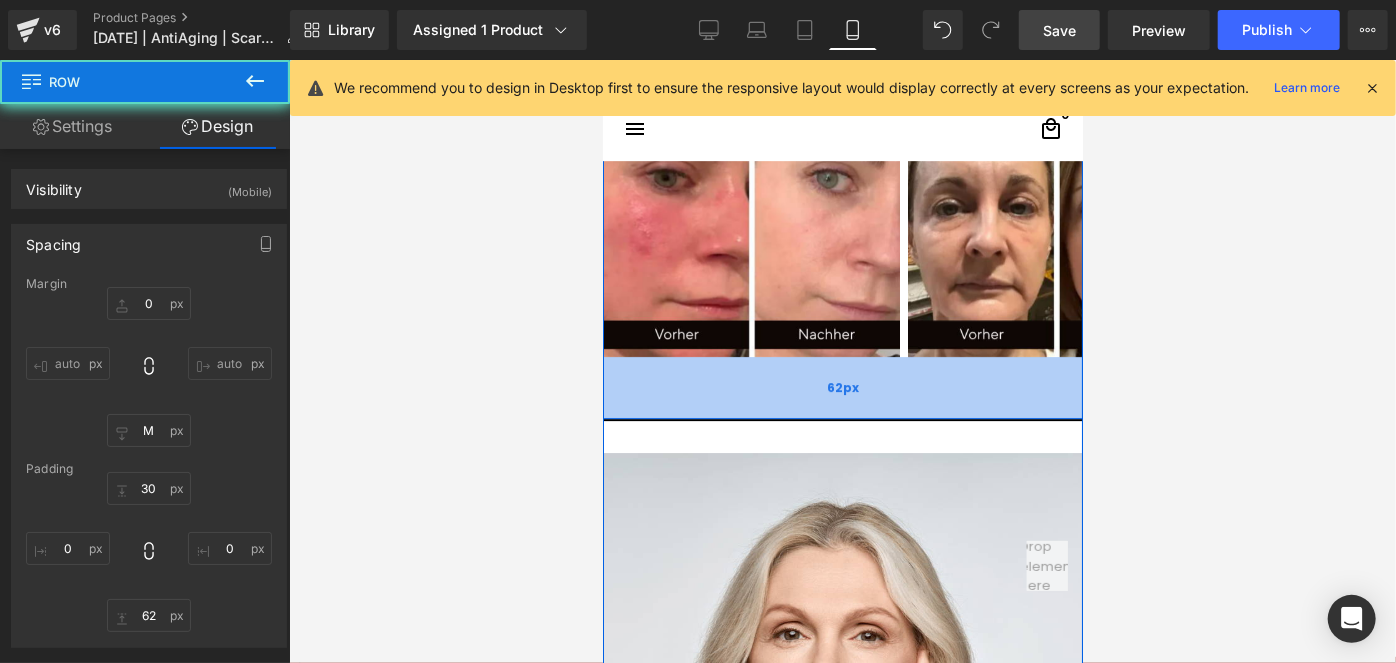 click on "62px" at bounding box center (842, 387) 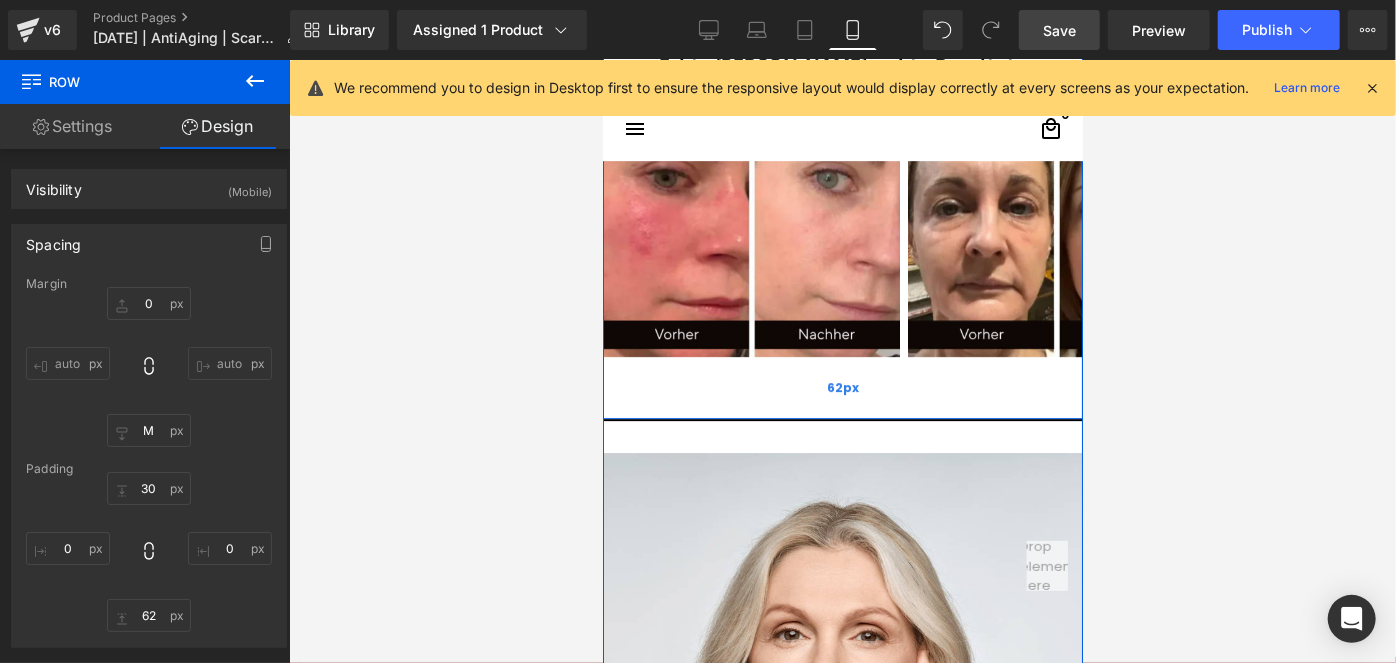 click on "62px" at bounding box center [842, 387] 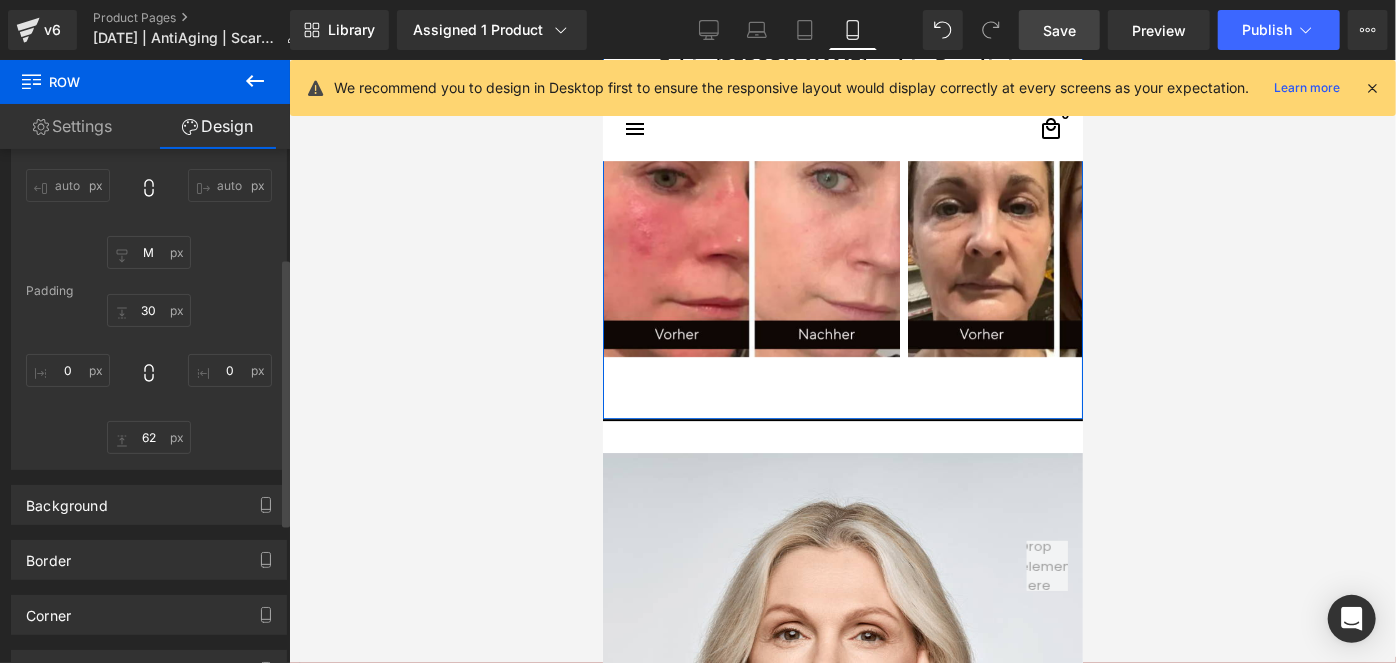 scroll, scrollTop: 363, scrollLeft: 0, axis: vertical 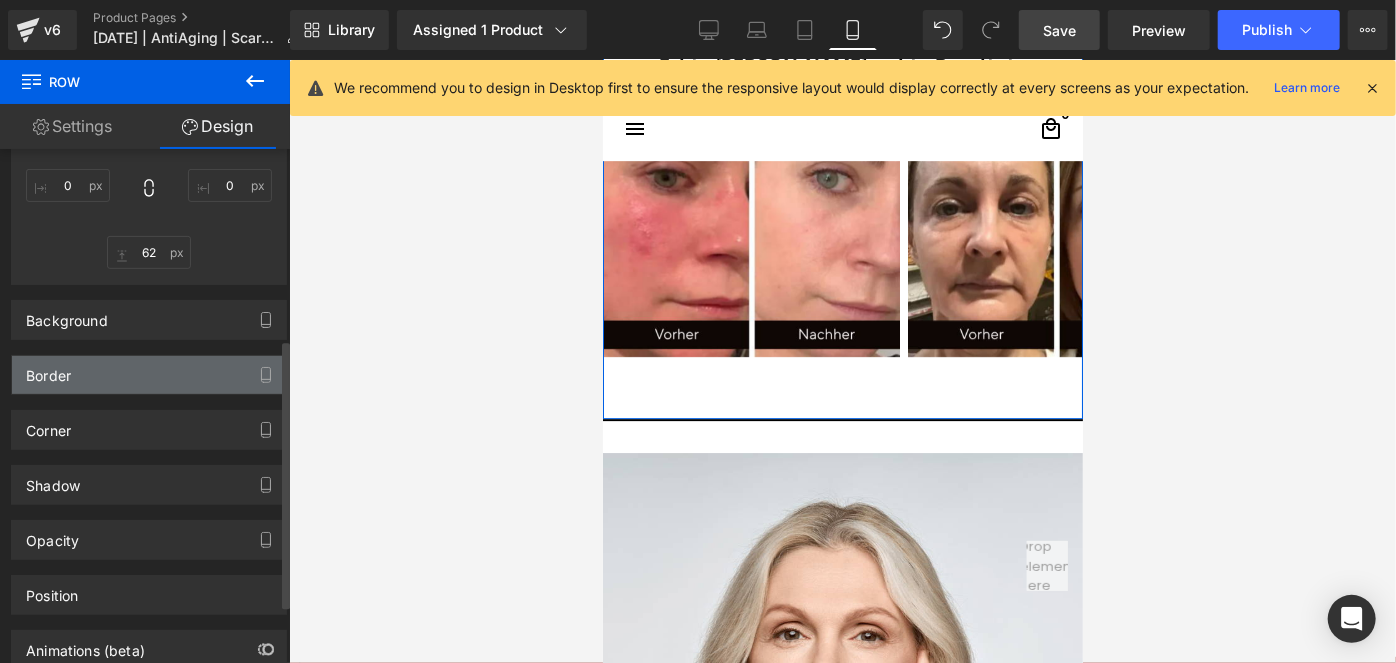 click on "Border" at bounding box center [149, 375] 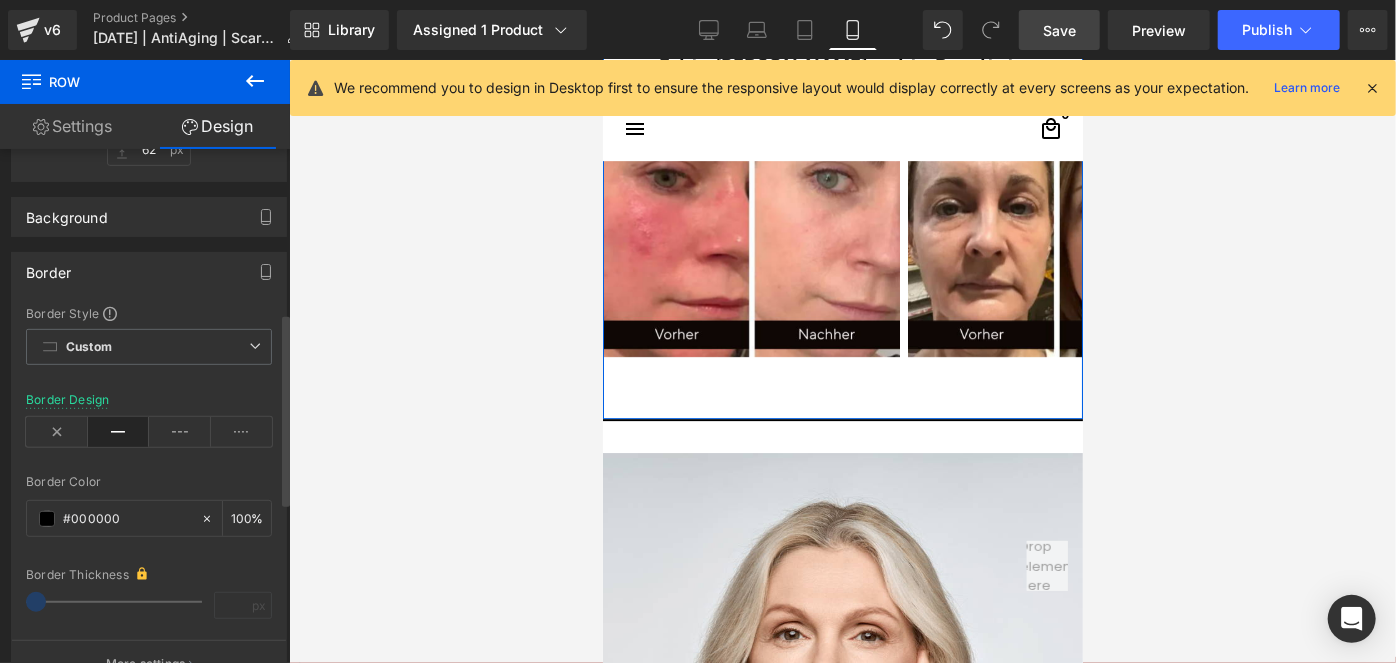 scroll, scrollTop: 545, scrollLeft: 0, axis: vertical 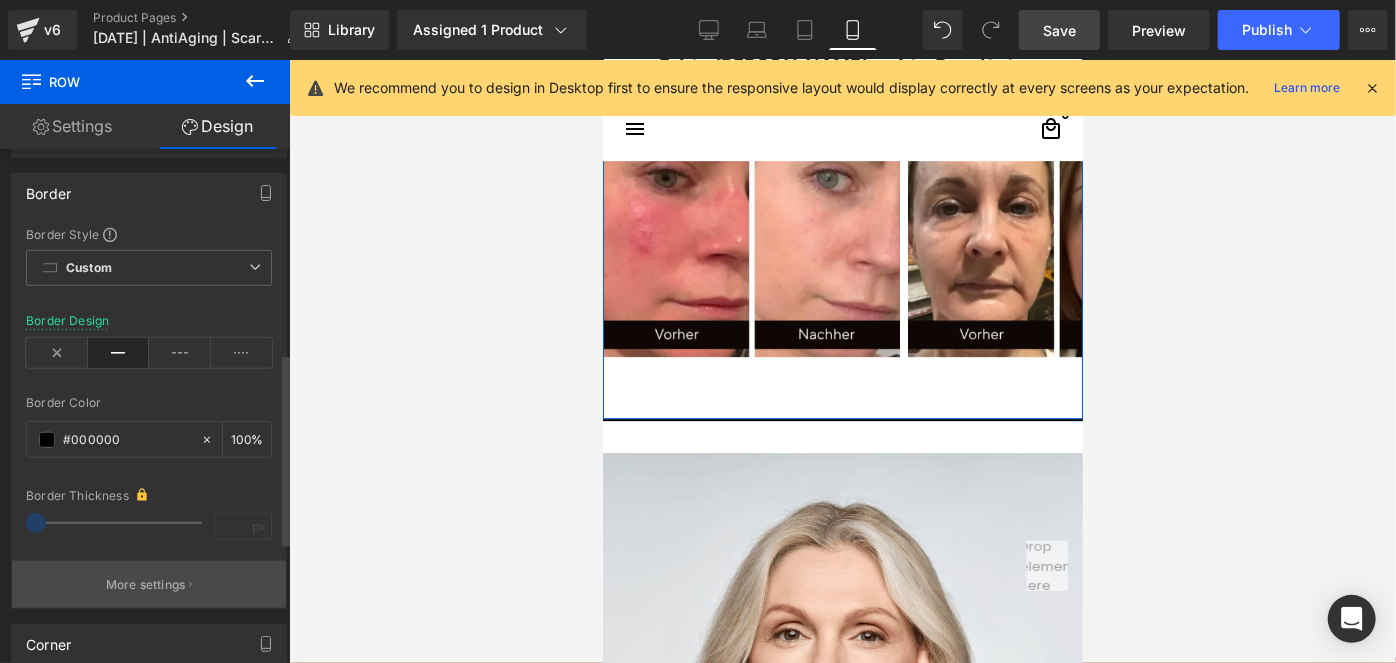 click on "More settings" at bounding box center [146, 585] 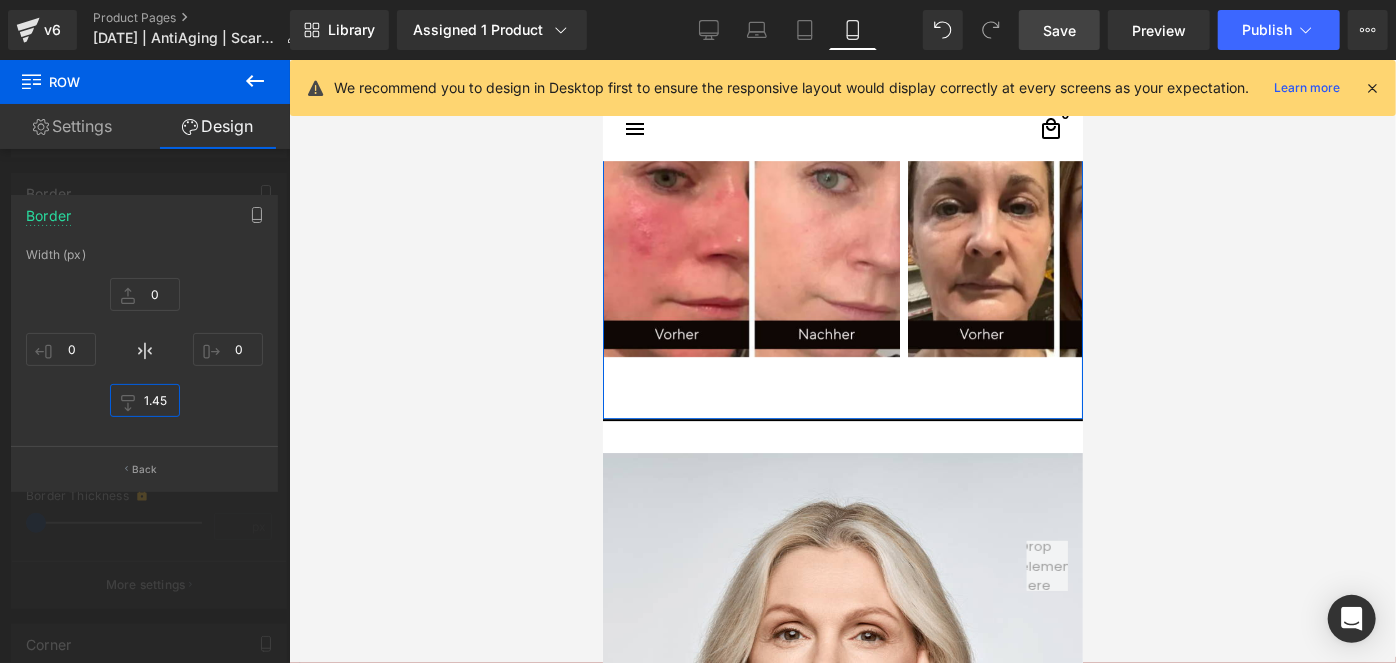click on "1.45" at bounding box center [145, 400] 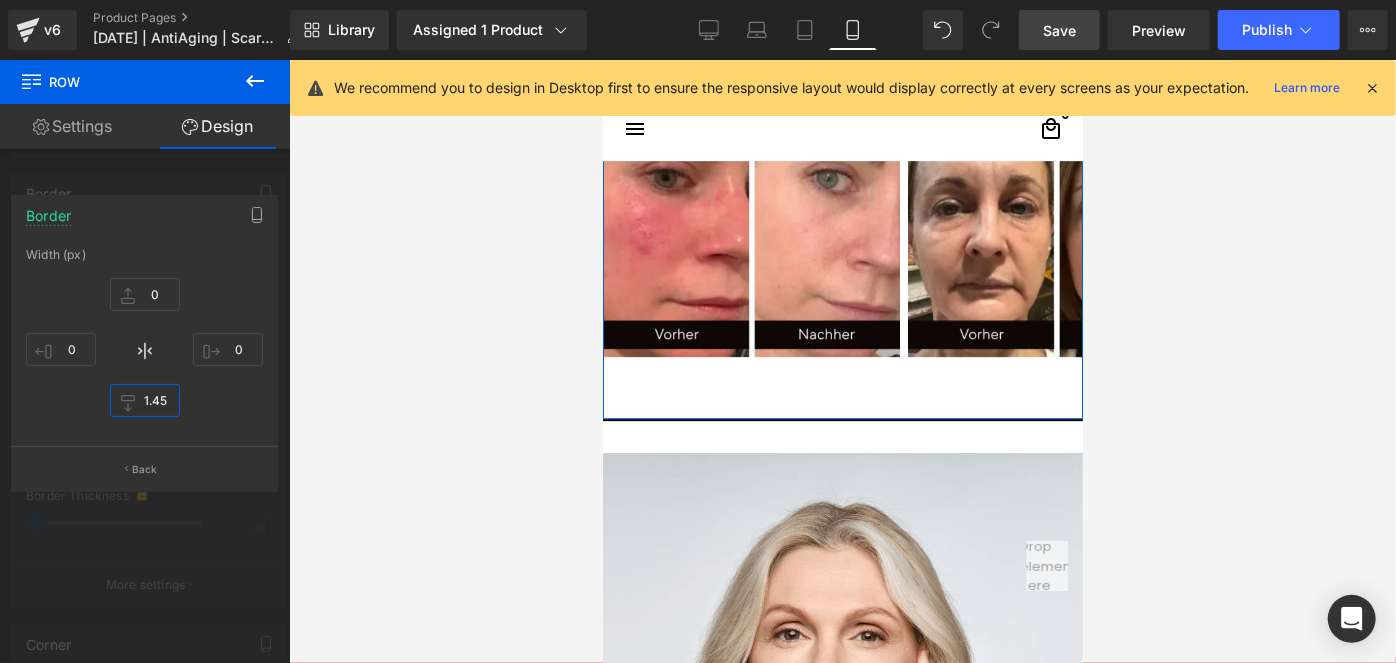 type on "1" 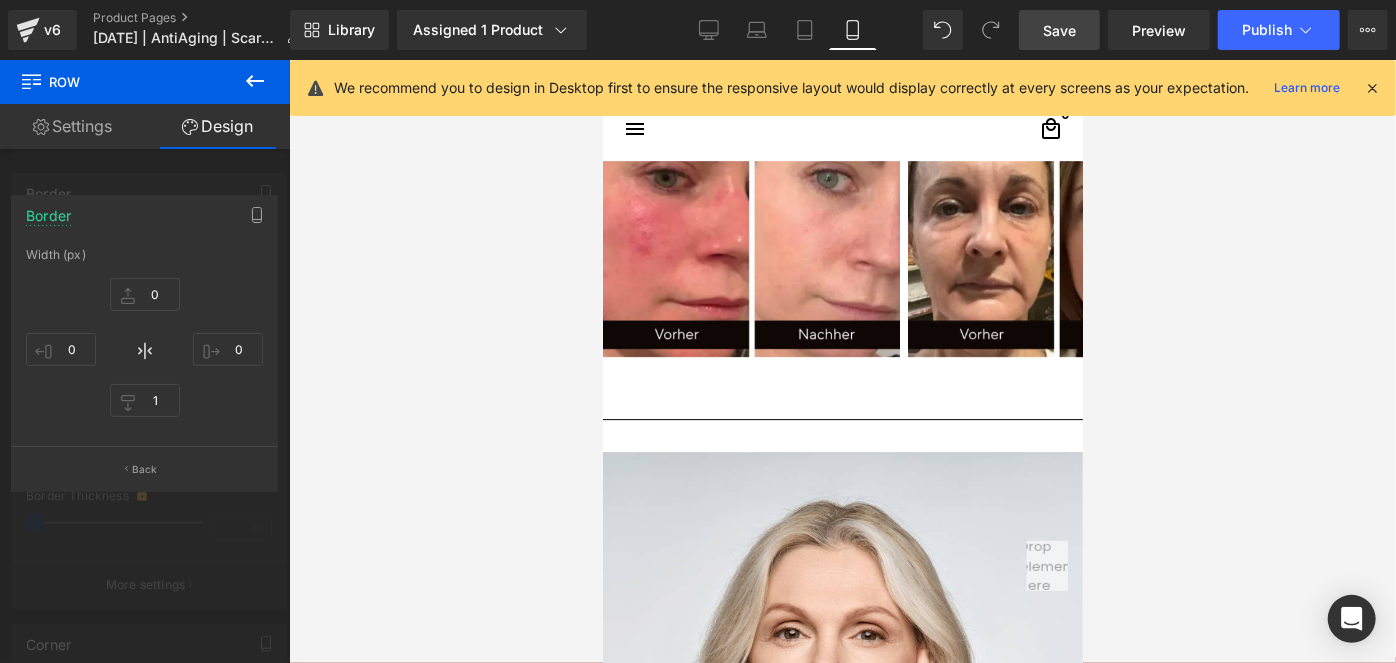 click on "□
search
close
menu
Menu
close
Startseite
Alle Produkte
add
remove" at bounding box center [842, 1296] 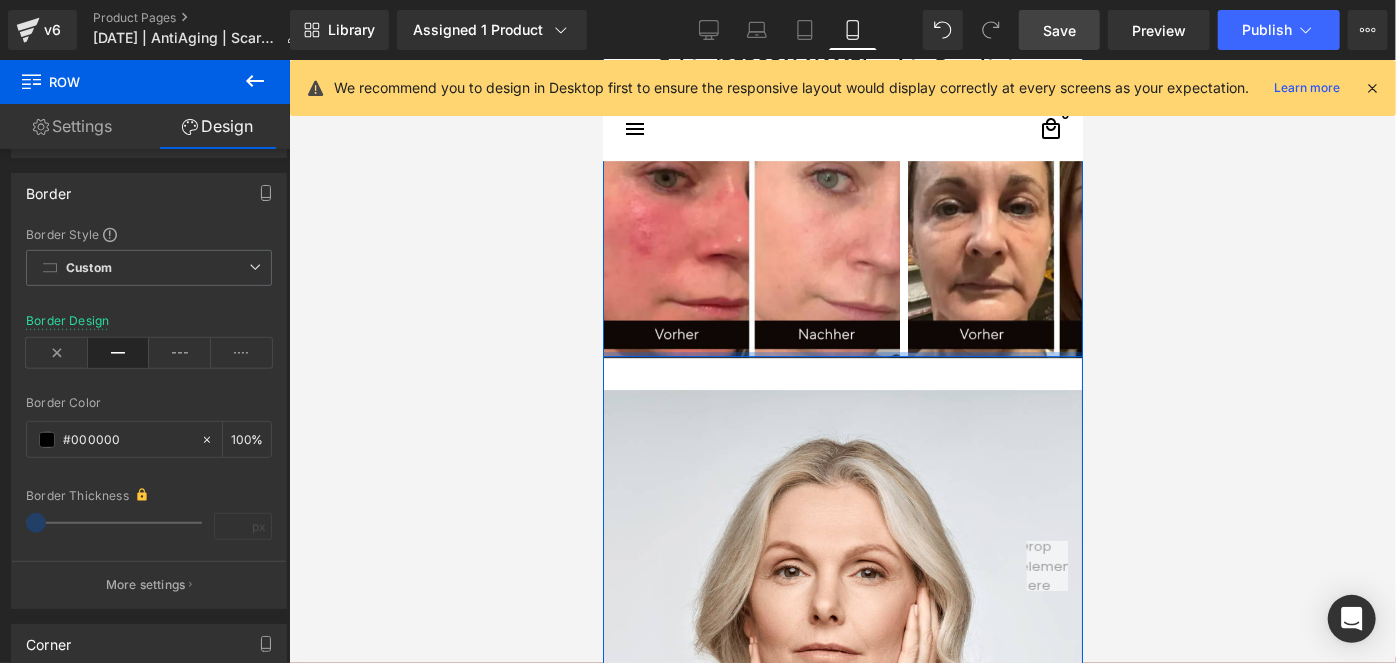 drag, startPoint x: 804, startPoint y: 409, endPoint x: 898, endPoint y: 242, distance: 191.63768 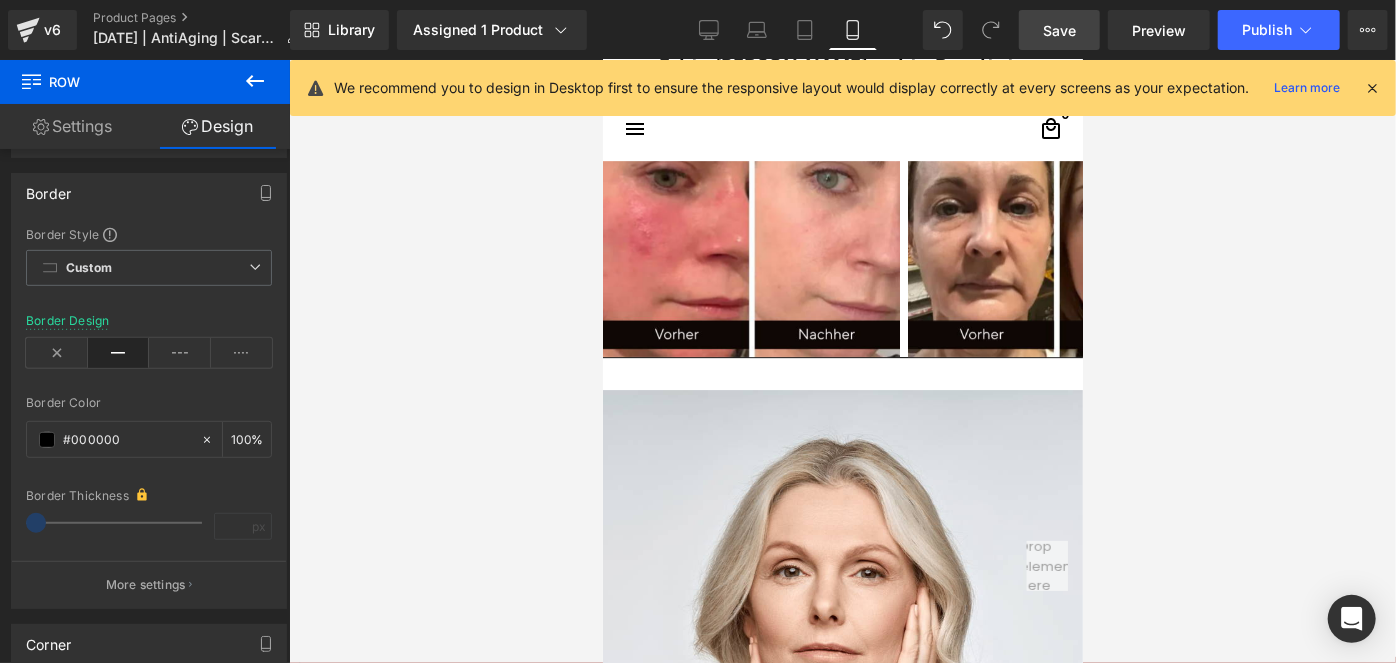 click at bounding box center [842, 361] 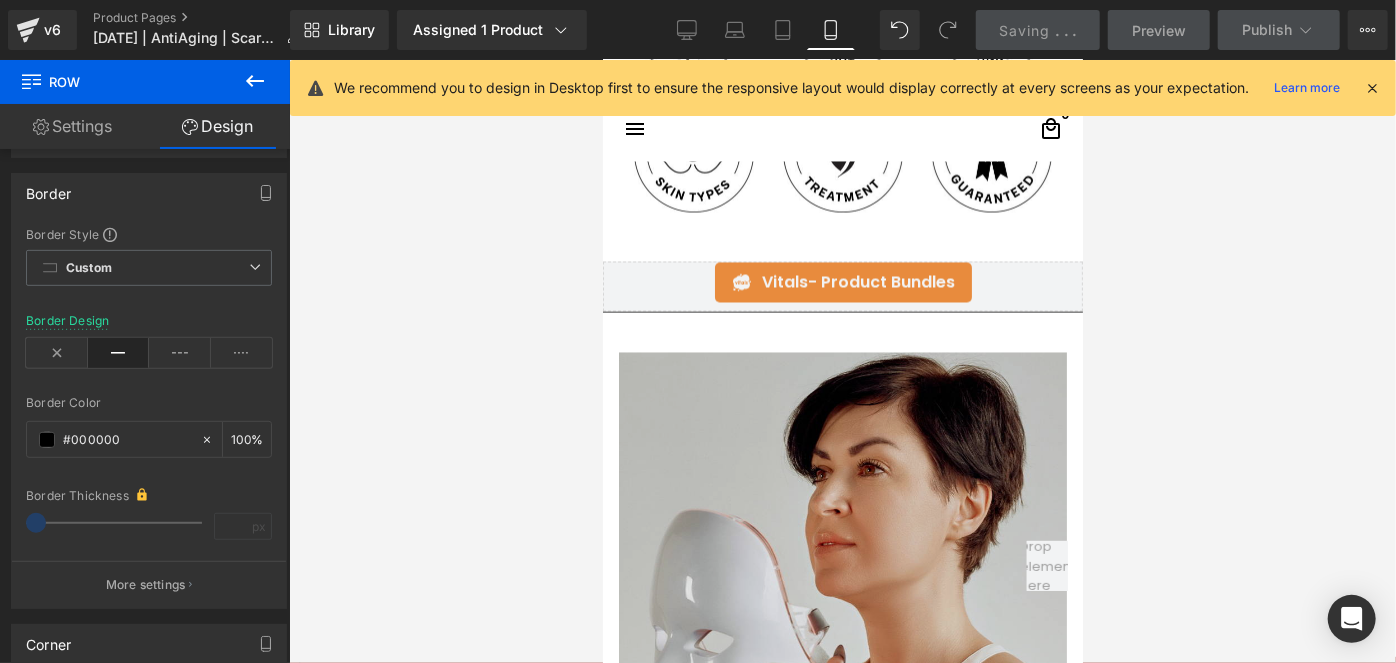 scroll, scrollTop: 1980, scrollLeft: 0, axis: vertical 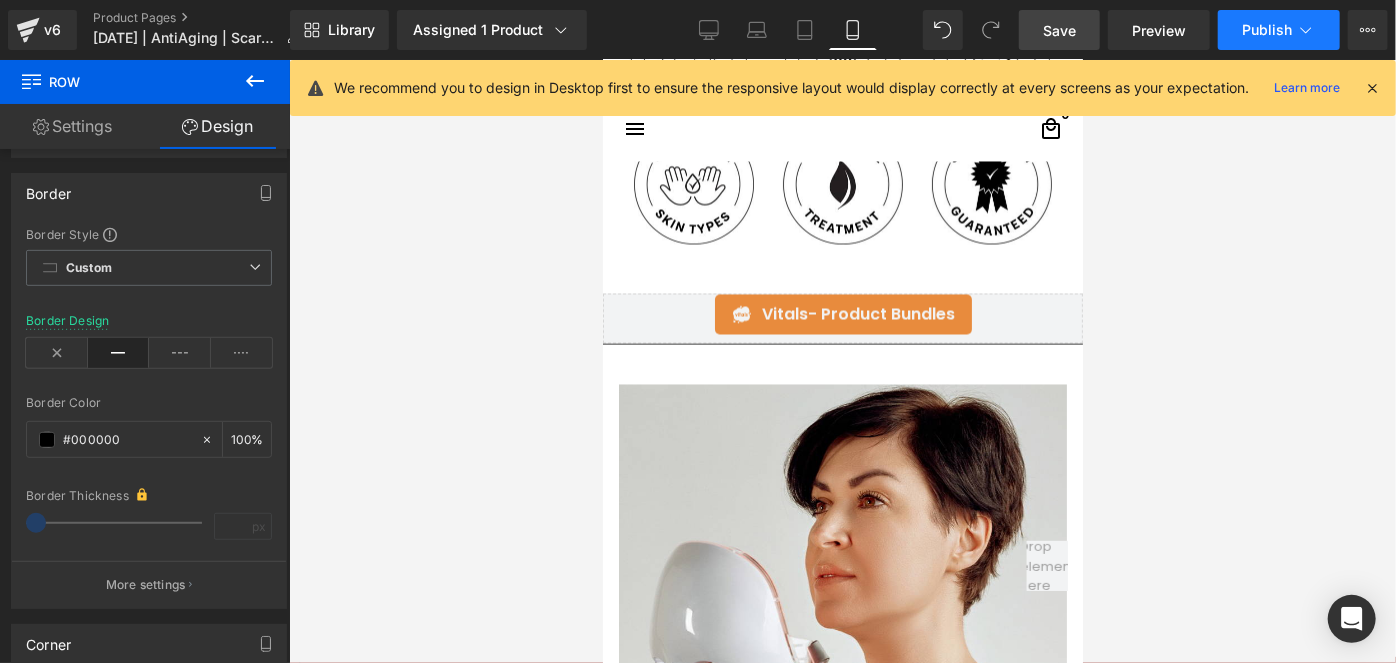 click on "Publish" at bounding box center [1267, 30] 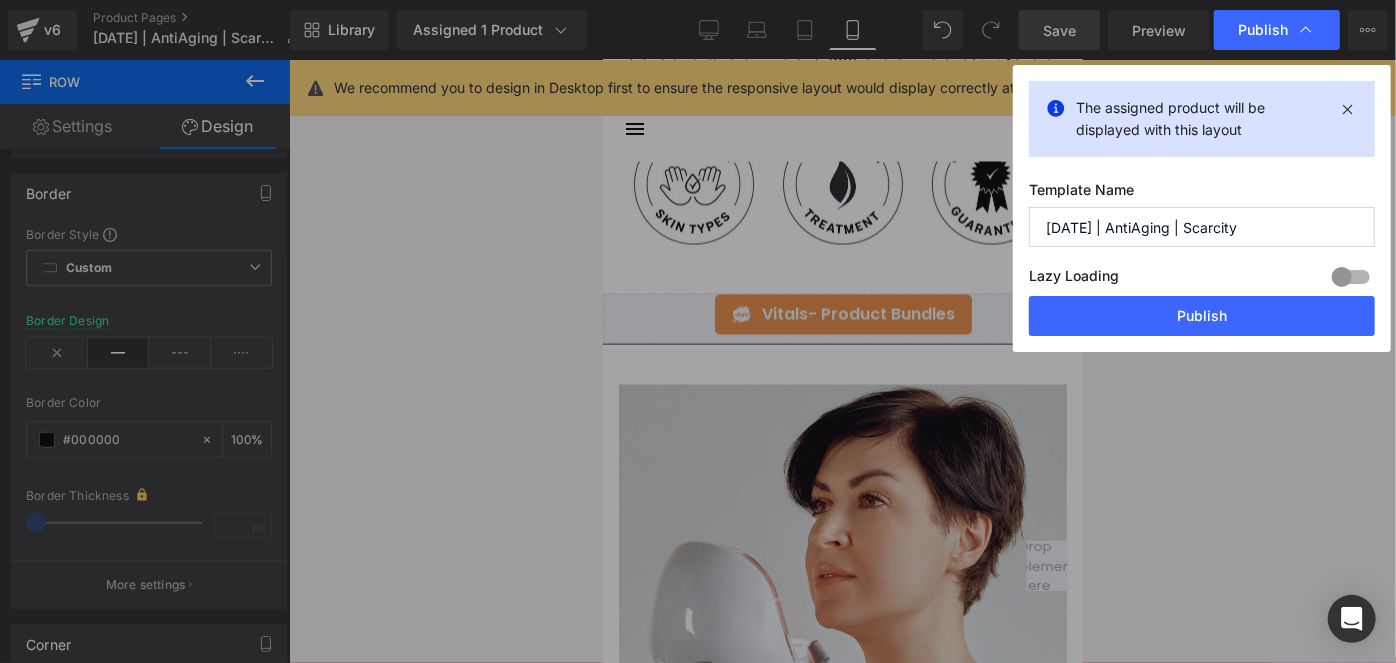 click on "The assigned product will be displayed with this layout Template Name [DATE] | AntiAging | Scarcity
Lazy Loading
Build
Upgrade plan to unlock
Lazy loading helps you improve page loading time, enhance user experience & increase your SEO results.
Lazy loading is available on  Build, Optimize & Enterprise.
You’ve reached the maximum published page number of your plan  (4/999999) .
Upgrade plan to unlock more pages
Publish" at bounding box center [1202, 208] 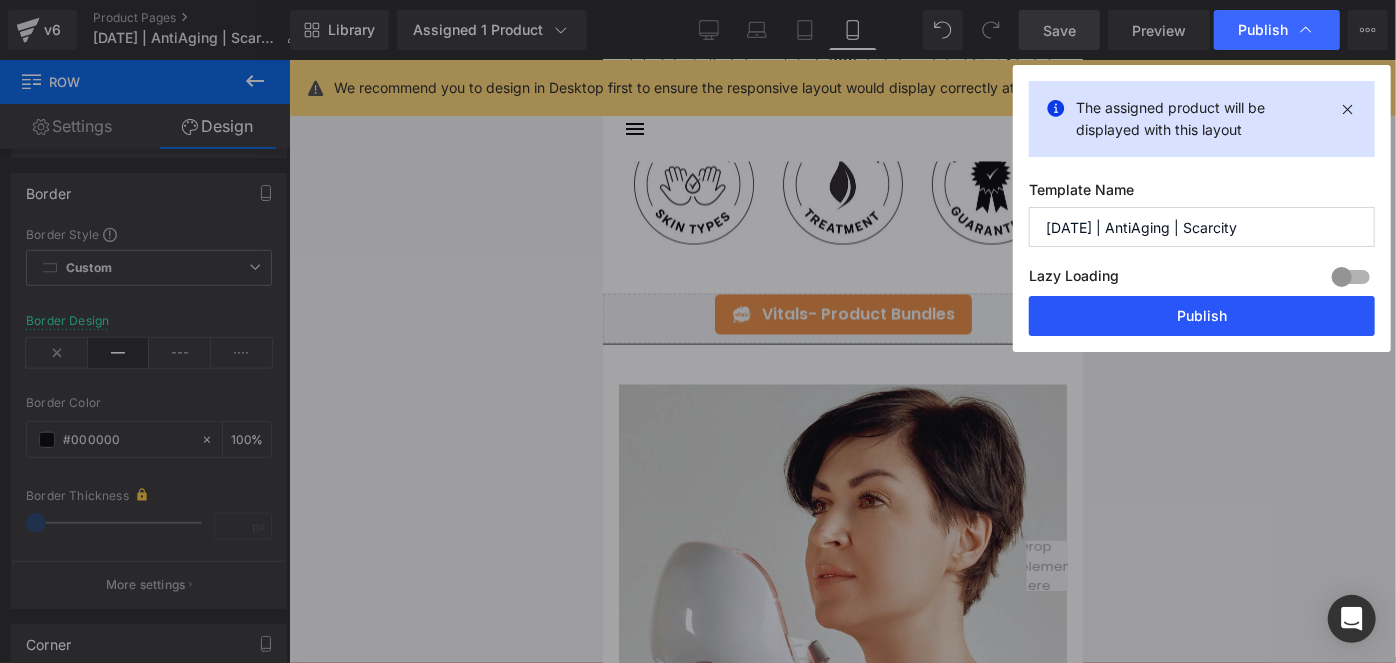 click on "Publish" at bounding box center (1202, 316) 